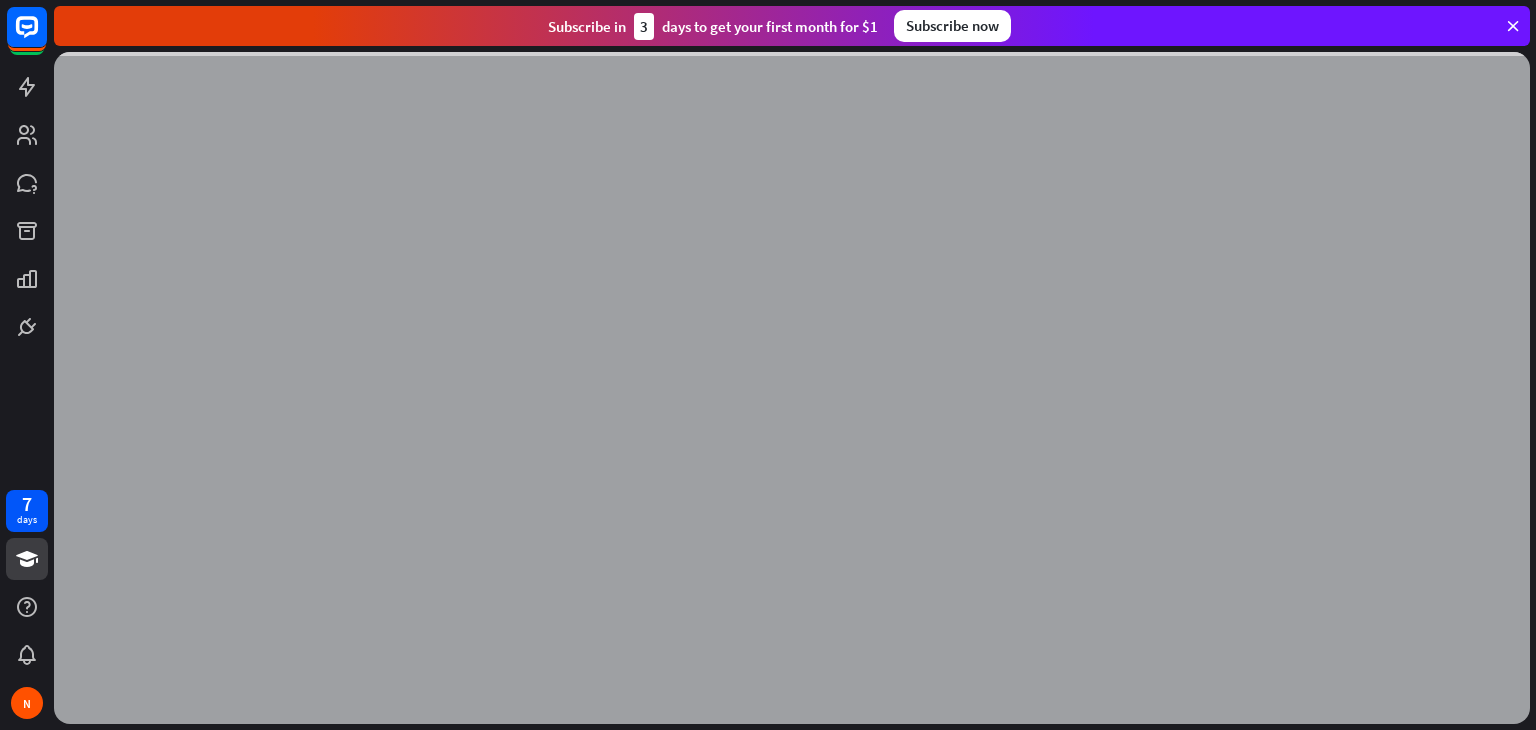 scroll, scrollTop: 0, scrollLeft: 0, axis: both 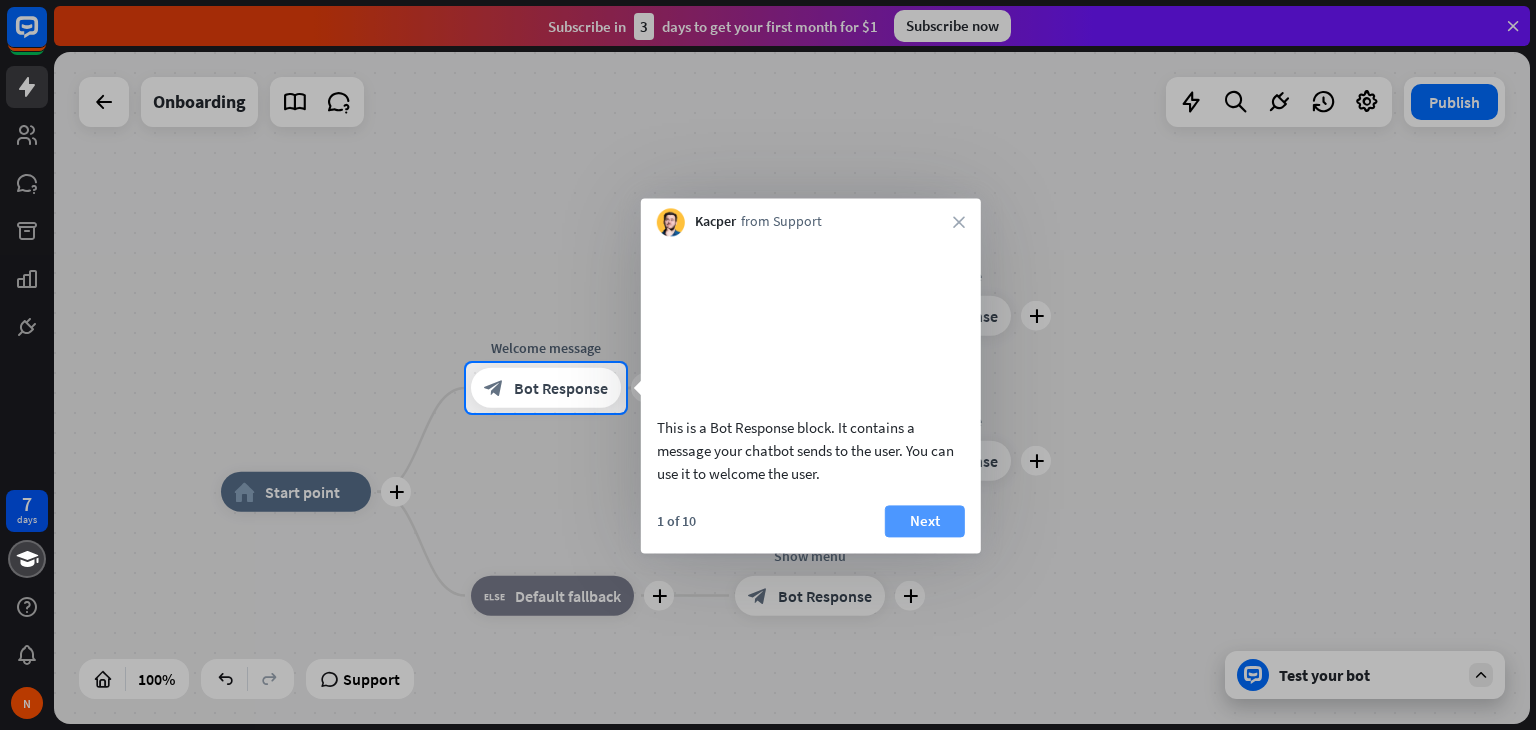 click on "Next" at bounding box center [925, 521] 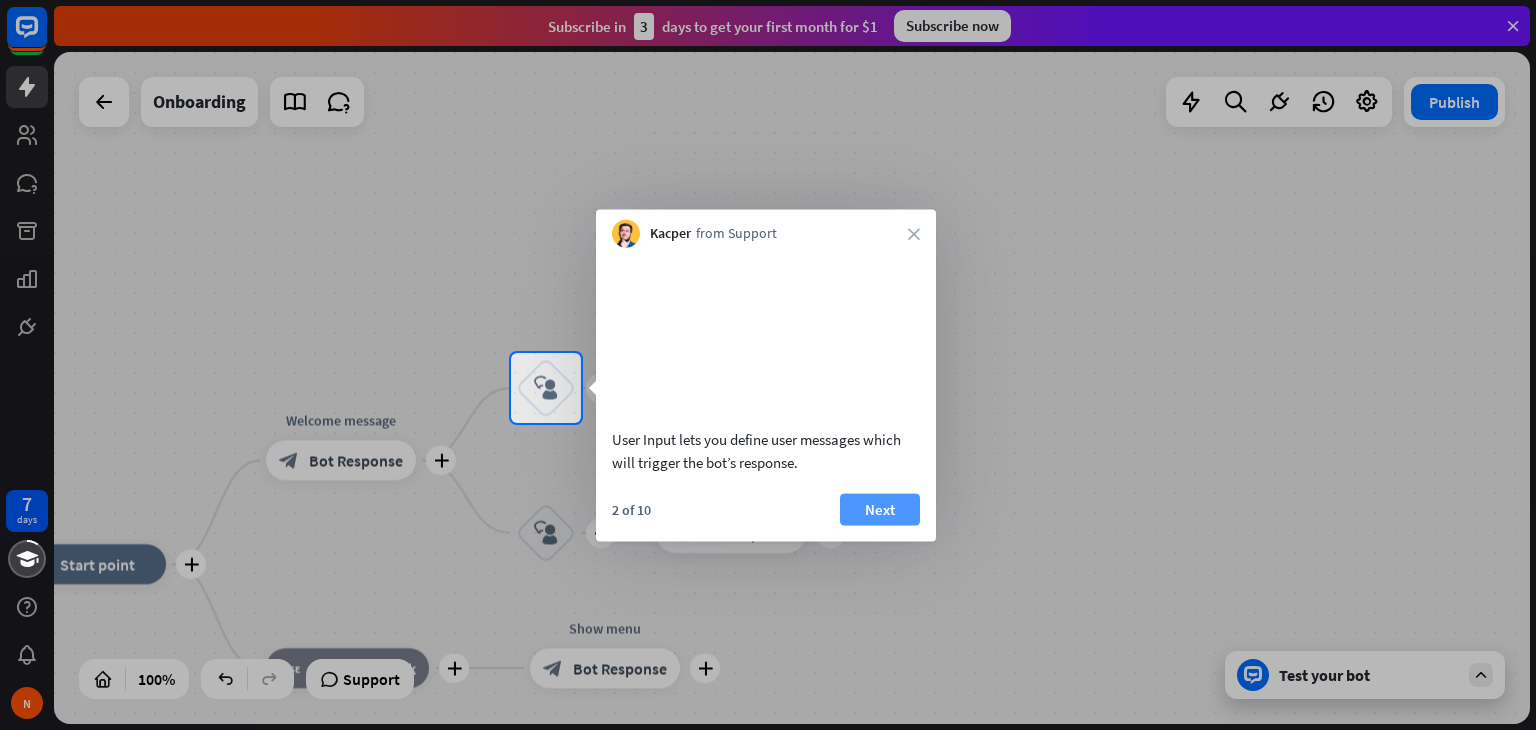 click on "Next" at bounding box center [880, 509] 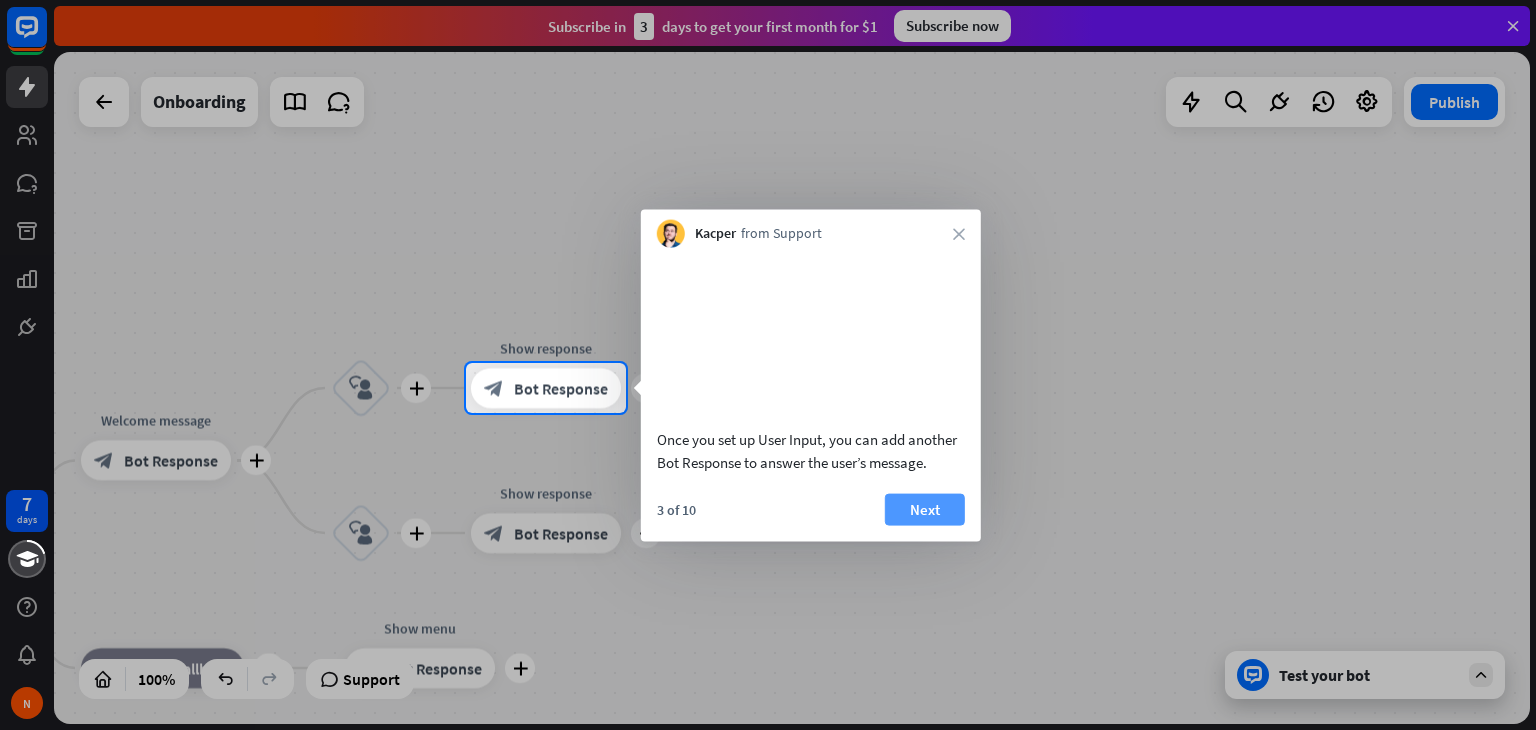 click on "Next" at bounding box center (925, 509) 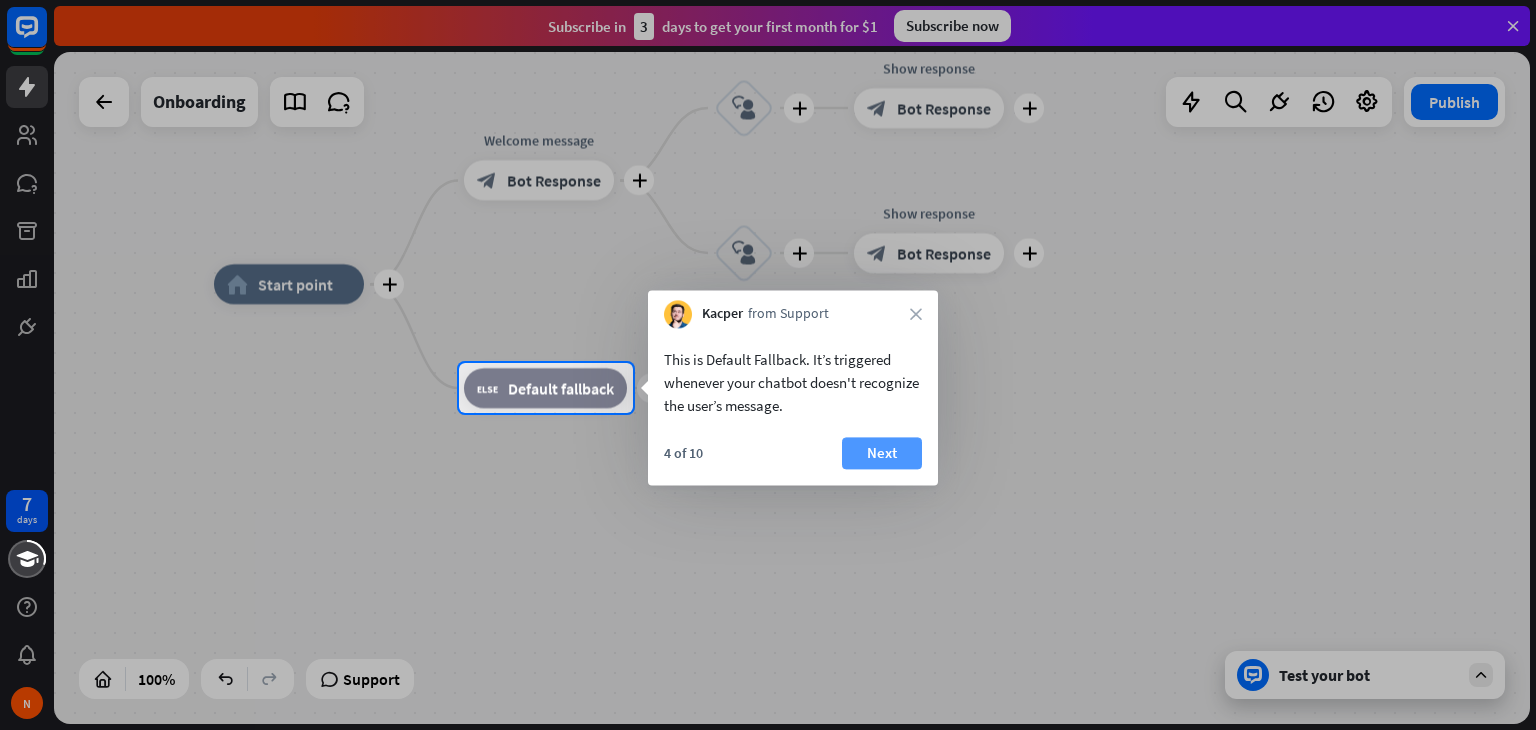 click on "Next" at bounding box center [882, 453] 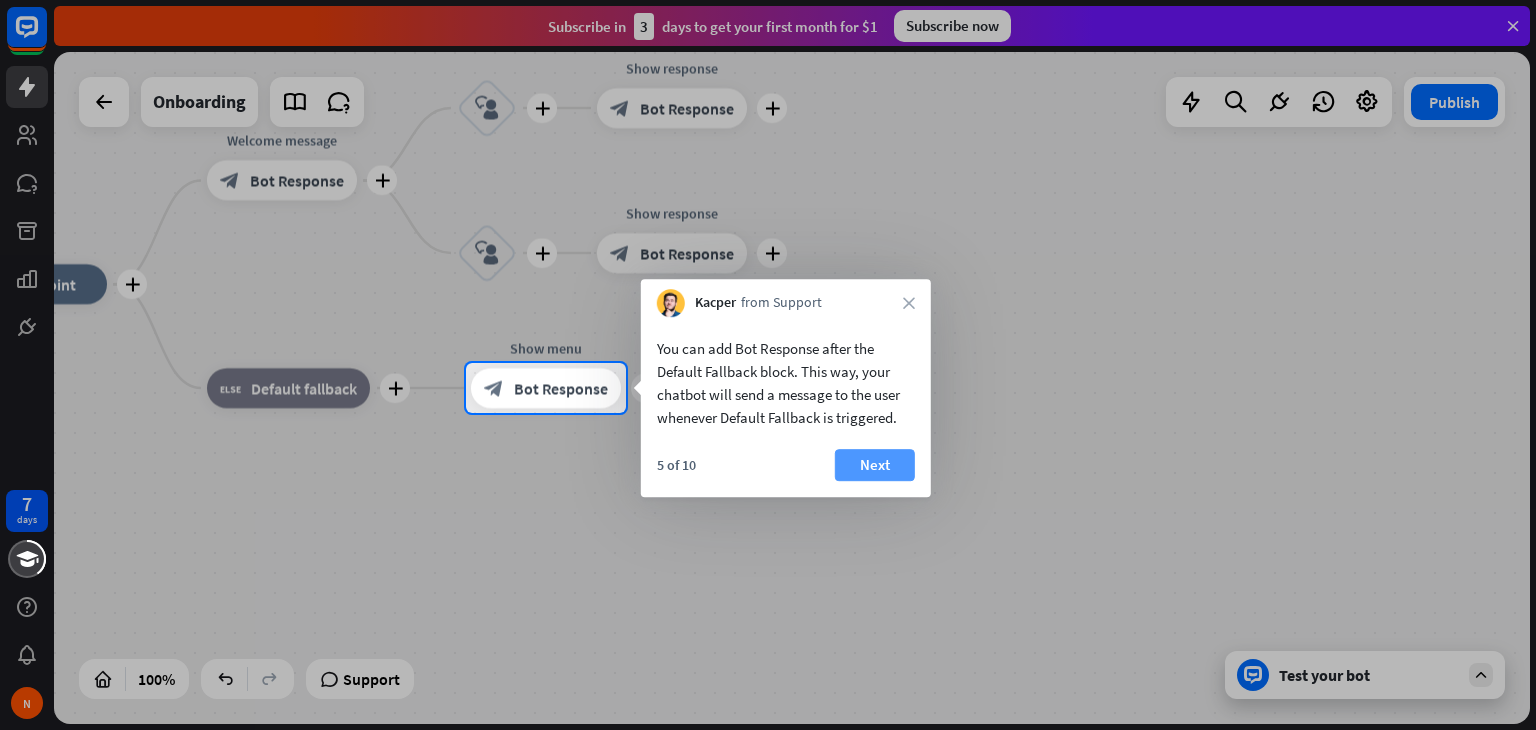 click on "Next" at bounding box center (875, 465) 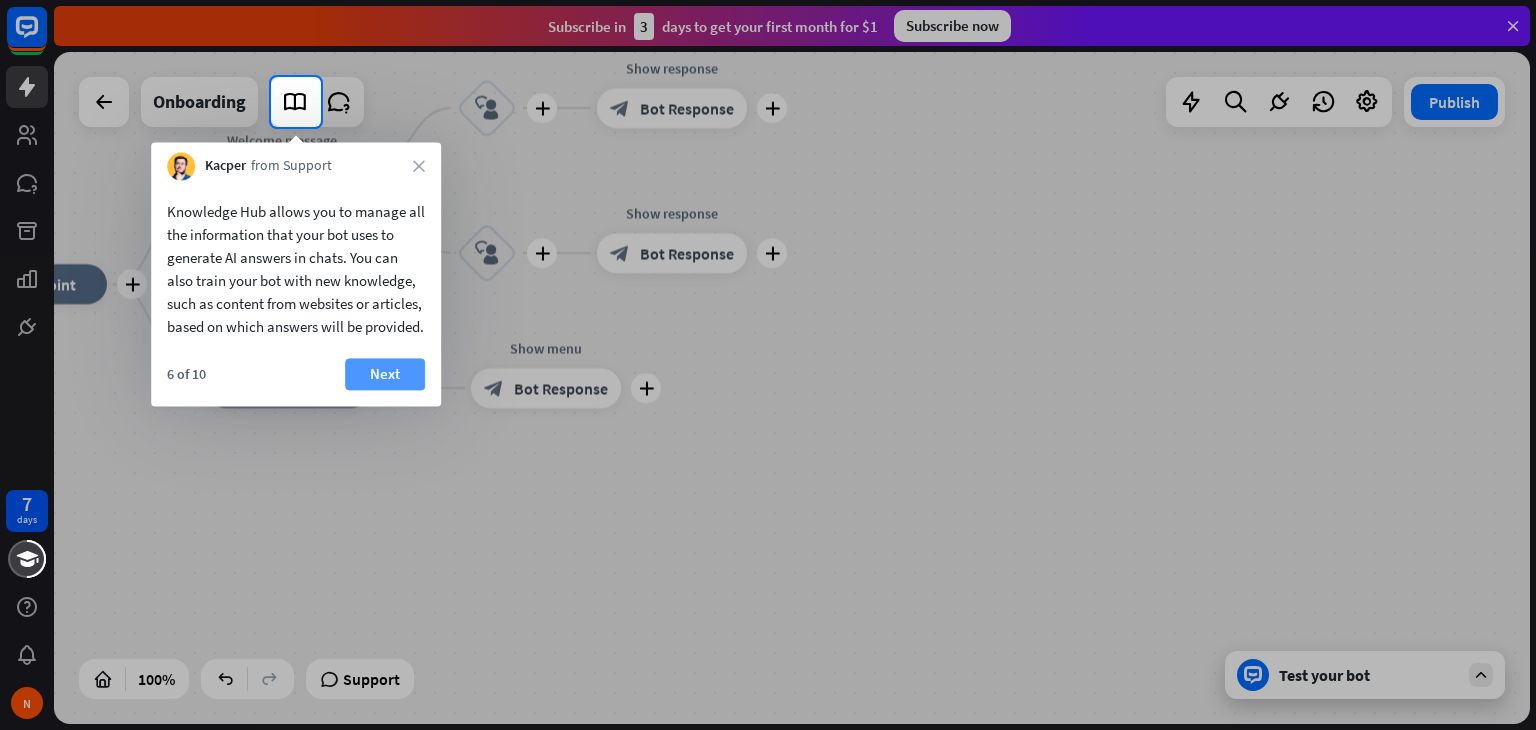 click on "Next" at bounding box center (385, 374) 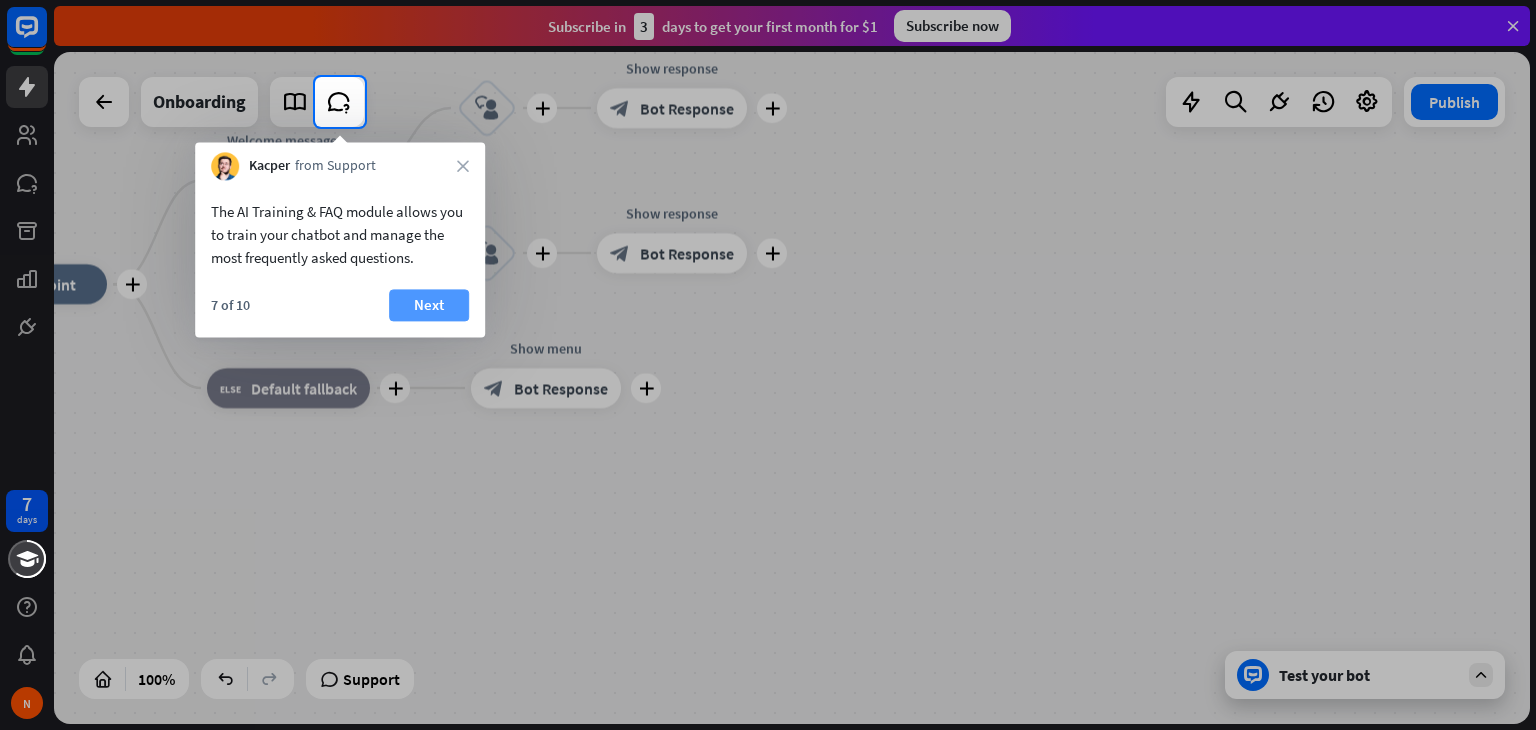 drag, startPoint x: 428, startPoint y: 319, endPoint x: 321, endPoint y: 243, distance: 131.24405 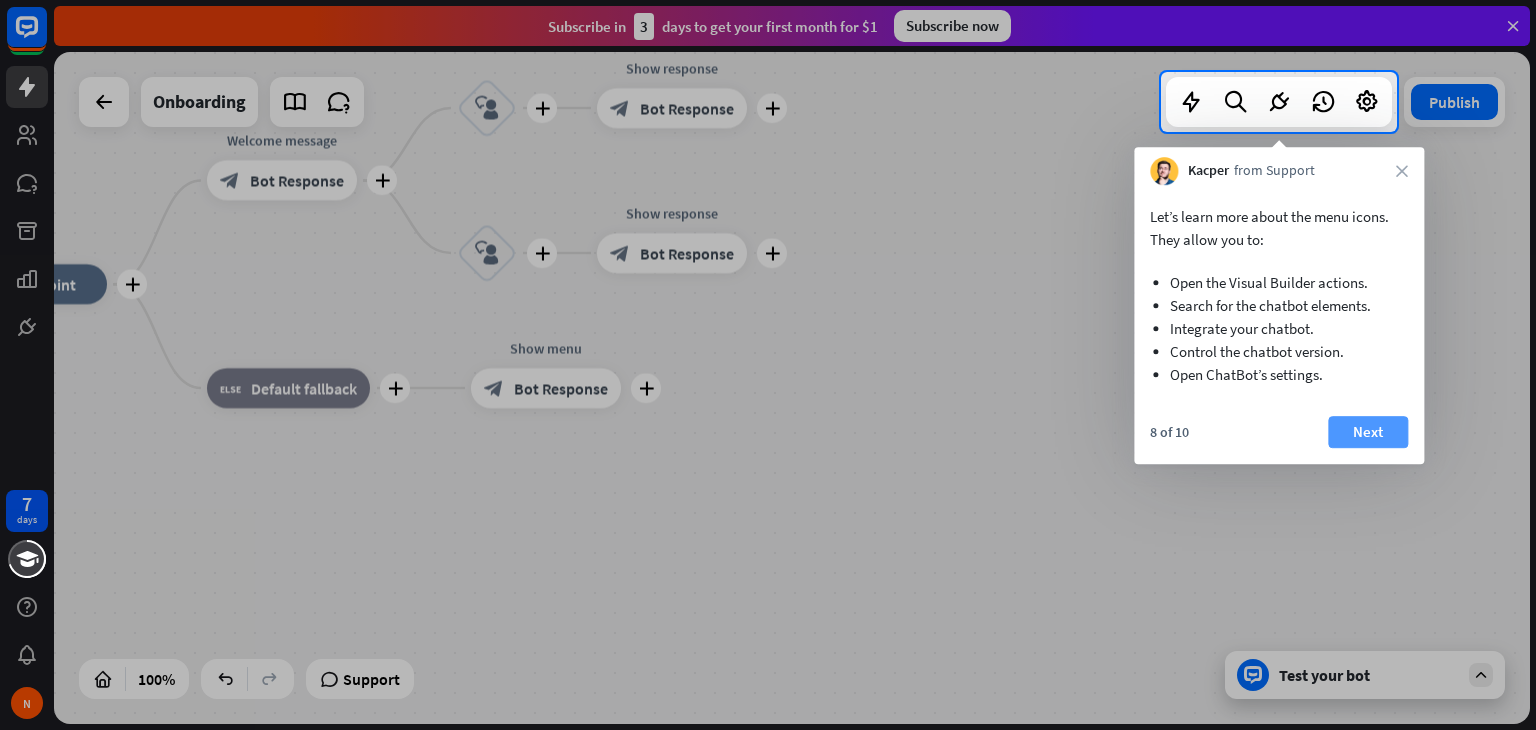 click on "Next" at bounding box center (1368, 432) 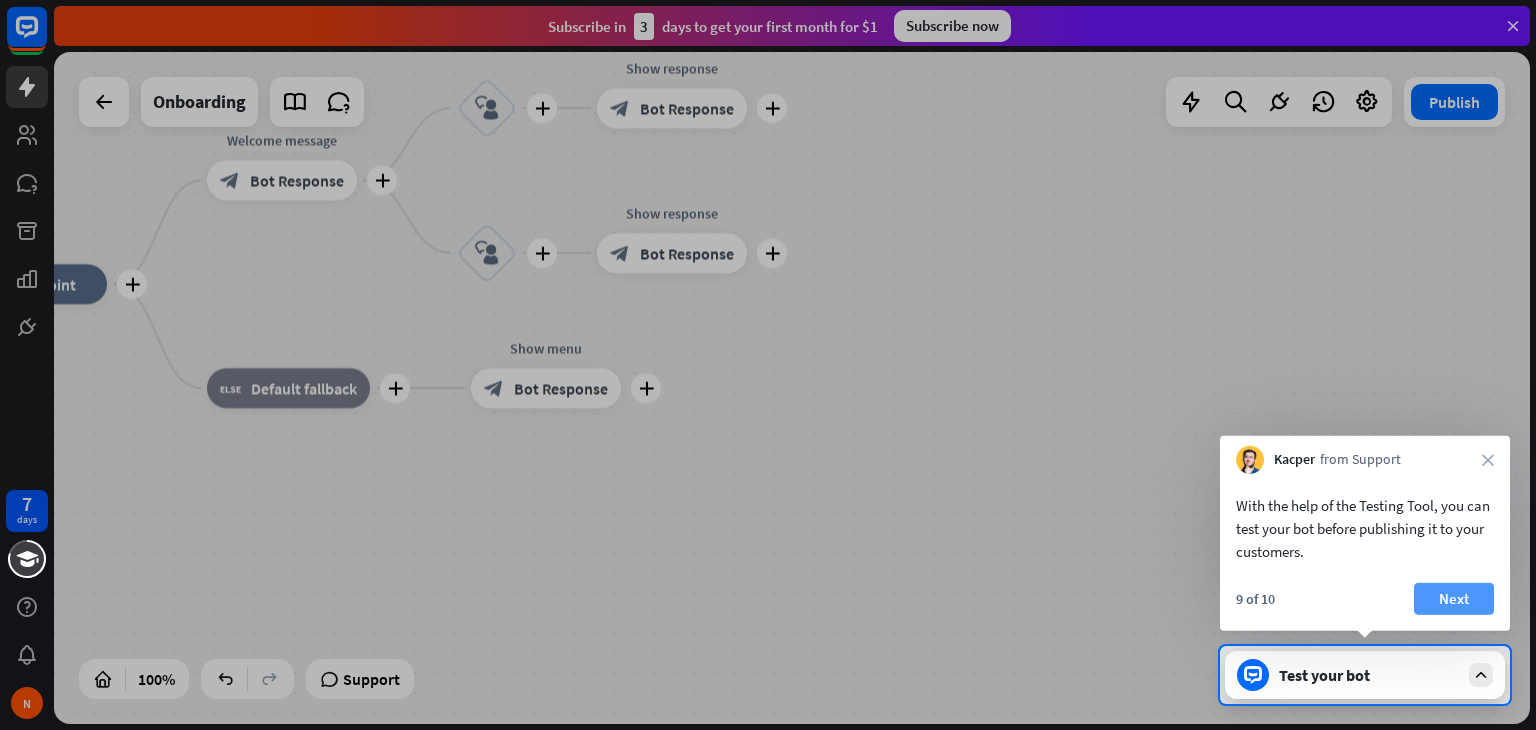 click on "Next" at bounding box center (1454, 599) 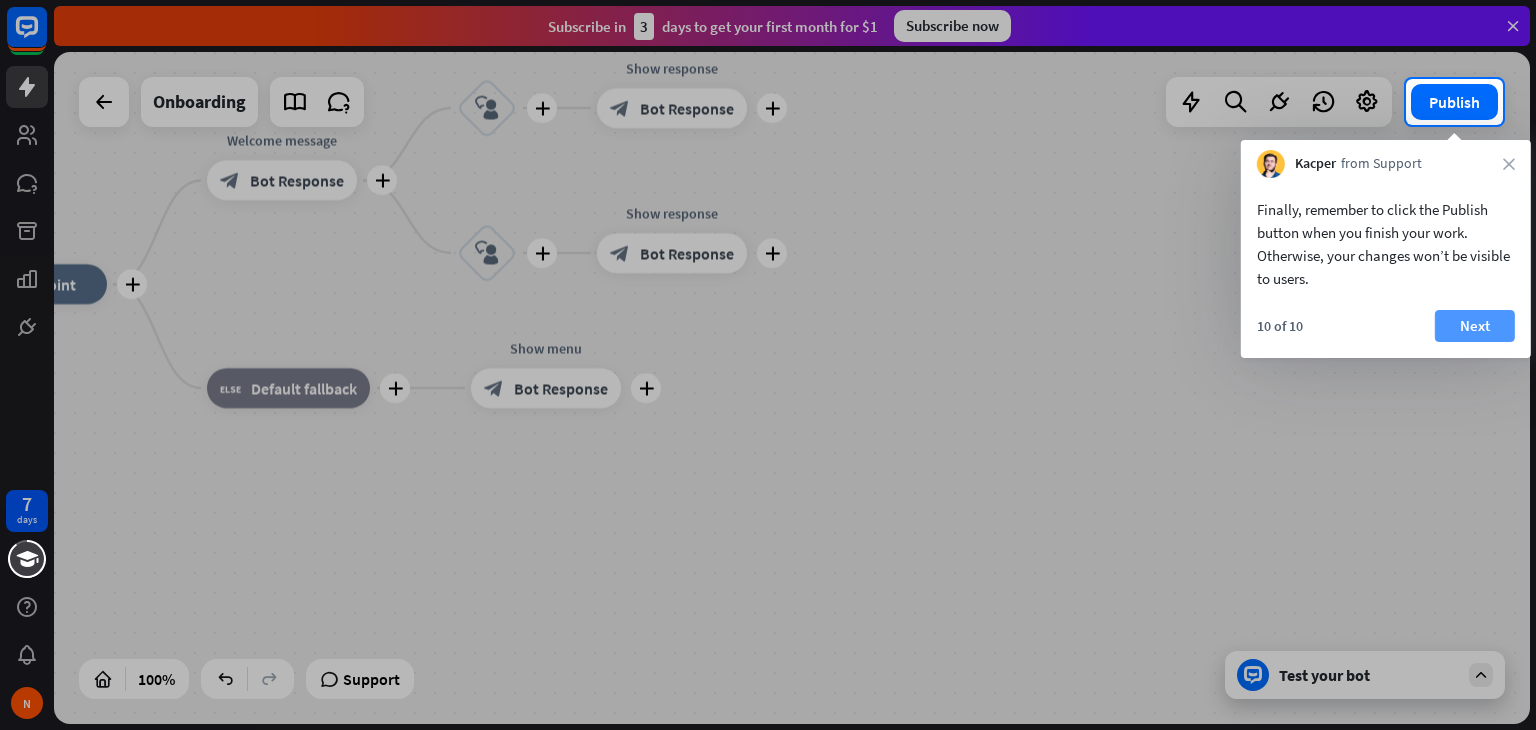 click on "Next" at bounding box center (1475, 326) 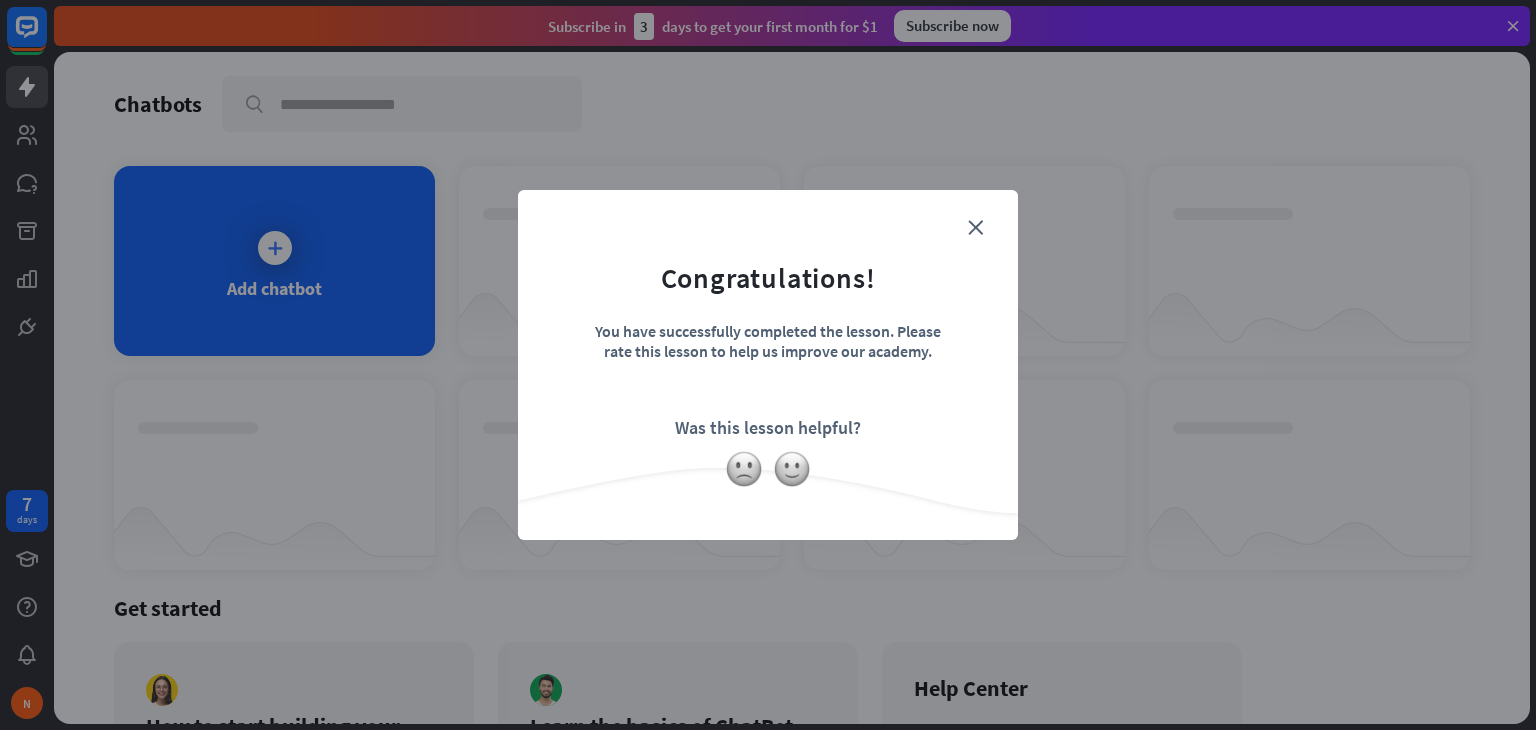 drag, startPoint x: 985, startPoint y: 221, endPoint x: 973, endPoint y: 220, distance: 12.0415945 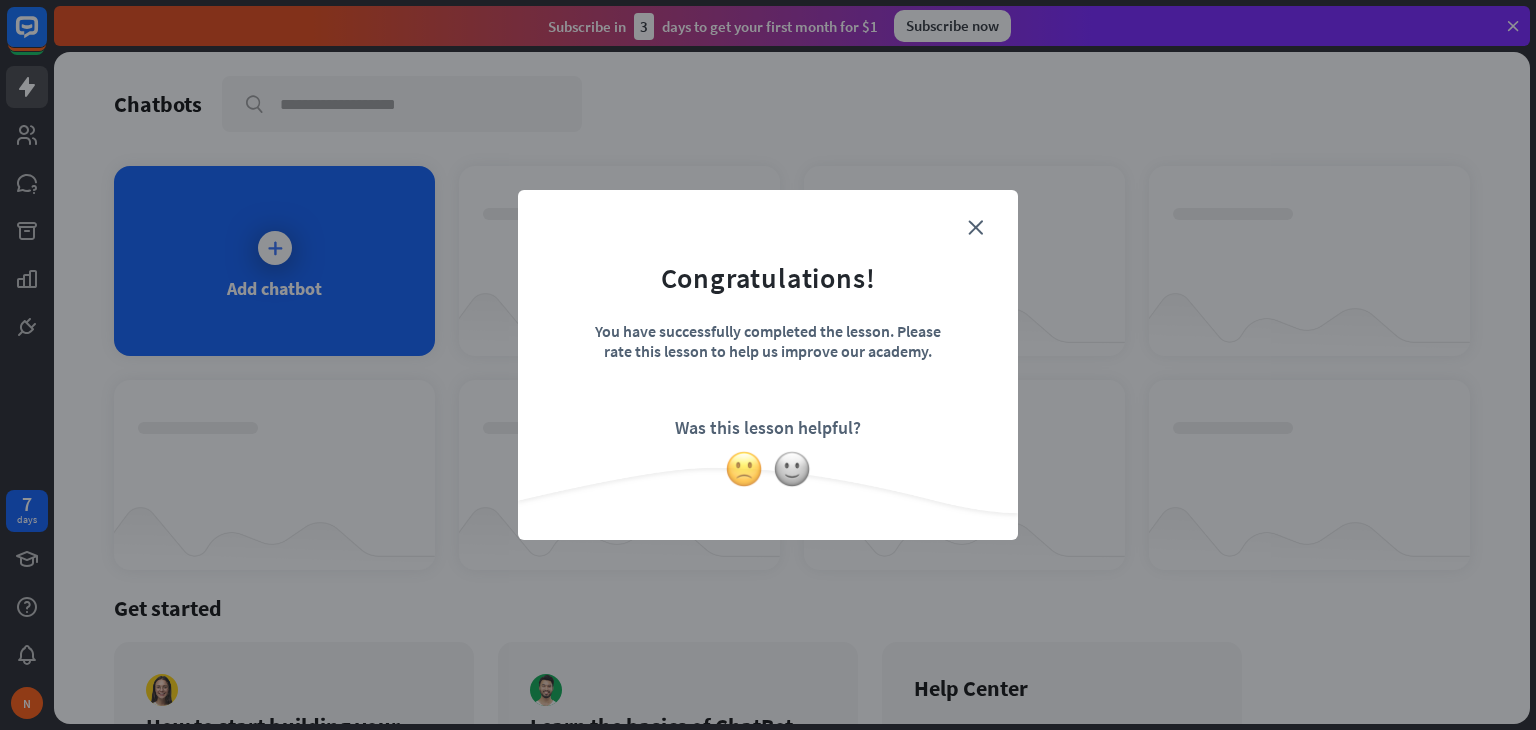 click at bounding box center [744, 469] 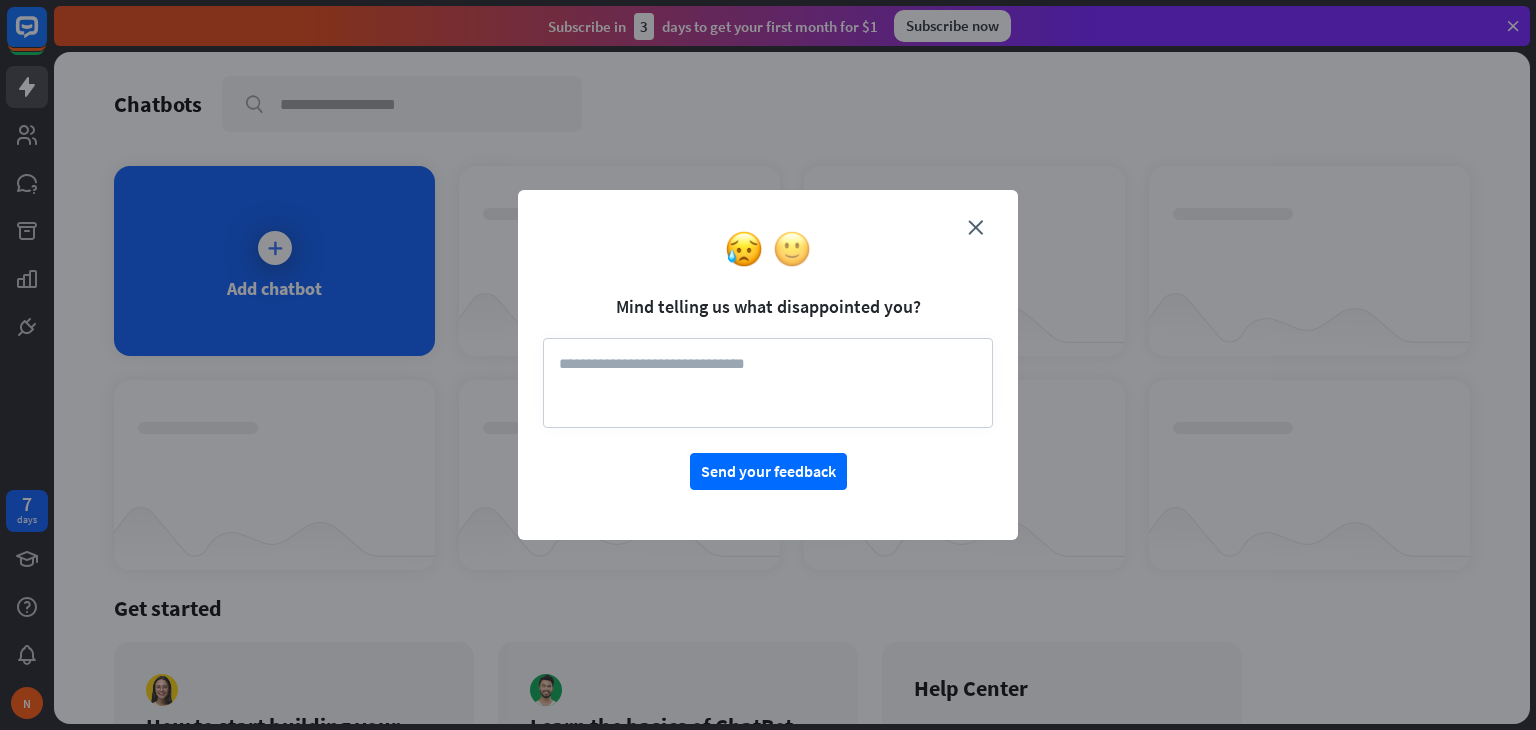 click at bounding box center [792, 249] 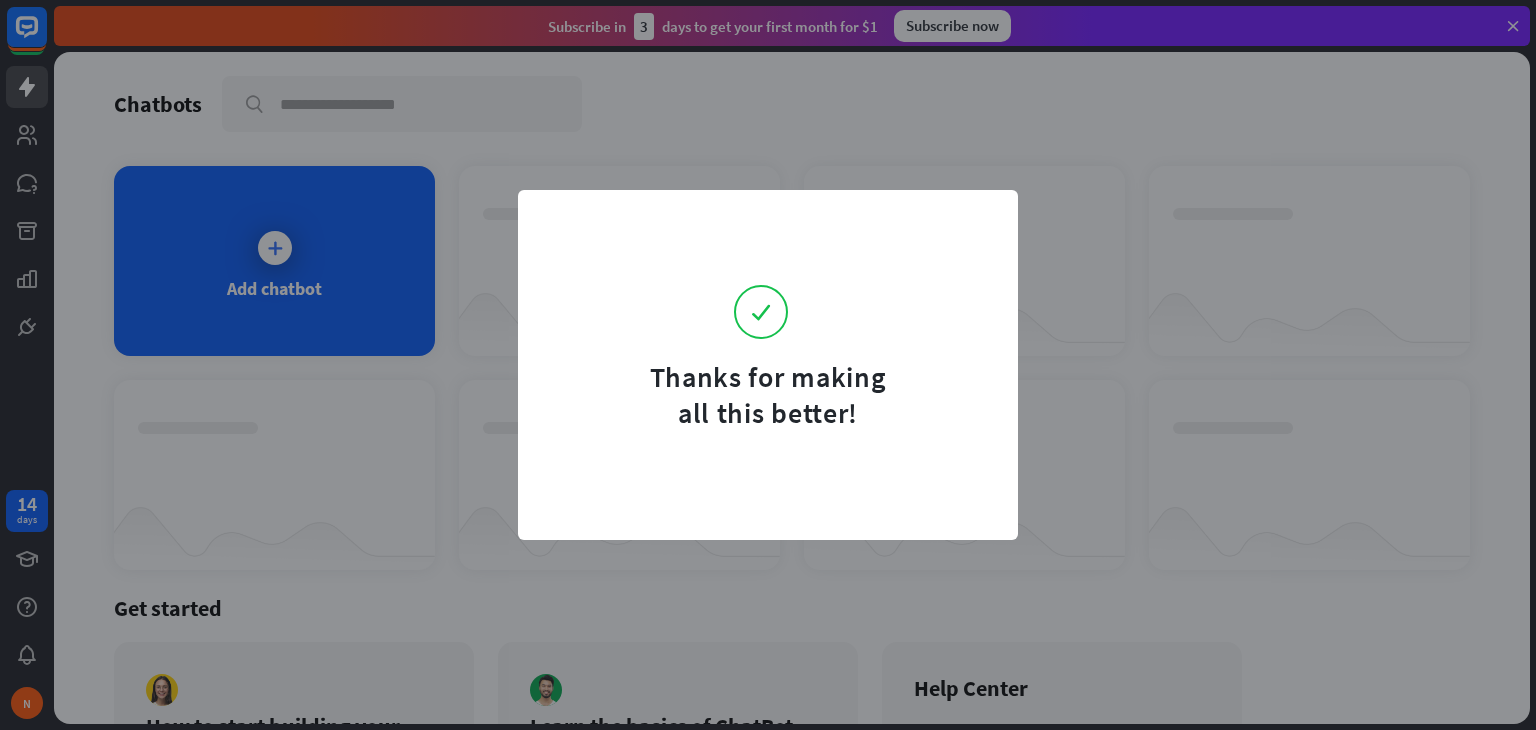 click on "Thanks for making all this better!" at bounding box center (768, 365) 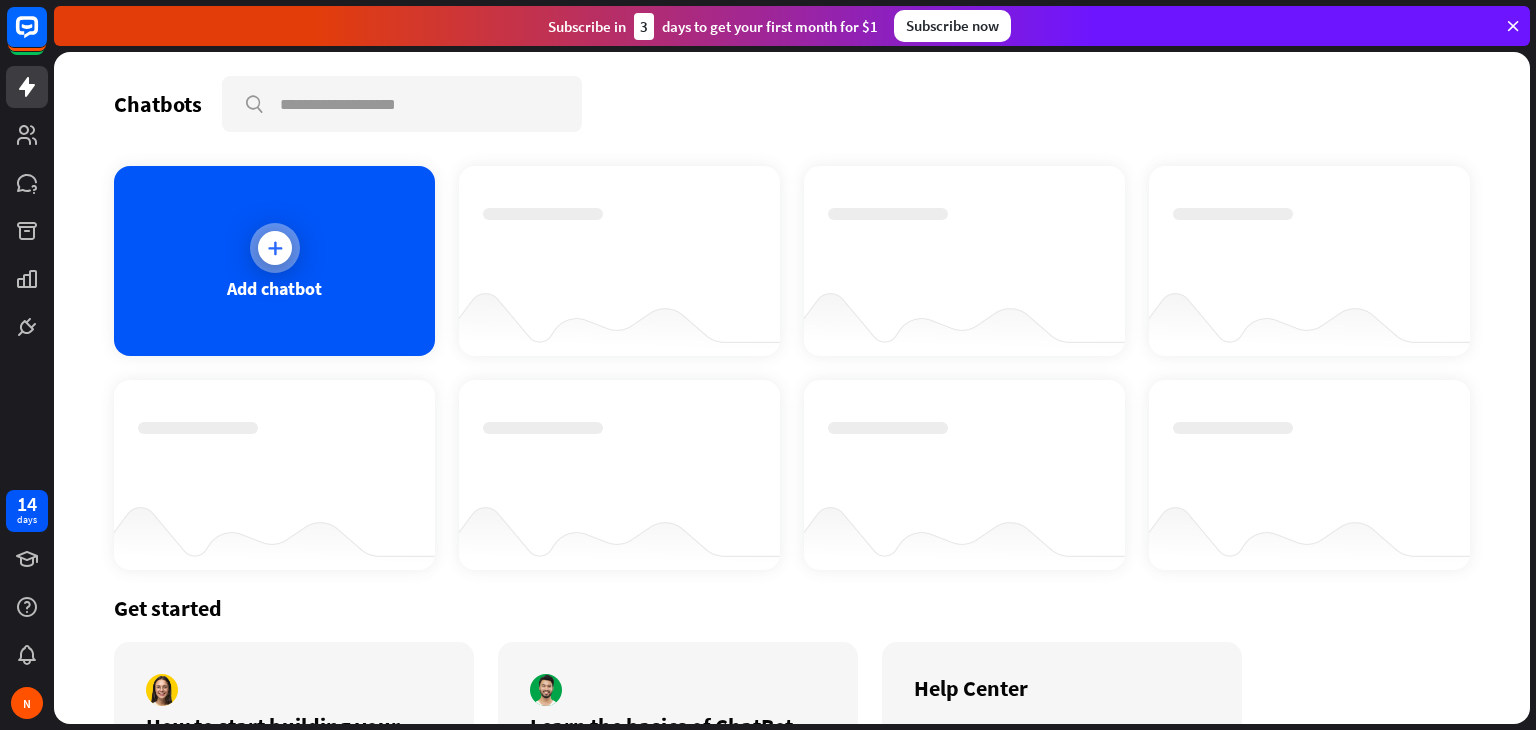 click on "Add chatbot" at bounding box center (274, 261) 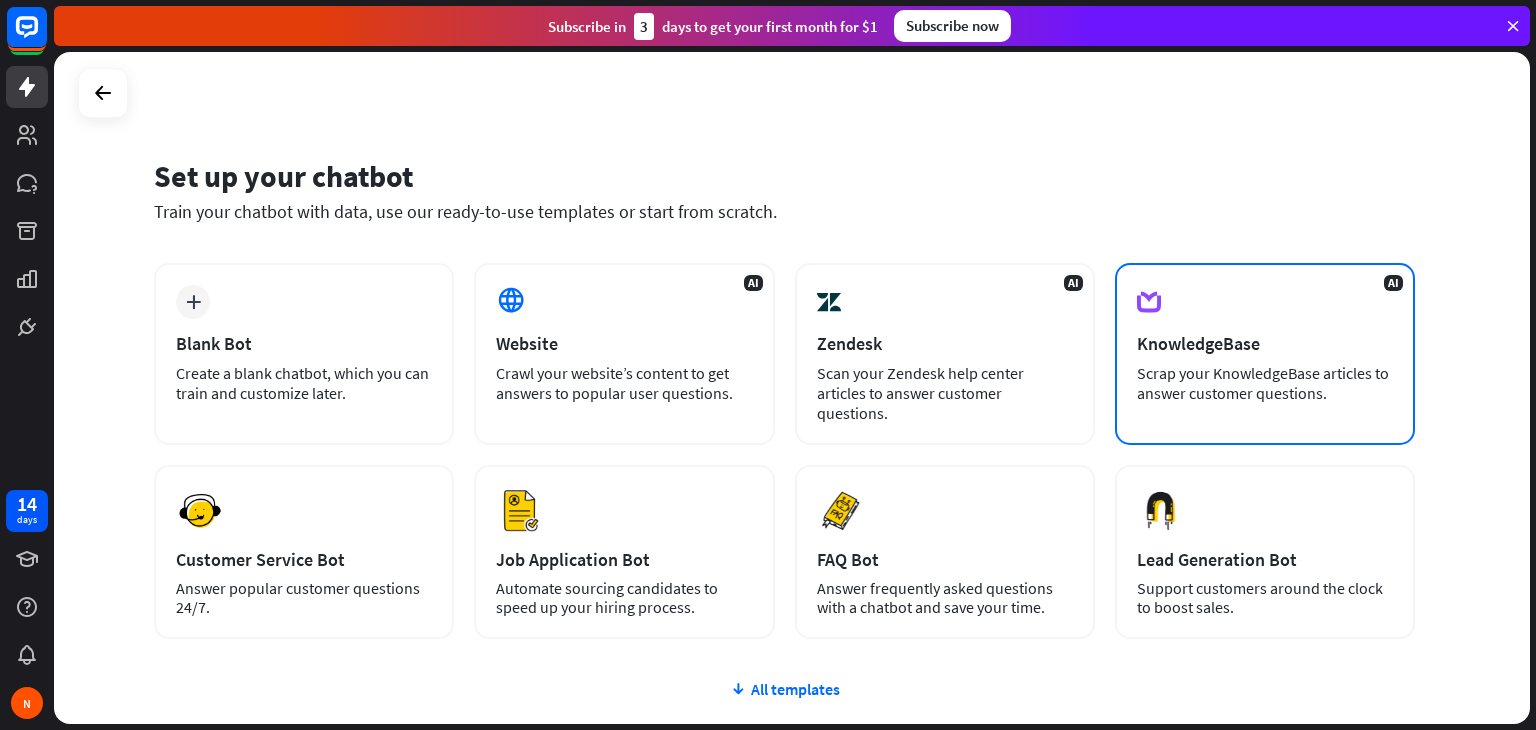 click on "AI         KnowledgeBase
Scrap your KnowledgeBase articles to answer customer
questions." at bounding box center [1265, 354] 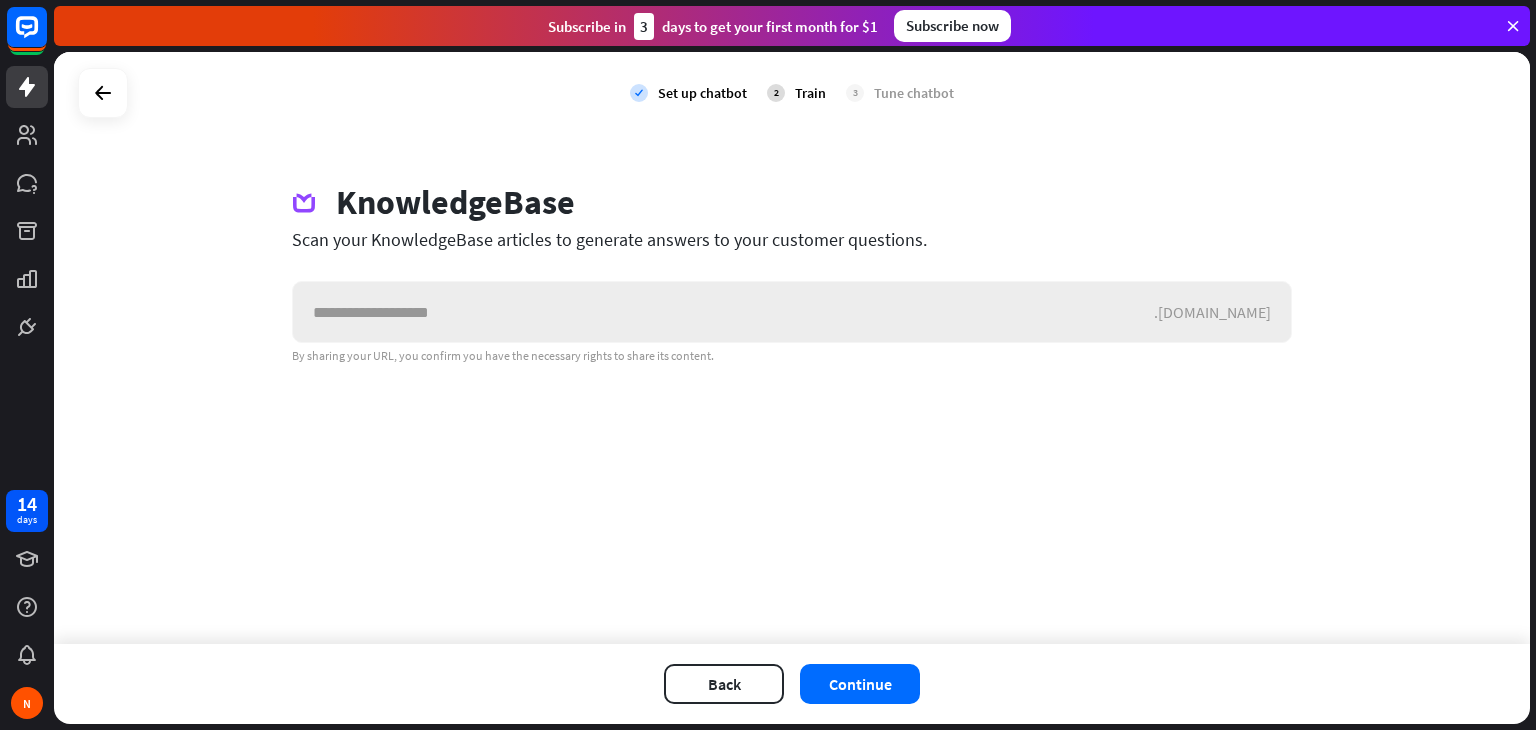 click at bounding box center (723, 312) 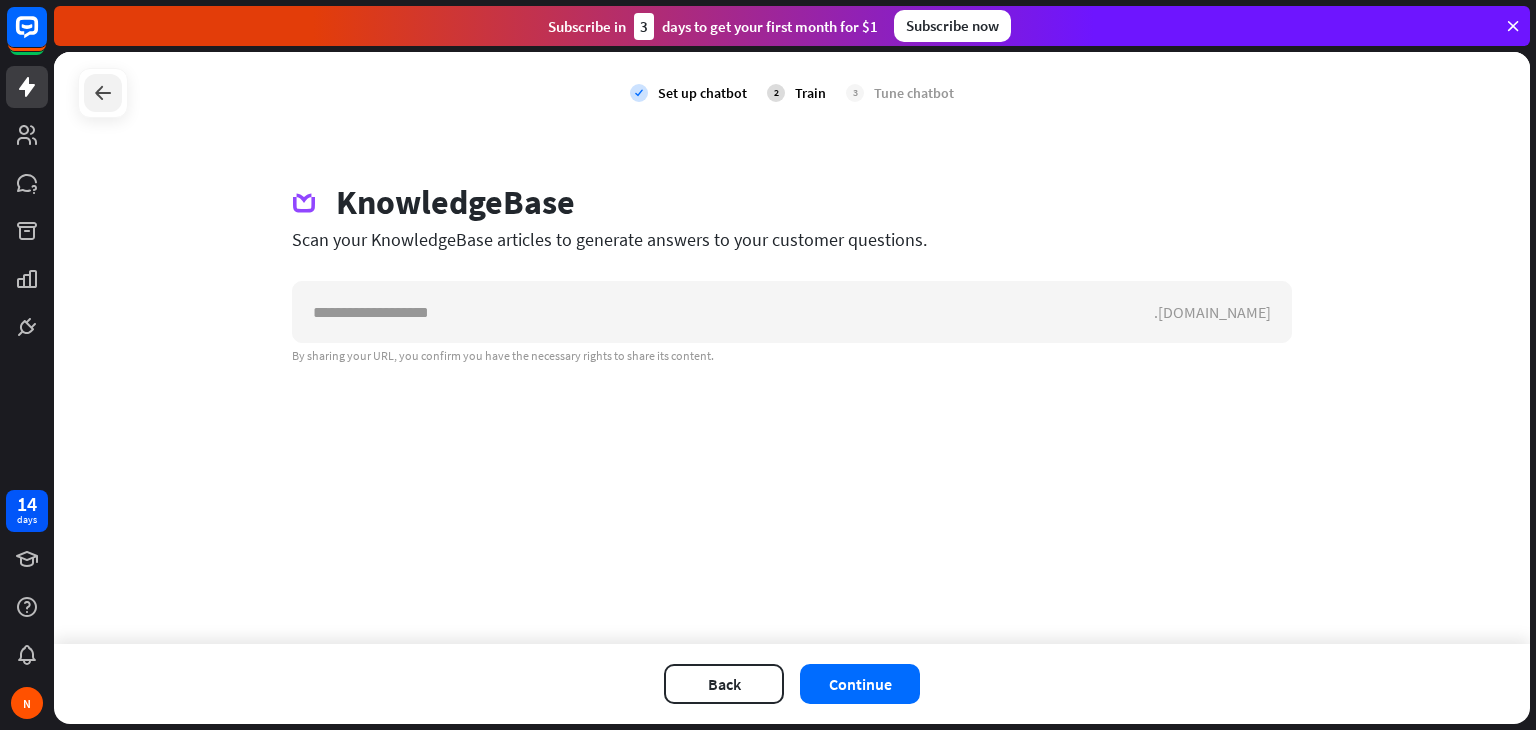 click at bounding box center [103, 93] 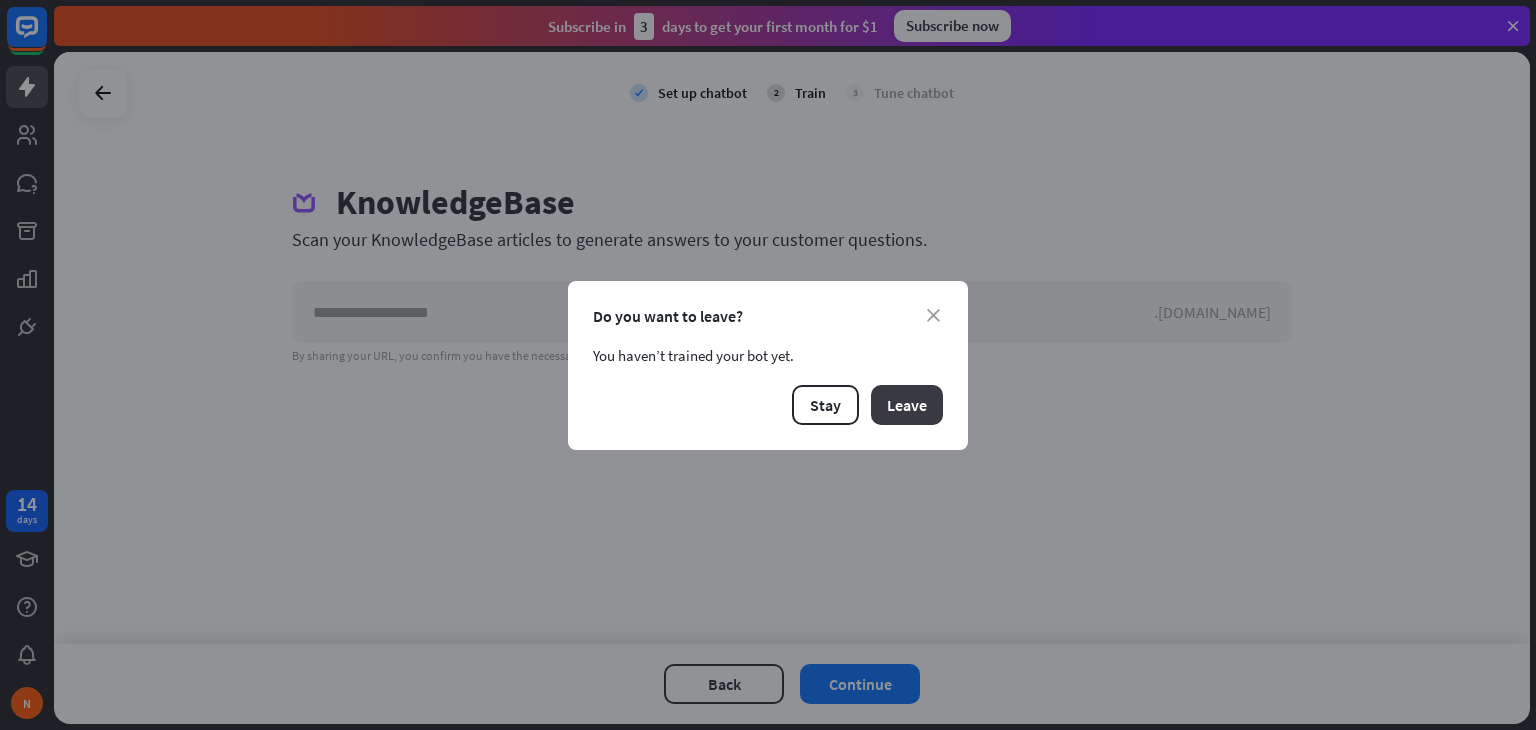 click on "Leave" at bounding box center (907, 405) 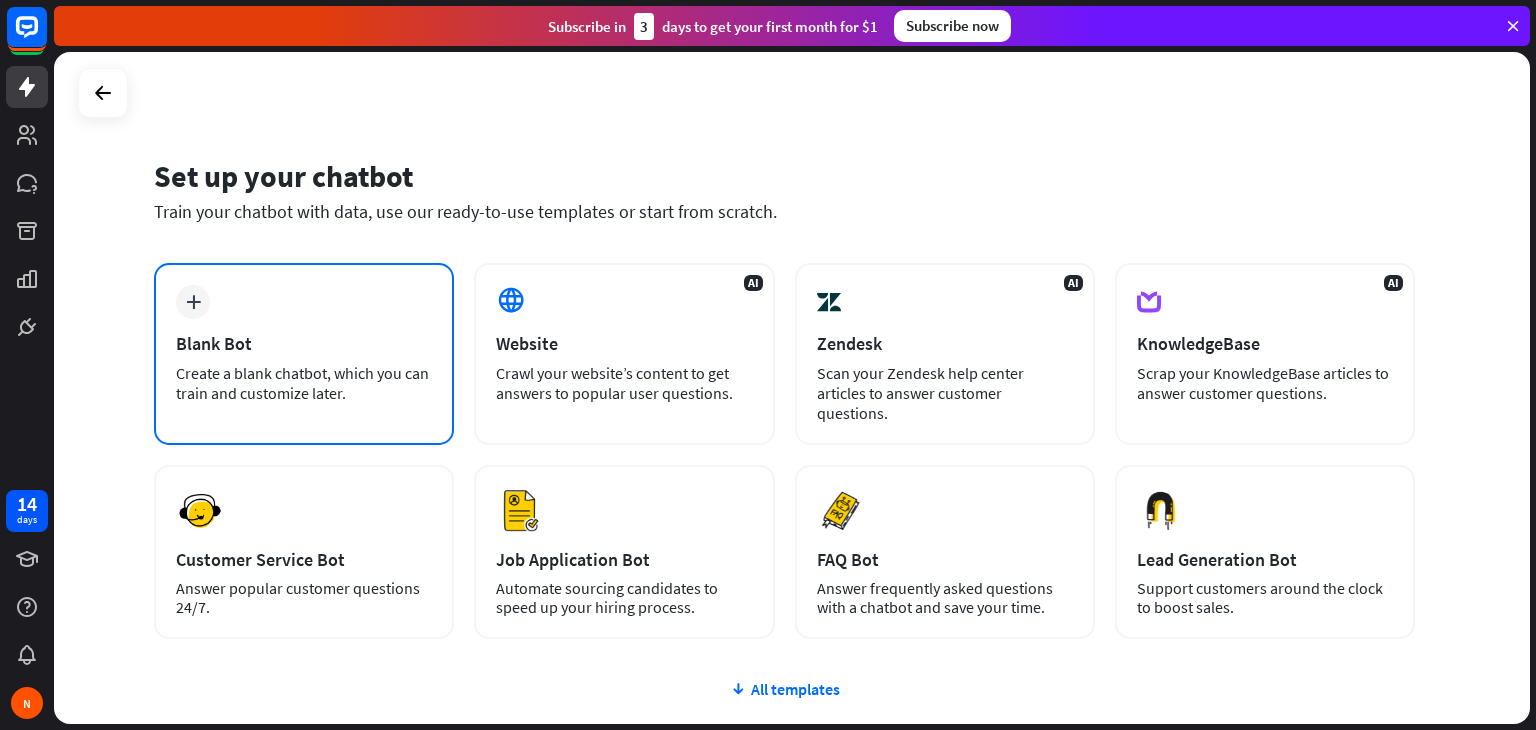 click on "plus   Blank Bot
Create a blank chatbot, which you can train and
customize later." at bounding box center [304, 354] 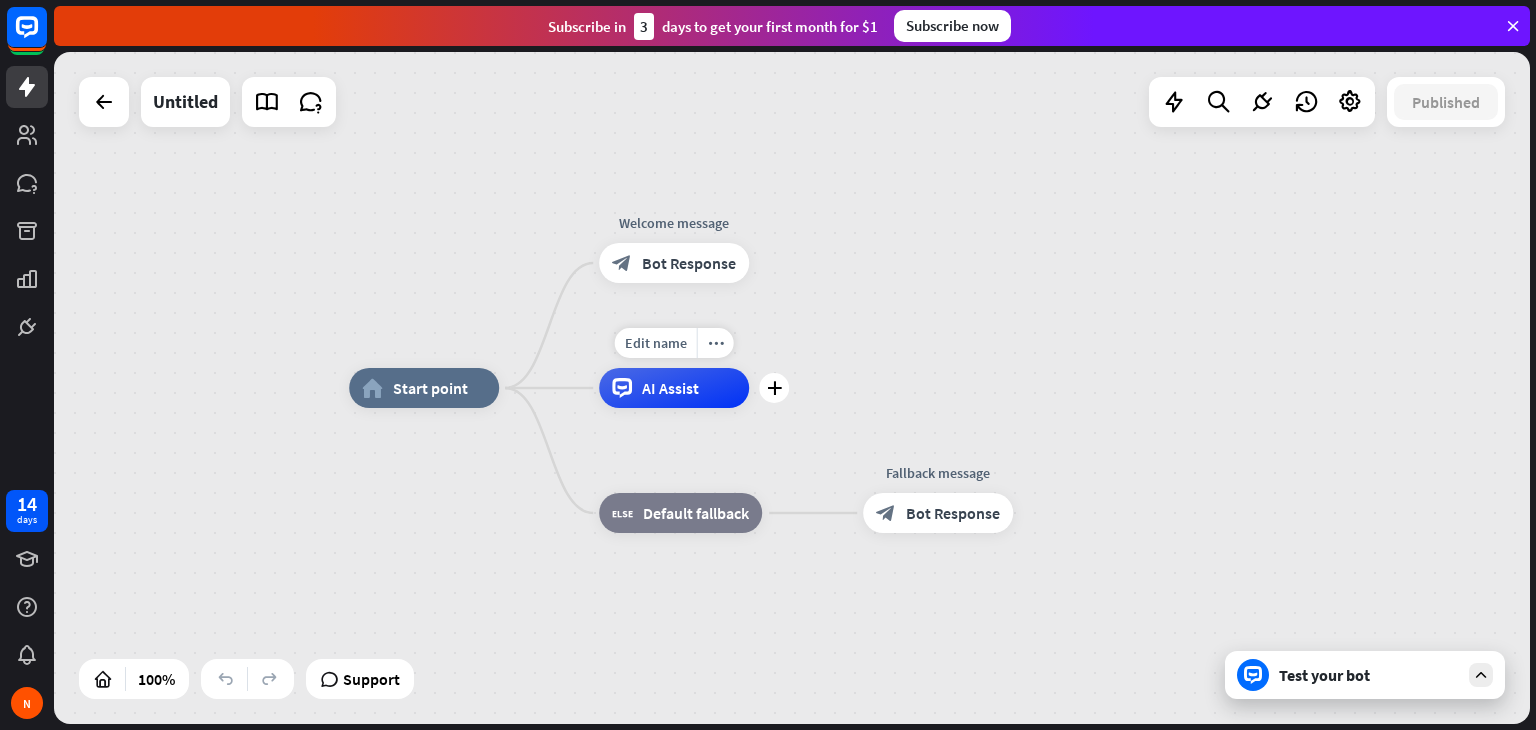 click on "AI Assist" at bounding box center [674, 388] 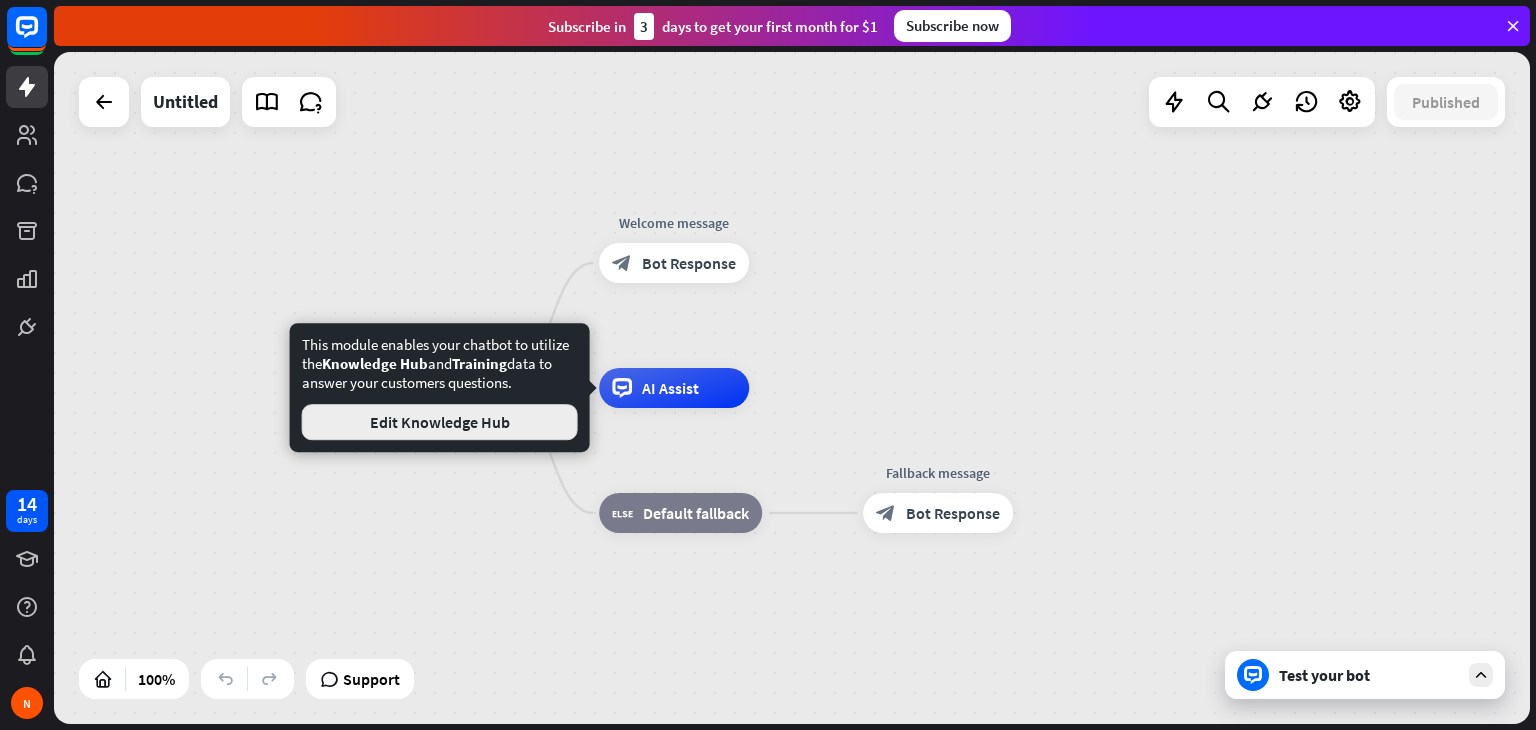 click on "Edit Knowledge Hub" at bounding box center [440, 422] 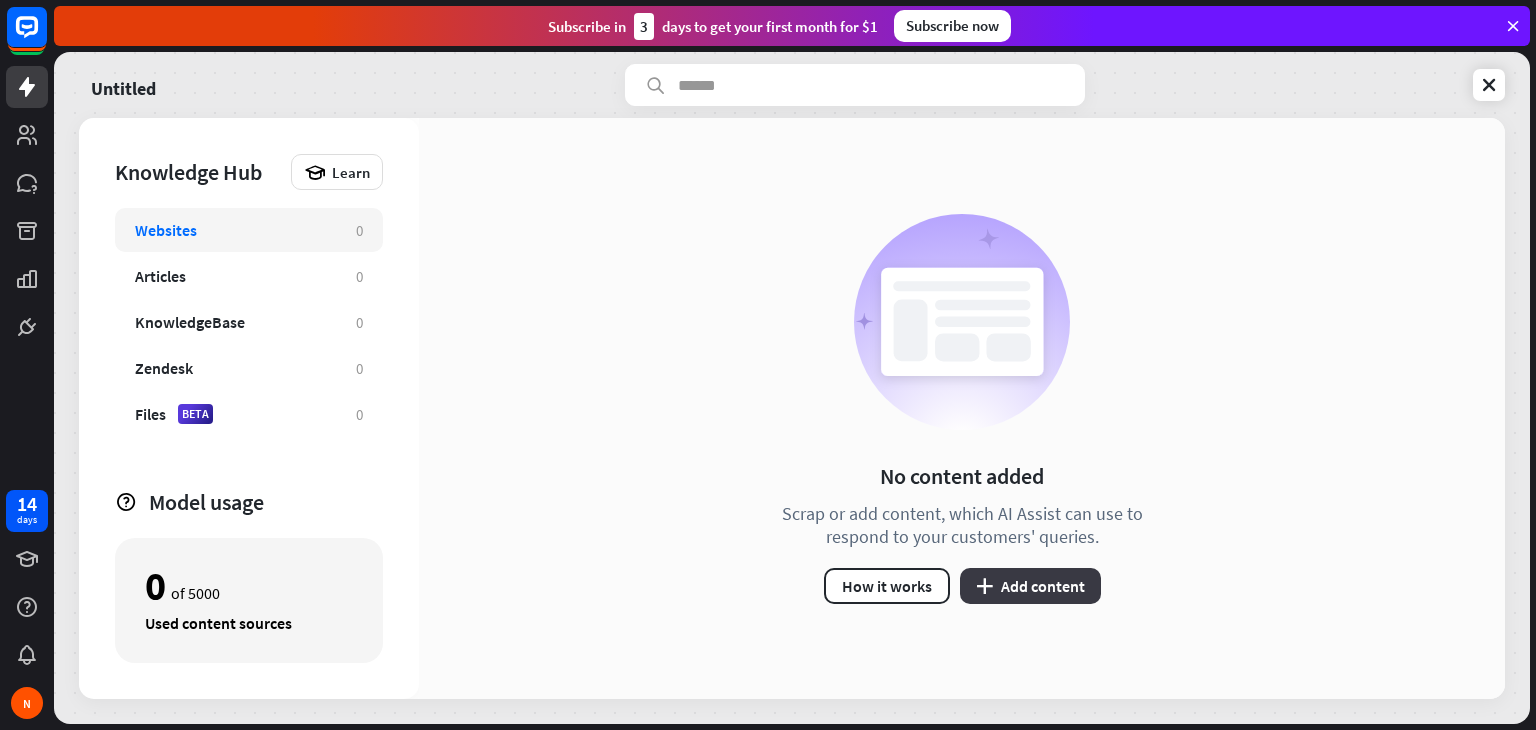 click on "plus
Add content" at bounding box center [1030, 586] 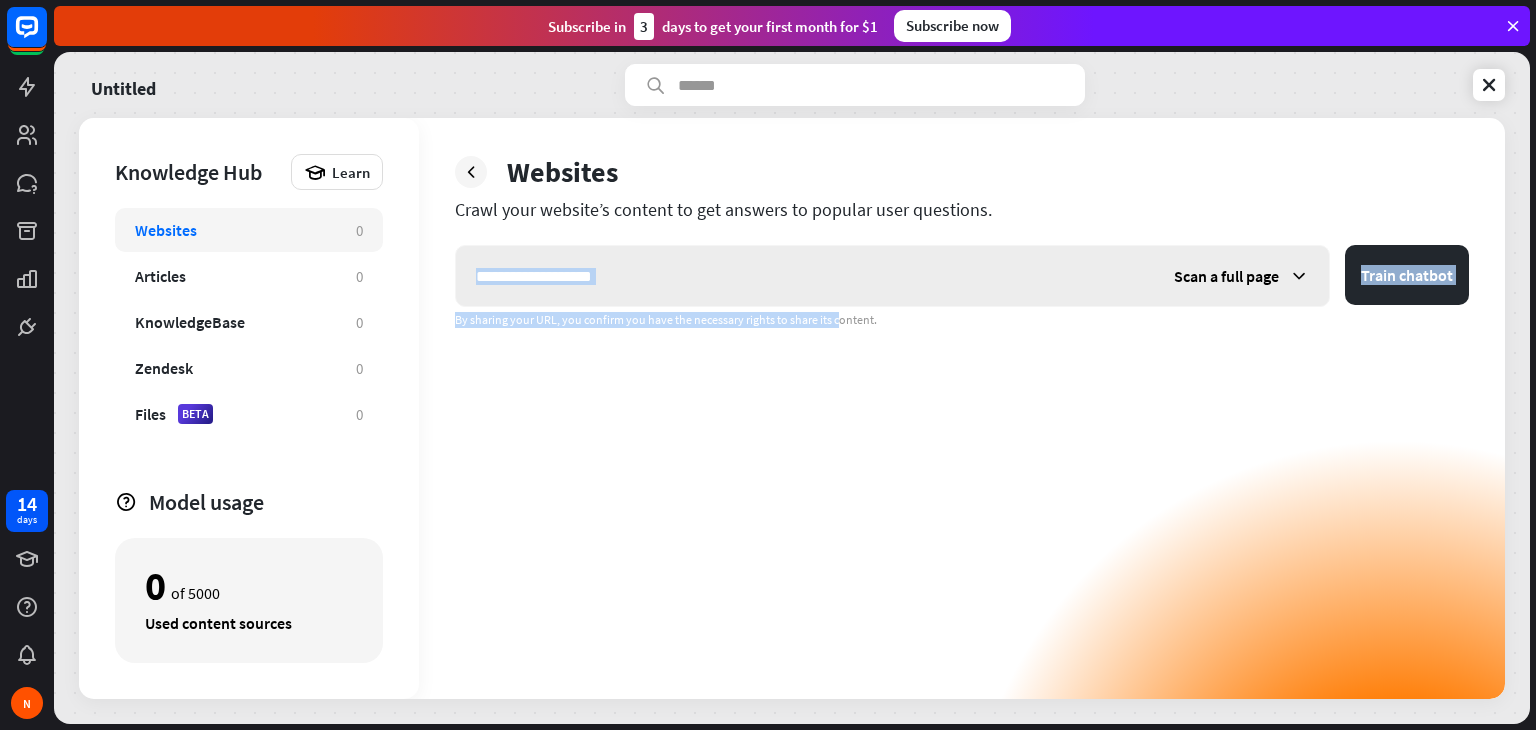 click on "Scan a full page
Train chatbot
By sharing your URL, you confirm you have the necessary rights to
share its content." at bounding box center (962, 286) 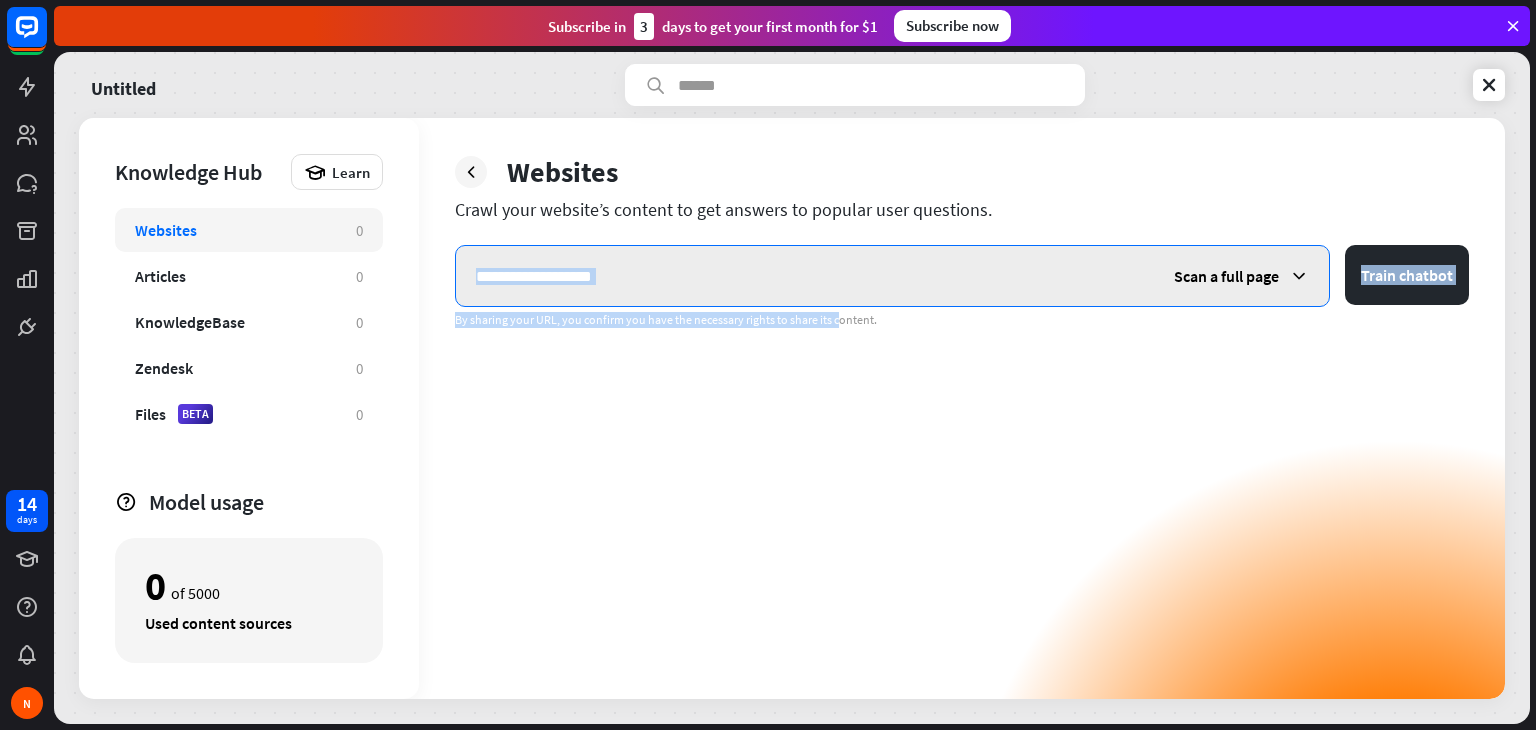 click at bounding box center (805, 276) 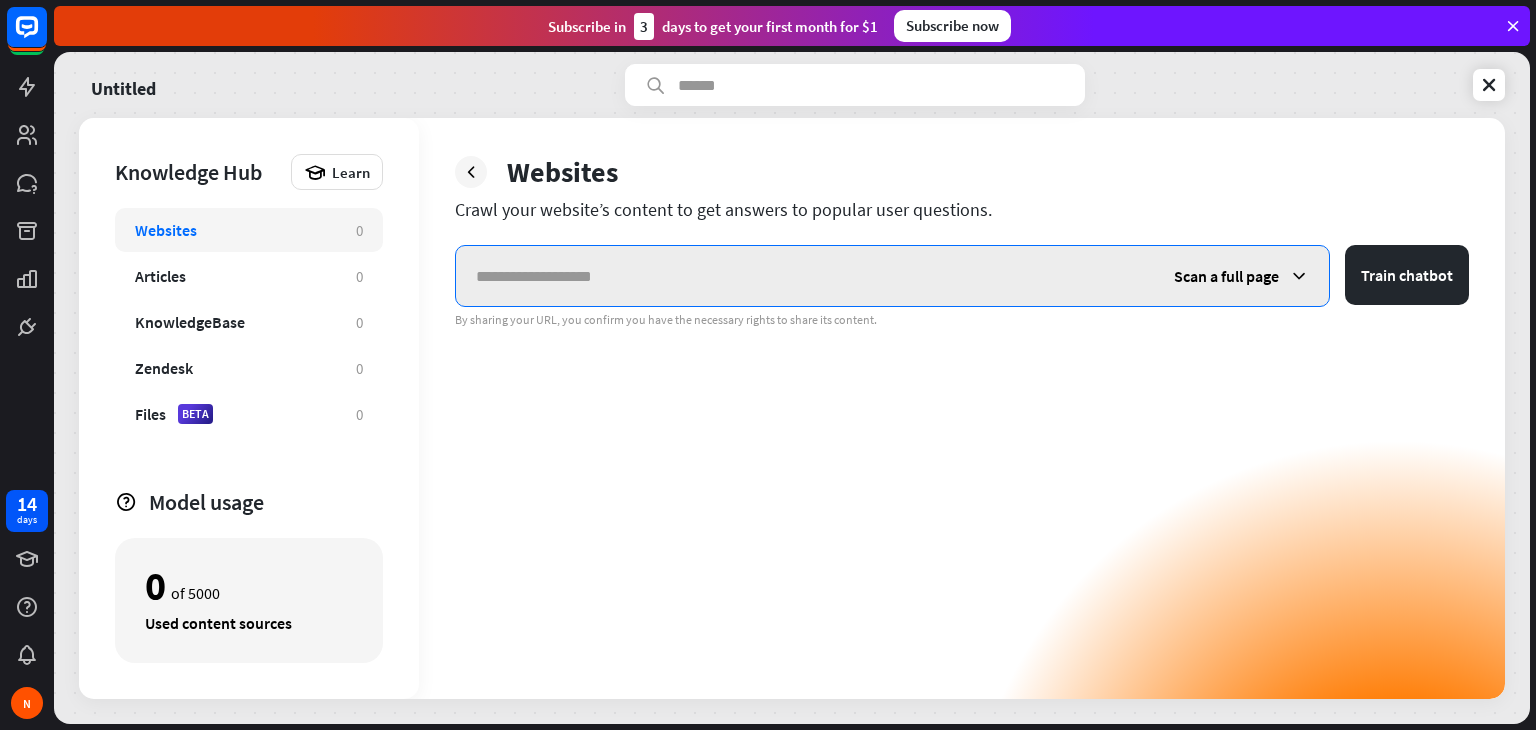 paste on "**********" 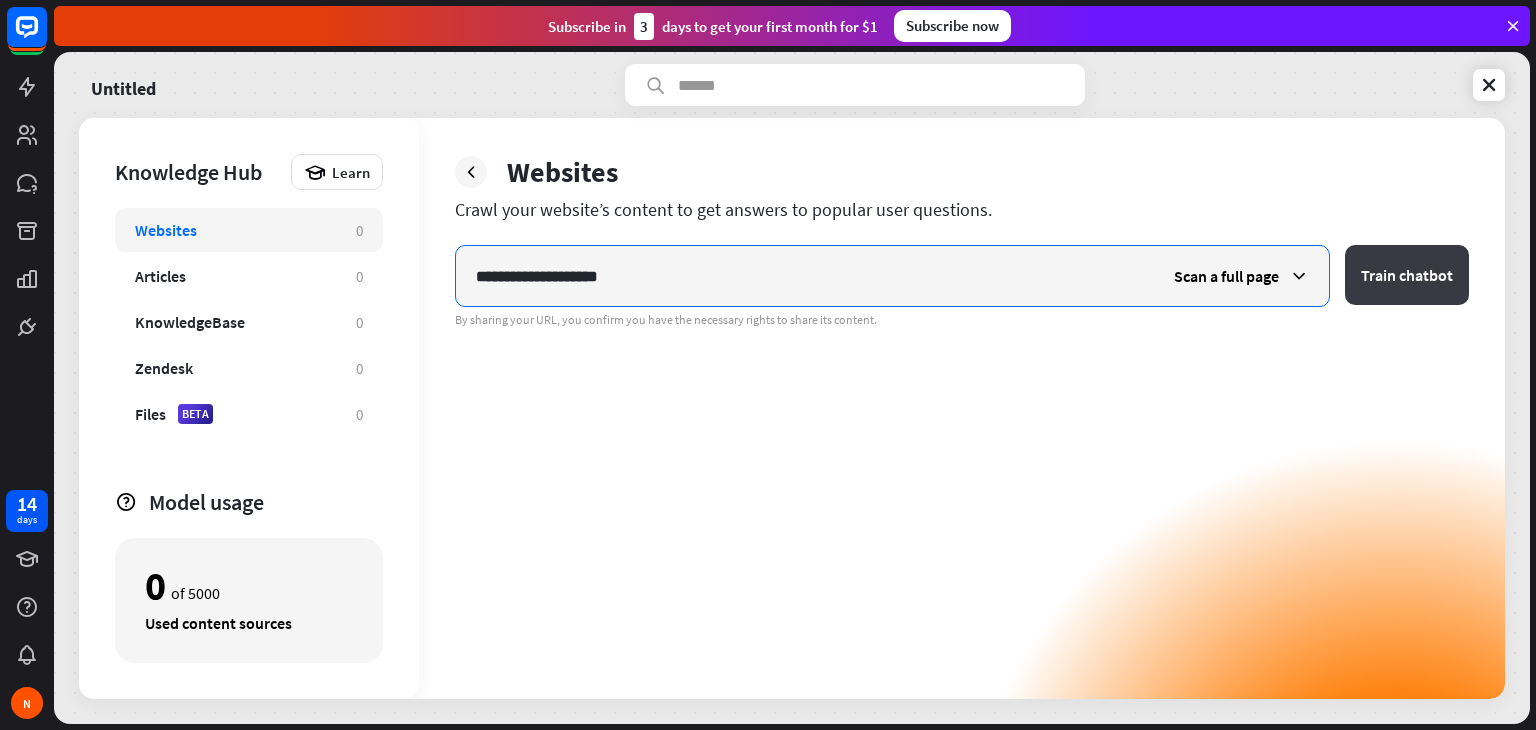 type on "**********" 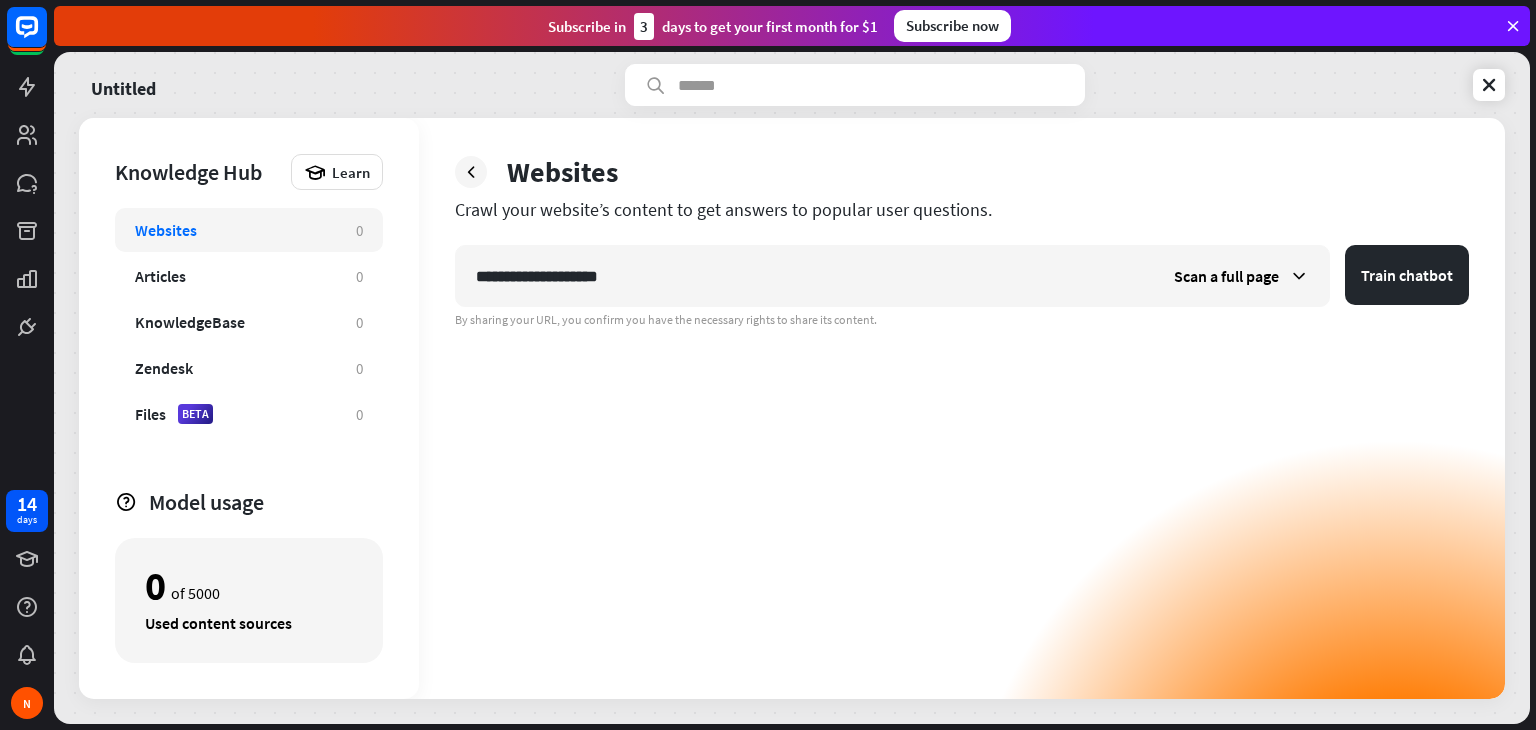 drag, startPoint x: 1412, startPoint y: 304, endPoint x: 1418, endPoint y: 321, distance: 18.027756 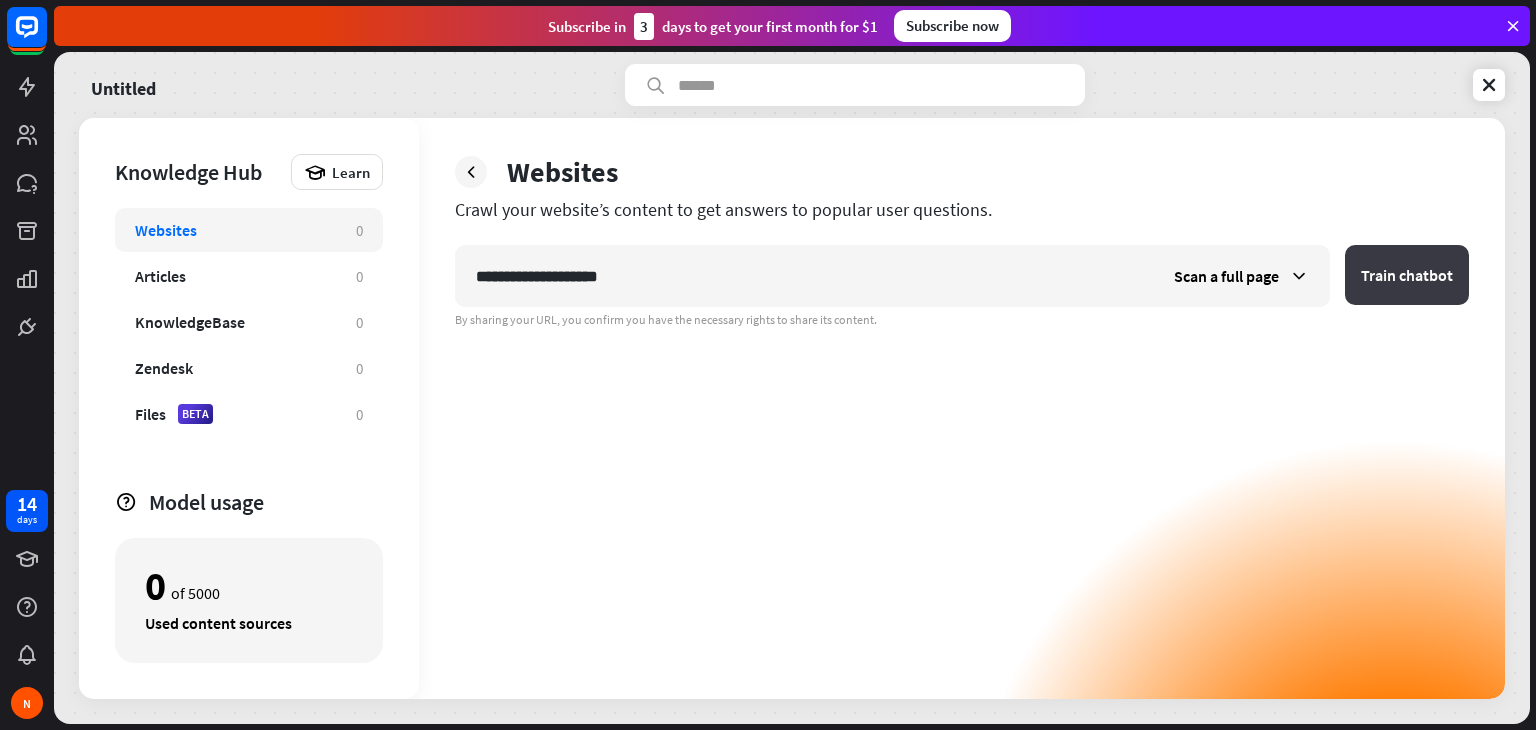 click on "Train chatbot" at bounding box center [1407, 275] 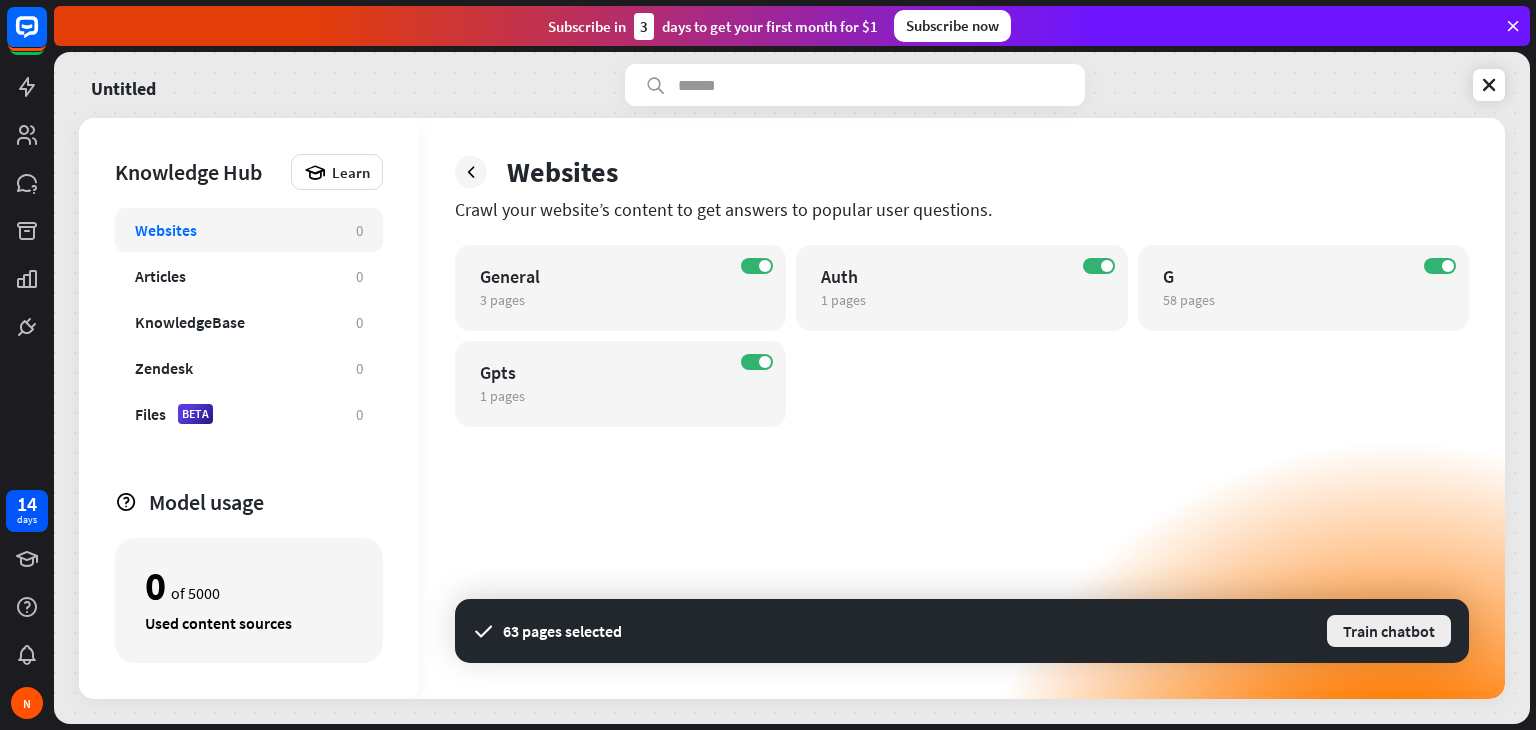 click on "Train chatbot" at bounding box center (1389, 631) 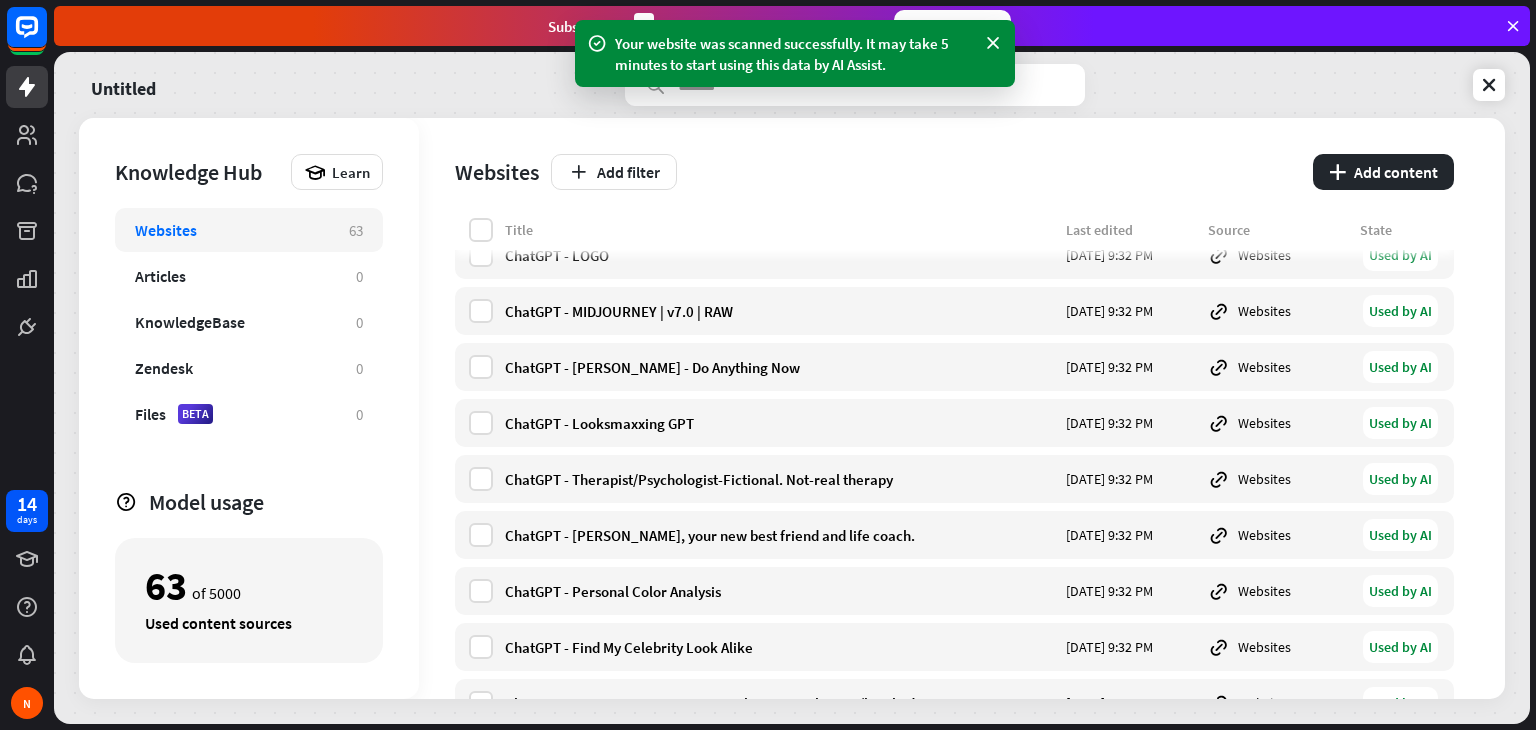 scroll, scrollTop: 0, scrollLeft: 0, axis: both 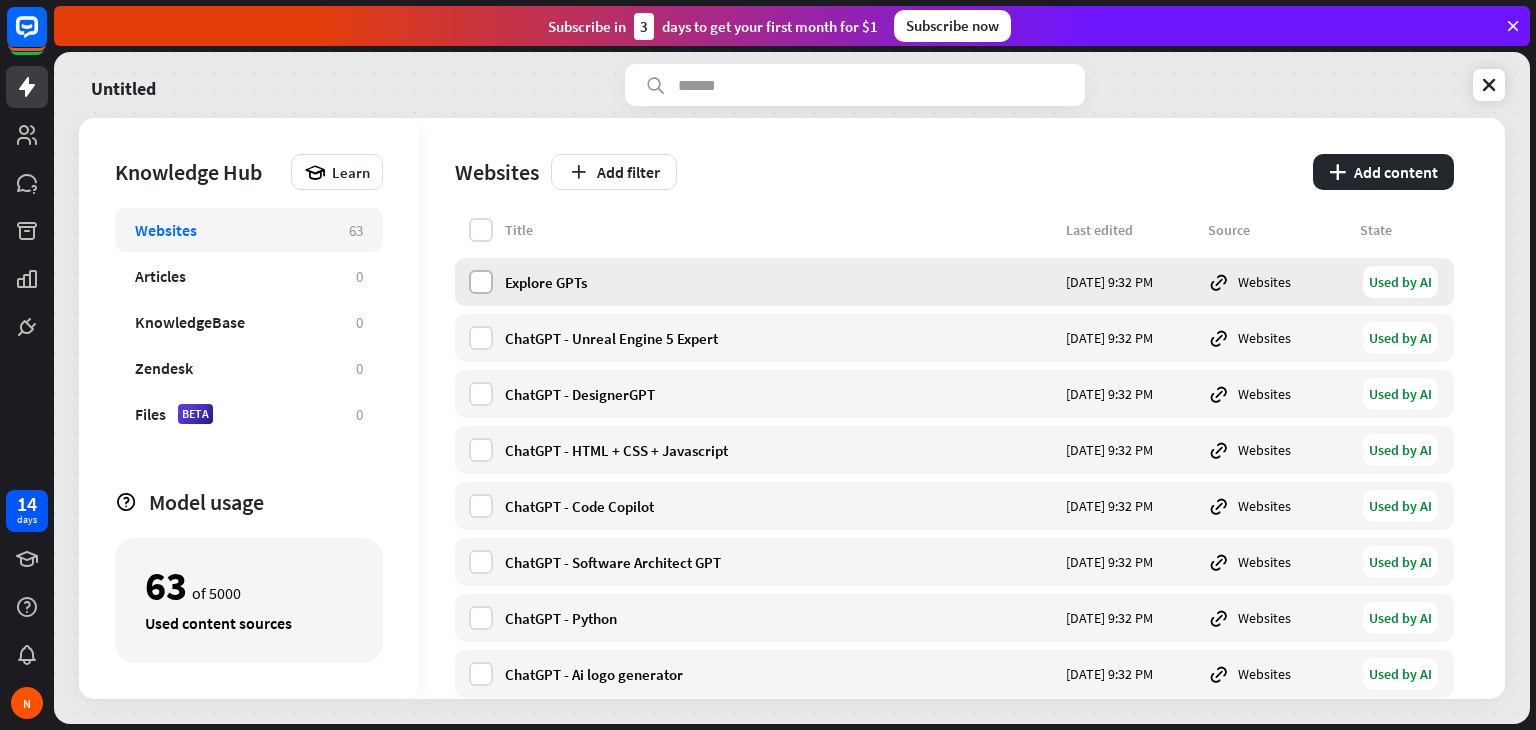 click at bounding box center (481, 282) 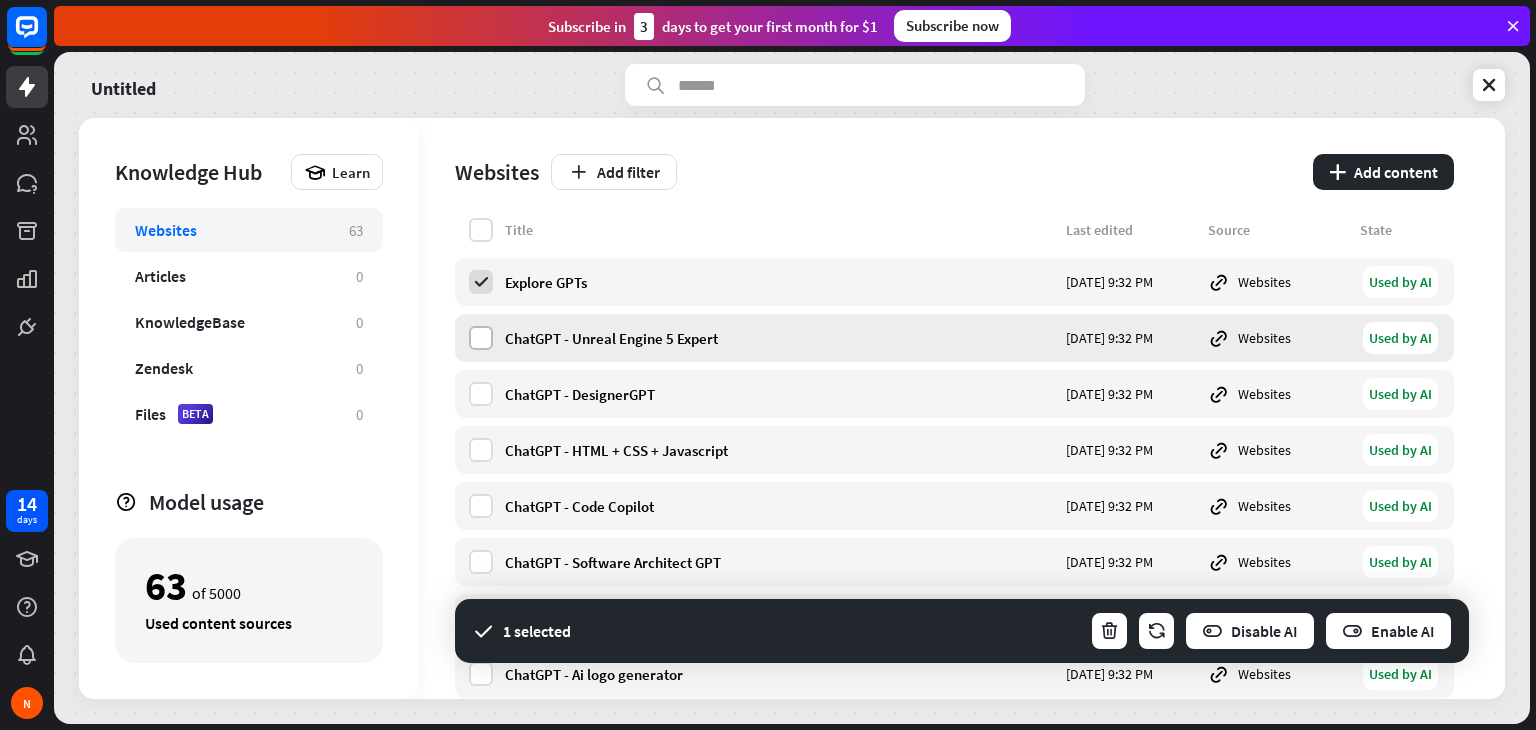 click at bounding box center (481, 338) 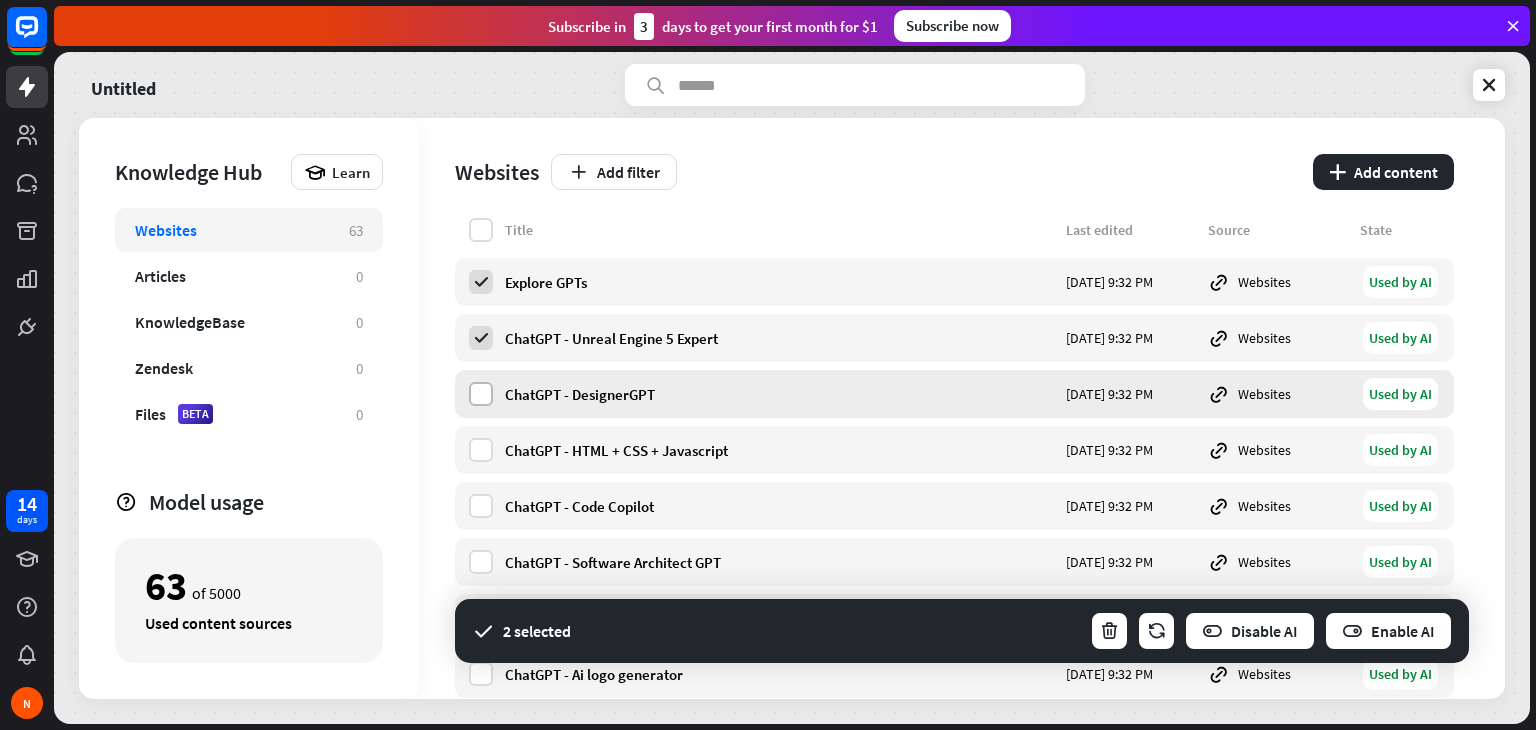 click at bounding box center [481, 394] 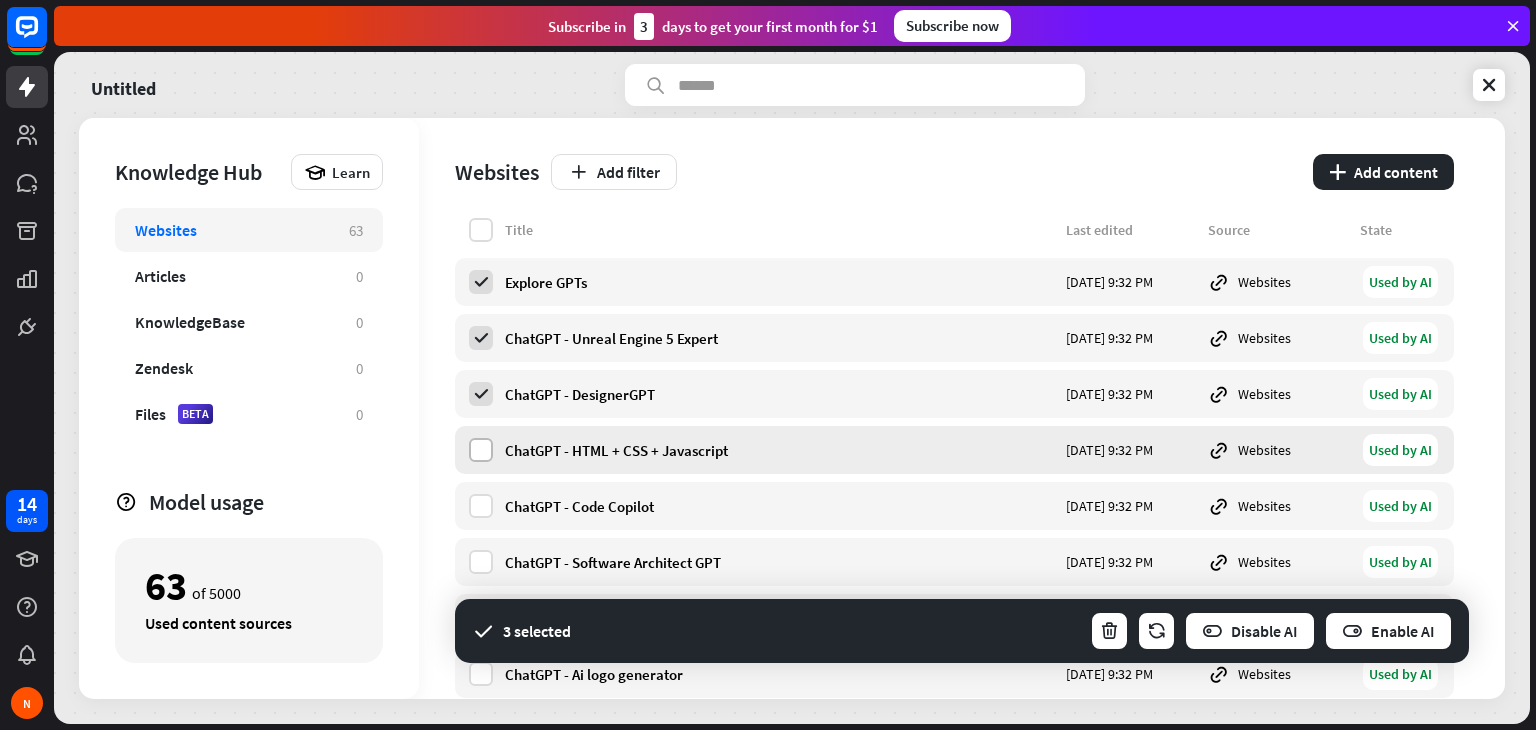 click at bounding box center [481, 450] 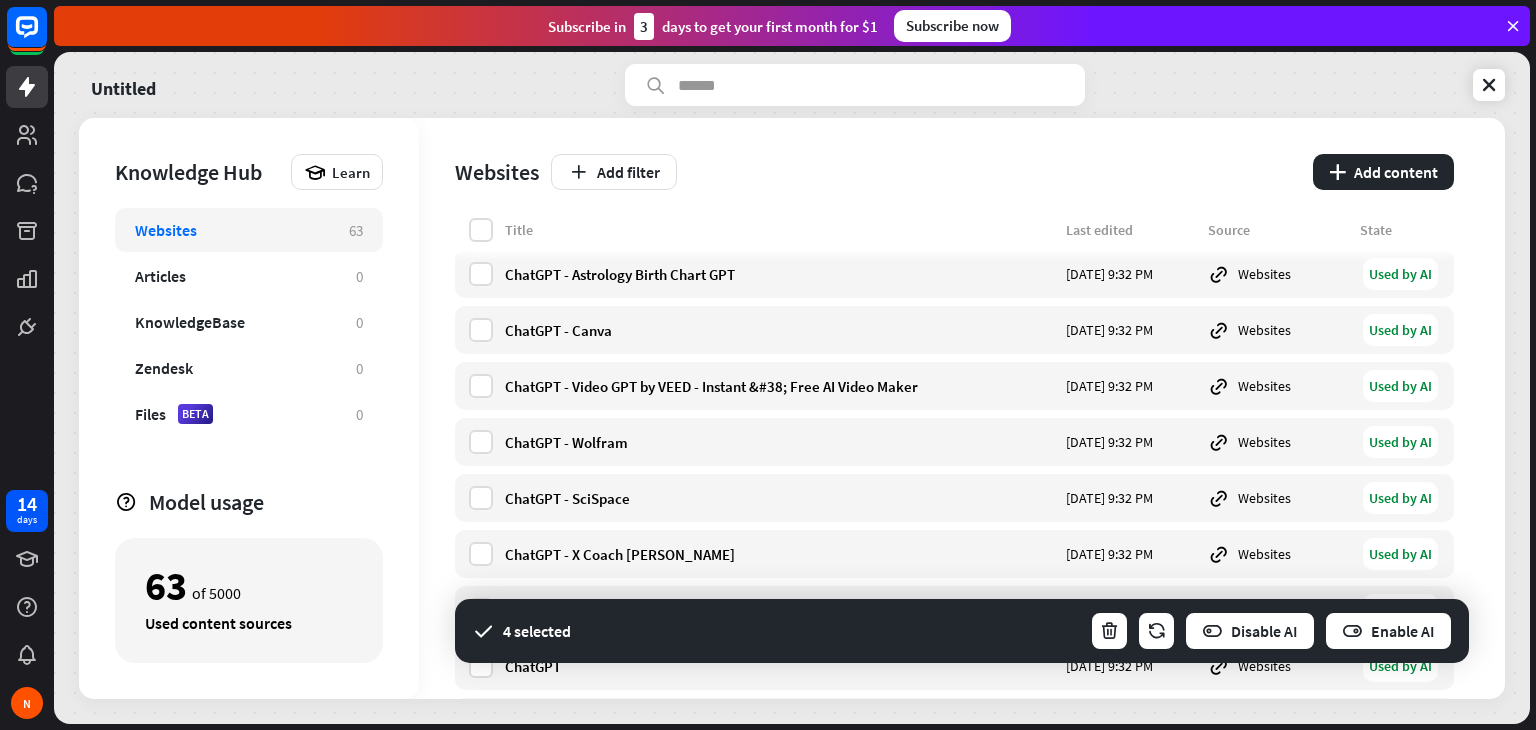 scroll, scrollTop: 3123, scrollLeft: 0, axis: vertical 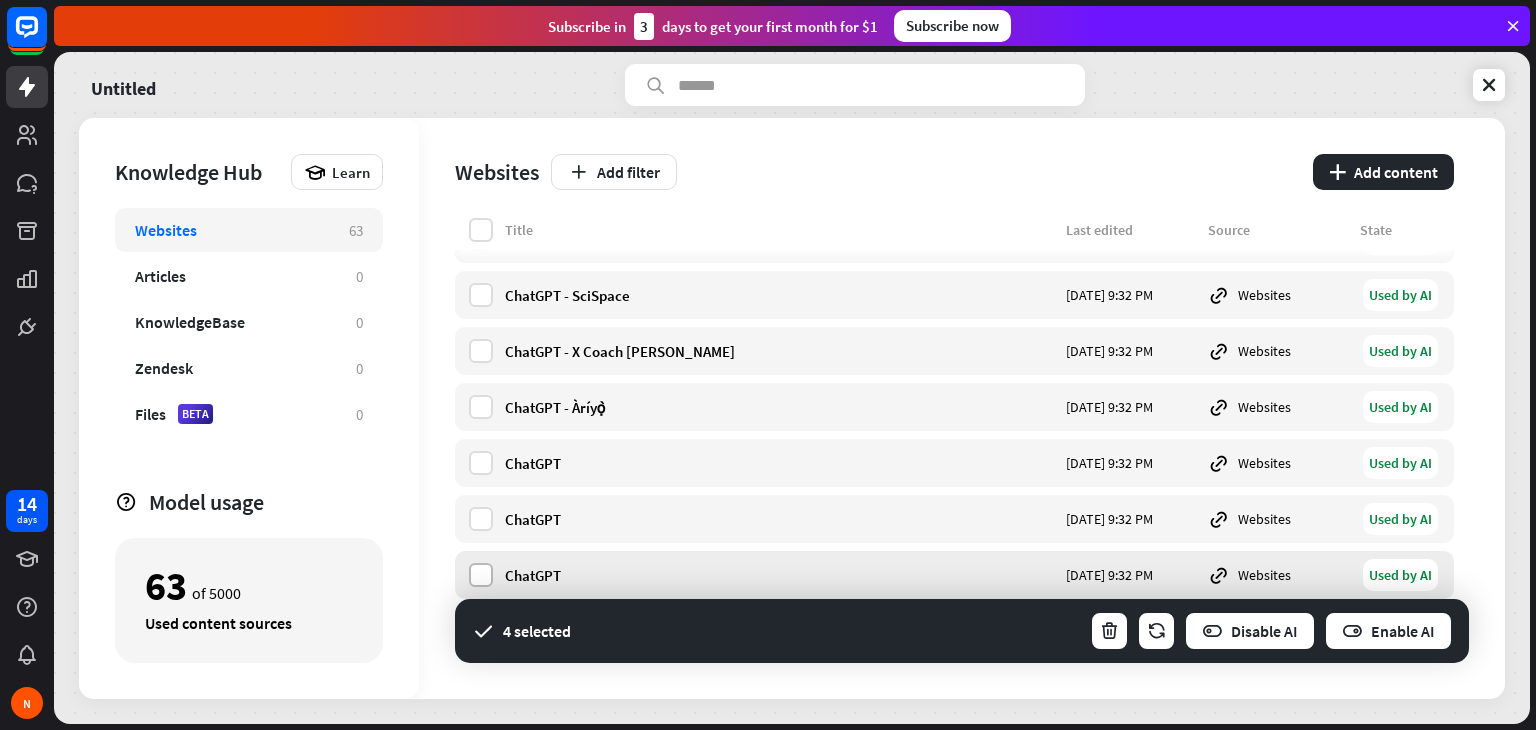 click at bounding box center [481, 575] 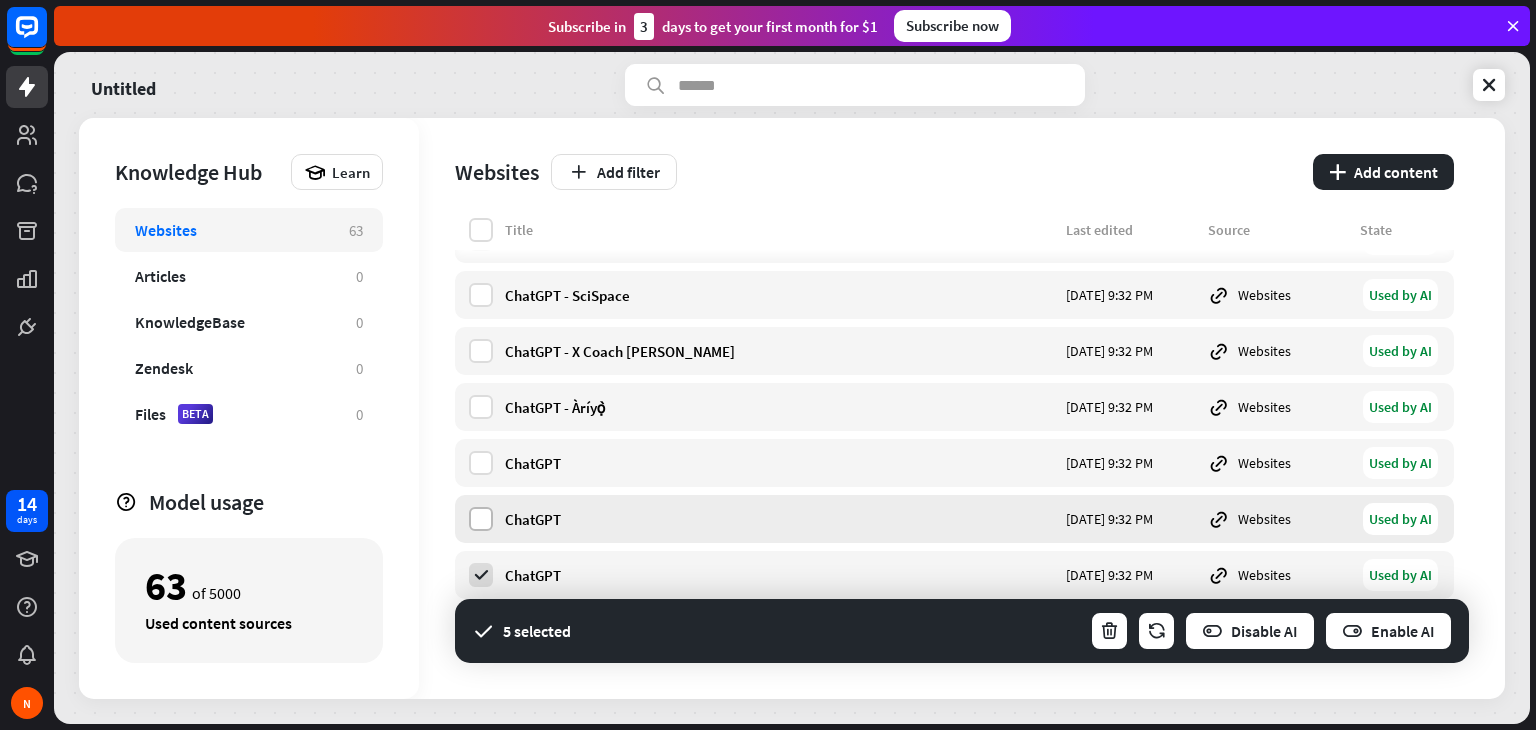 click at bounding box center (481, 519) 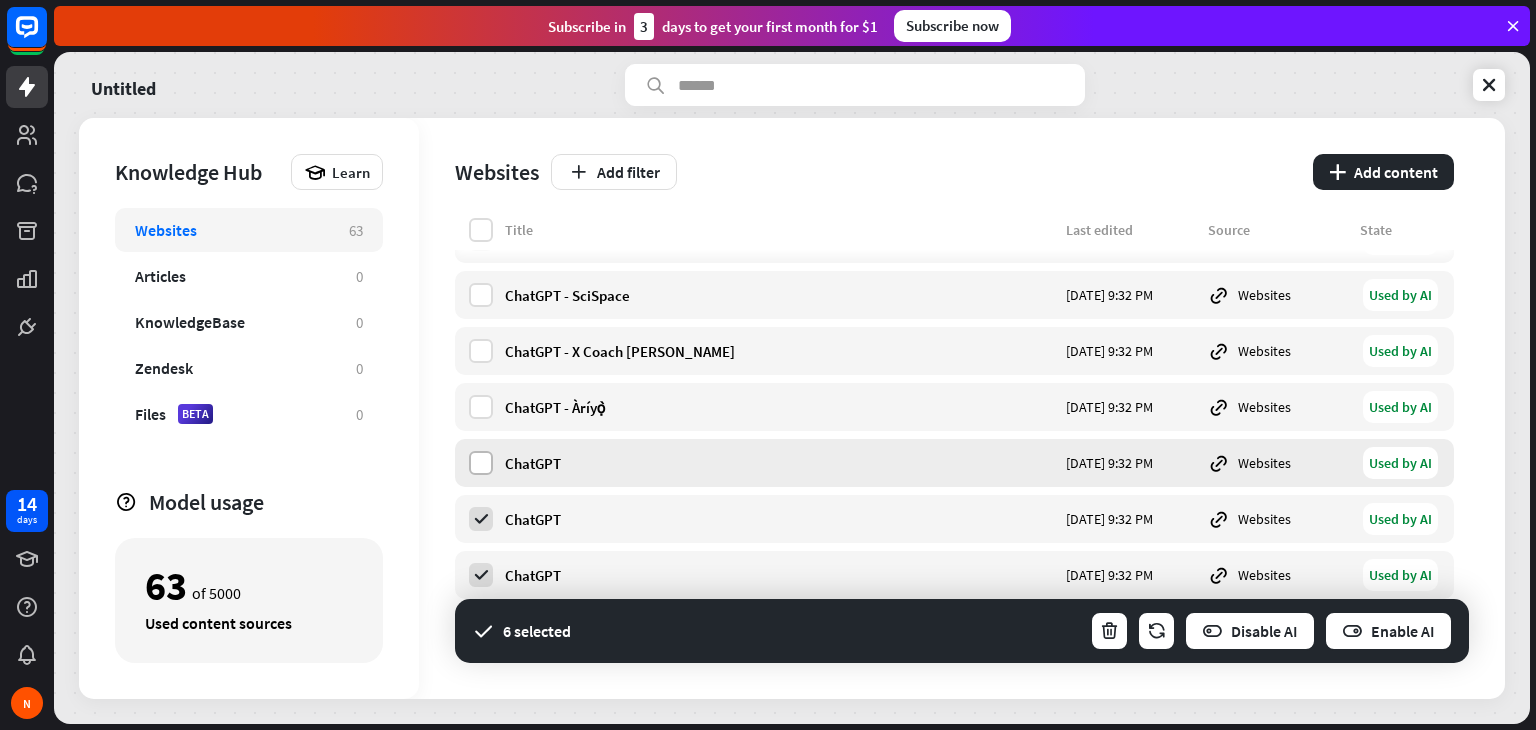 click at bounding box center (481, 463) 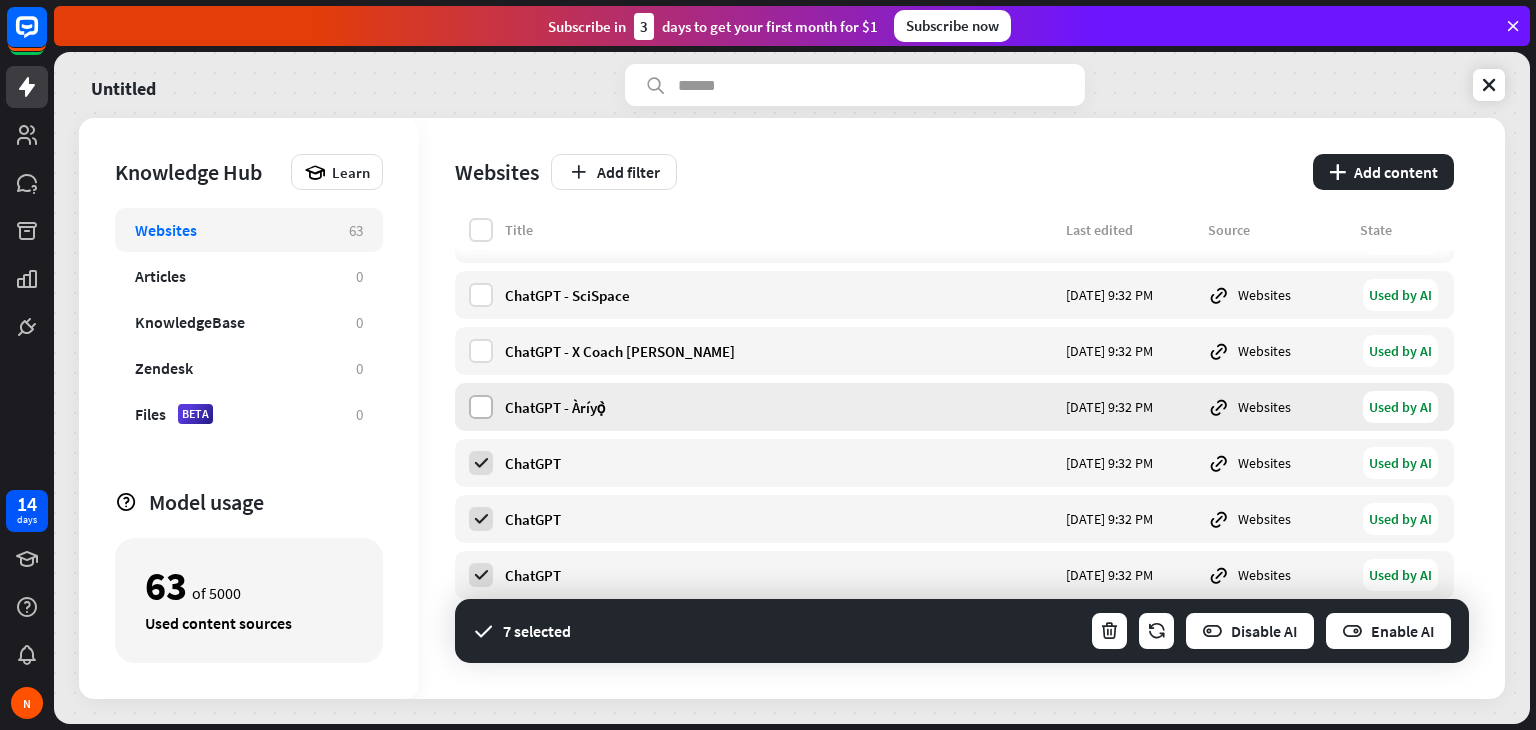 click at bounding box center (481, 407) 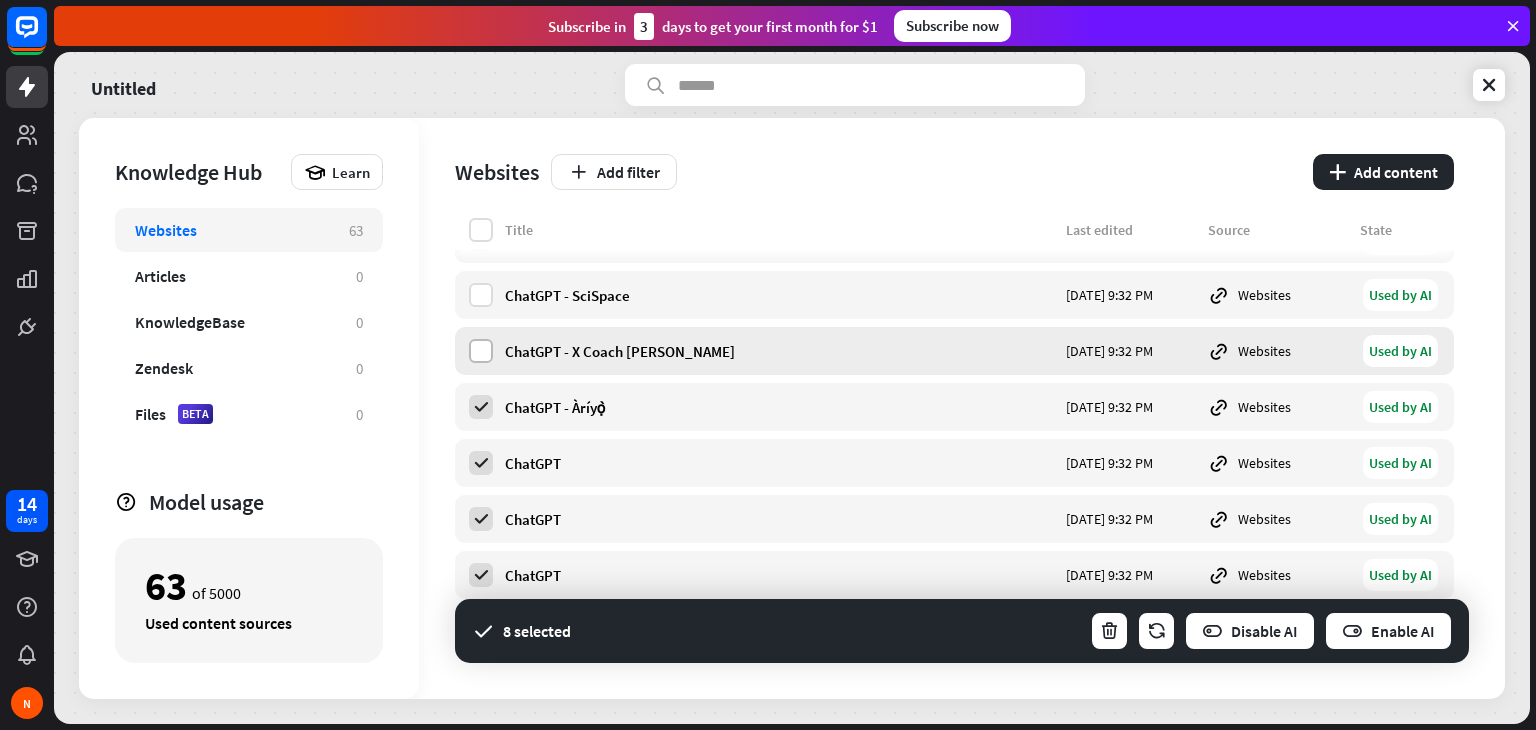 click at bounding box center (481, 351) 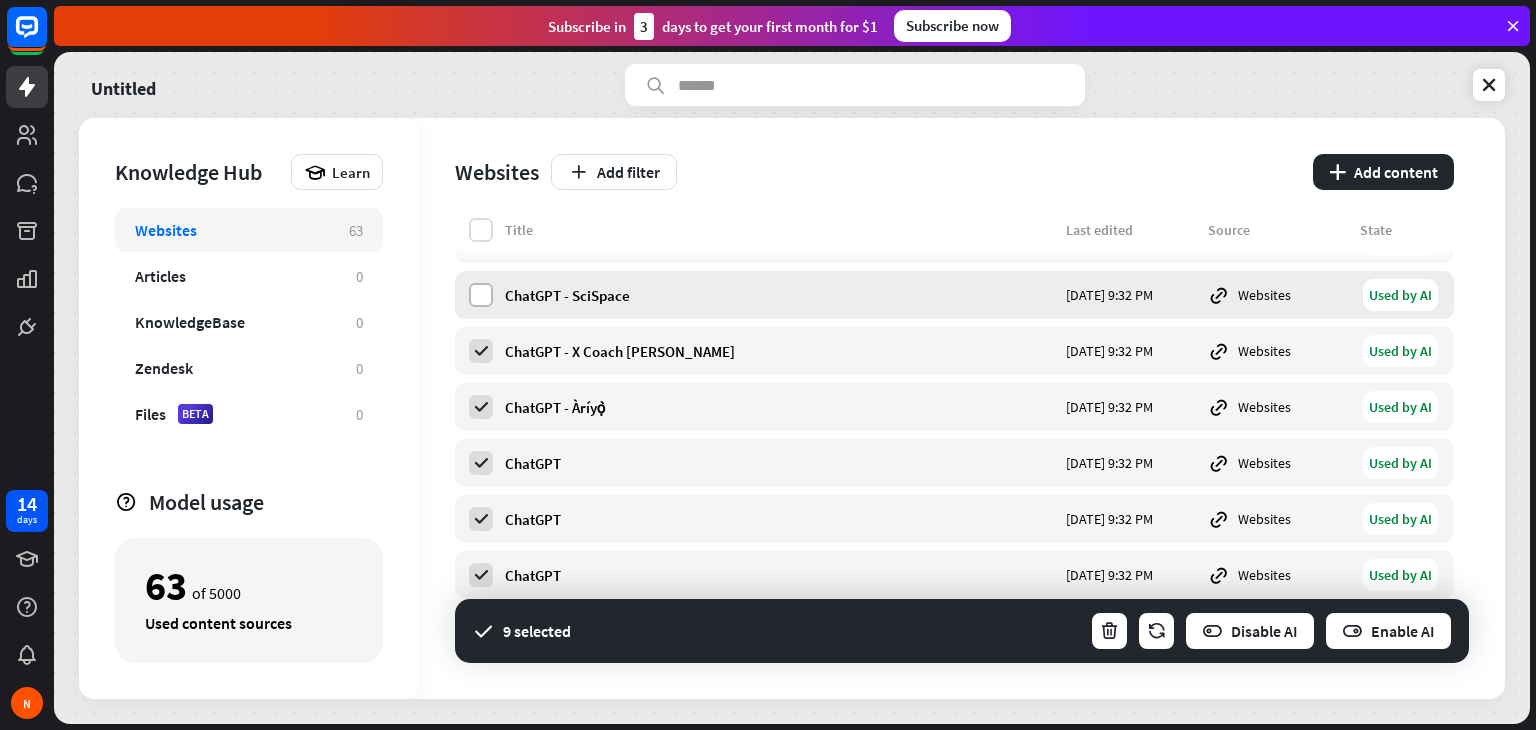 click at bounding box center (481, 295) 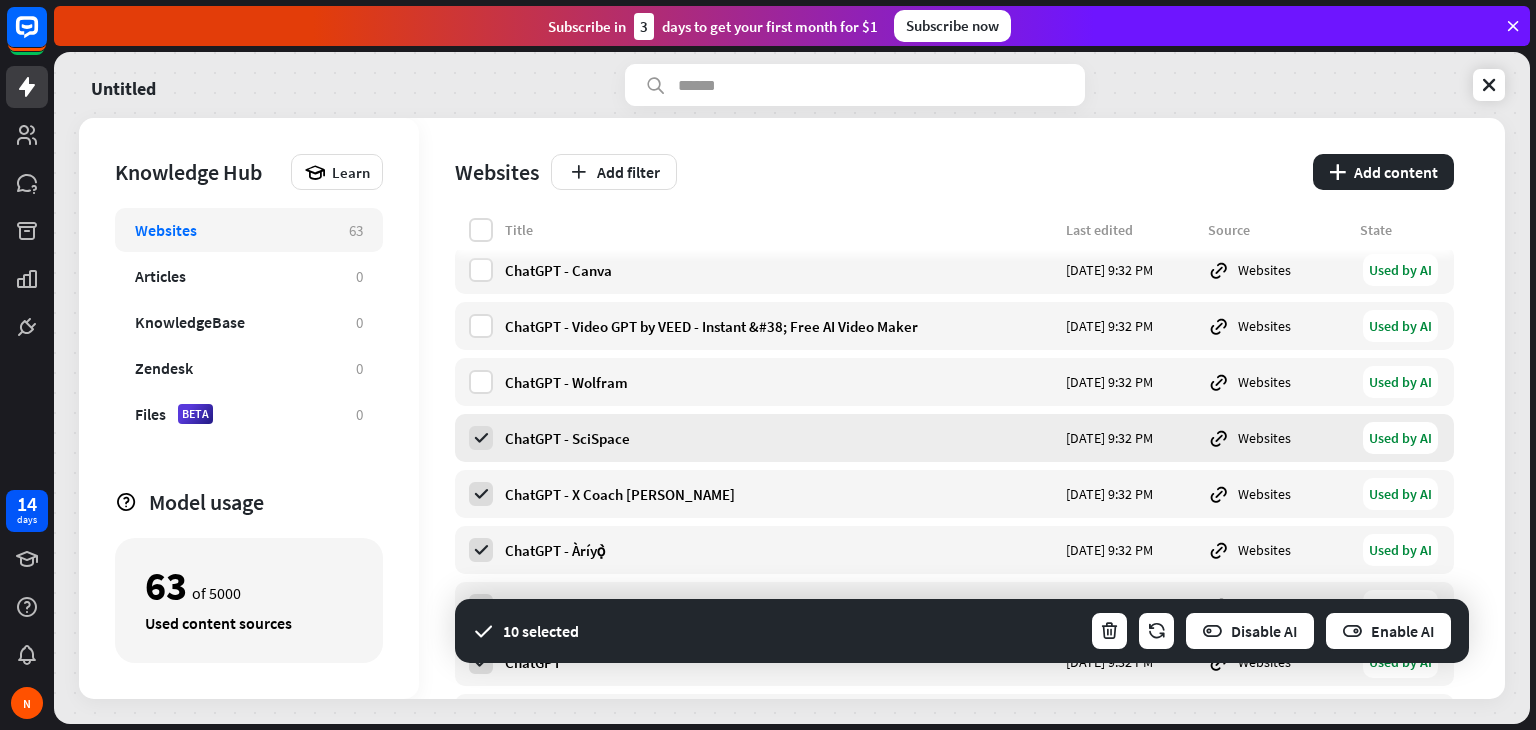 scroll, scrollTop: 2975, scrollLeft: 0, axis: vertical 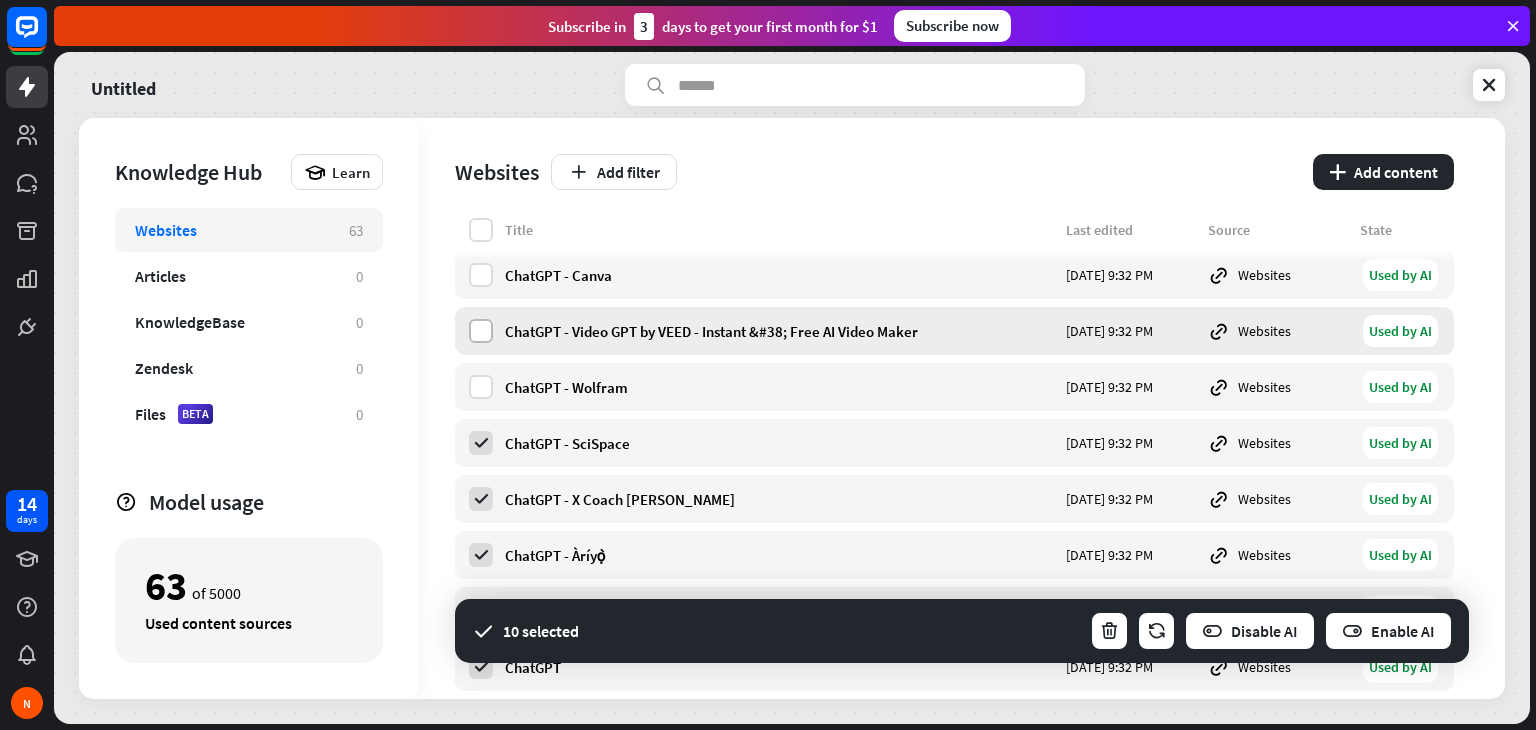 drag, startPoint x: 485, startPoint y: 389, endPoint x: 484, endPoint y: 342, distance: 47.010635 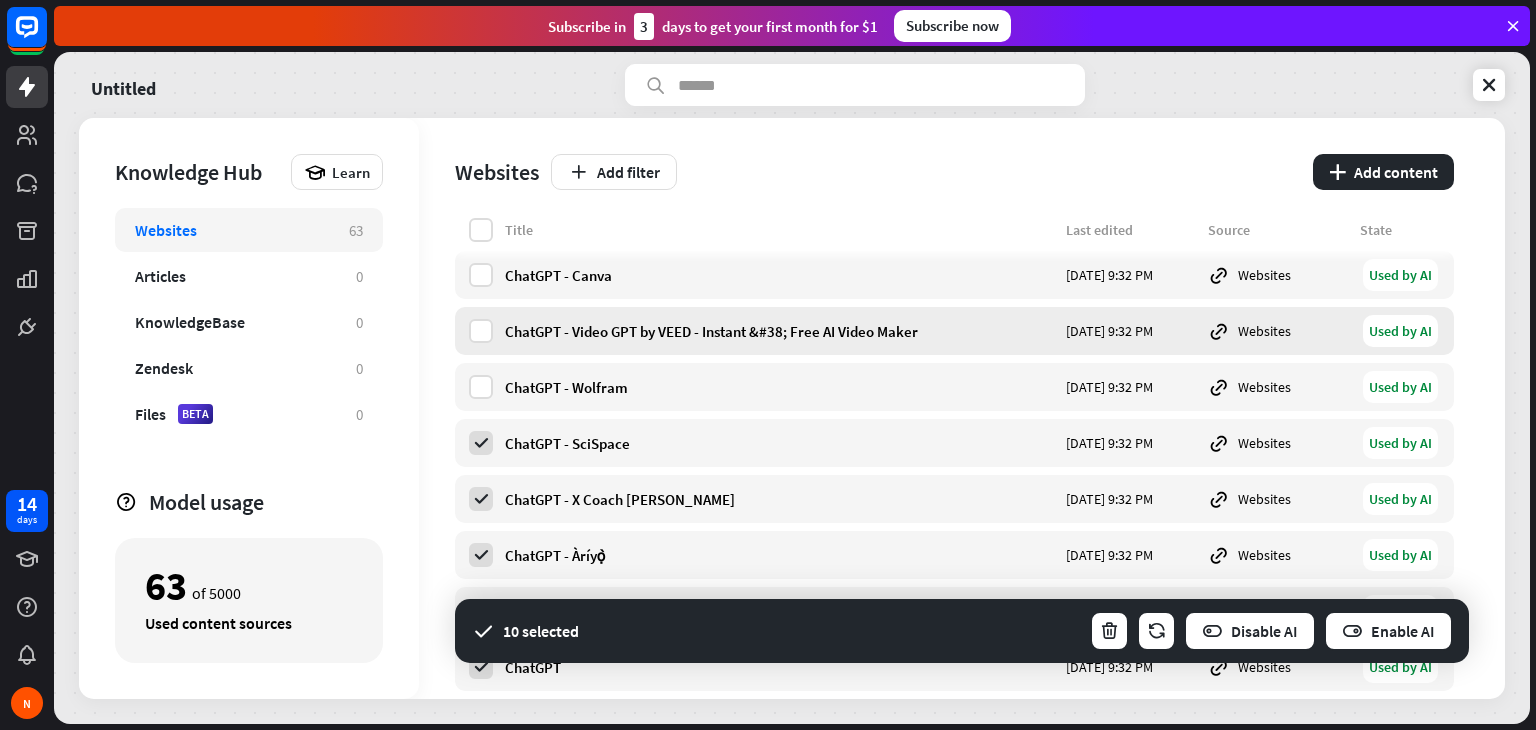 click on "ChatGPT - Video GPT by VEED - Instant &#38; Free AI Video Maker
[DATE] 9:32 PM
Websites
Used by AI" at bounding box center [954, 331] 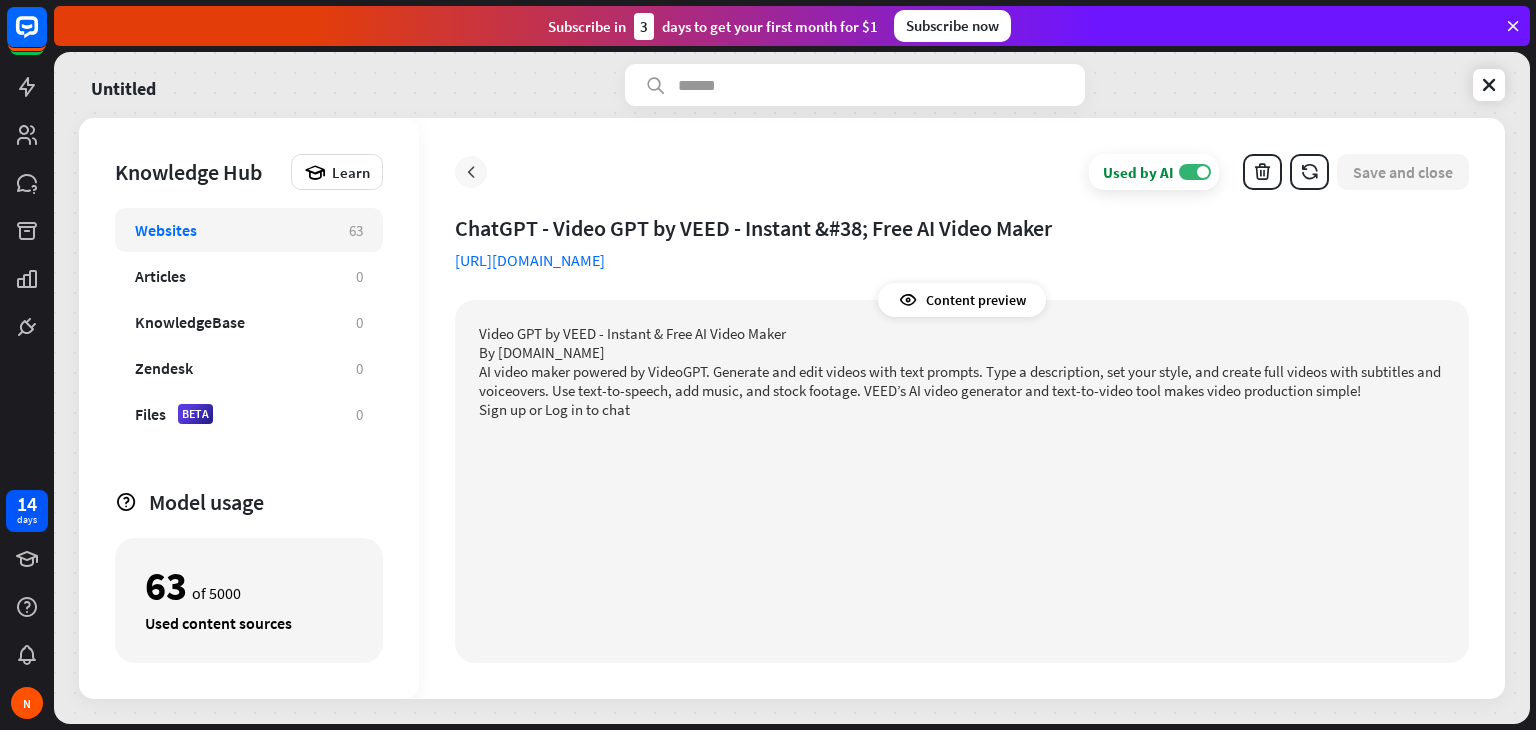 click at bounding box center (471, 172) 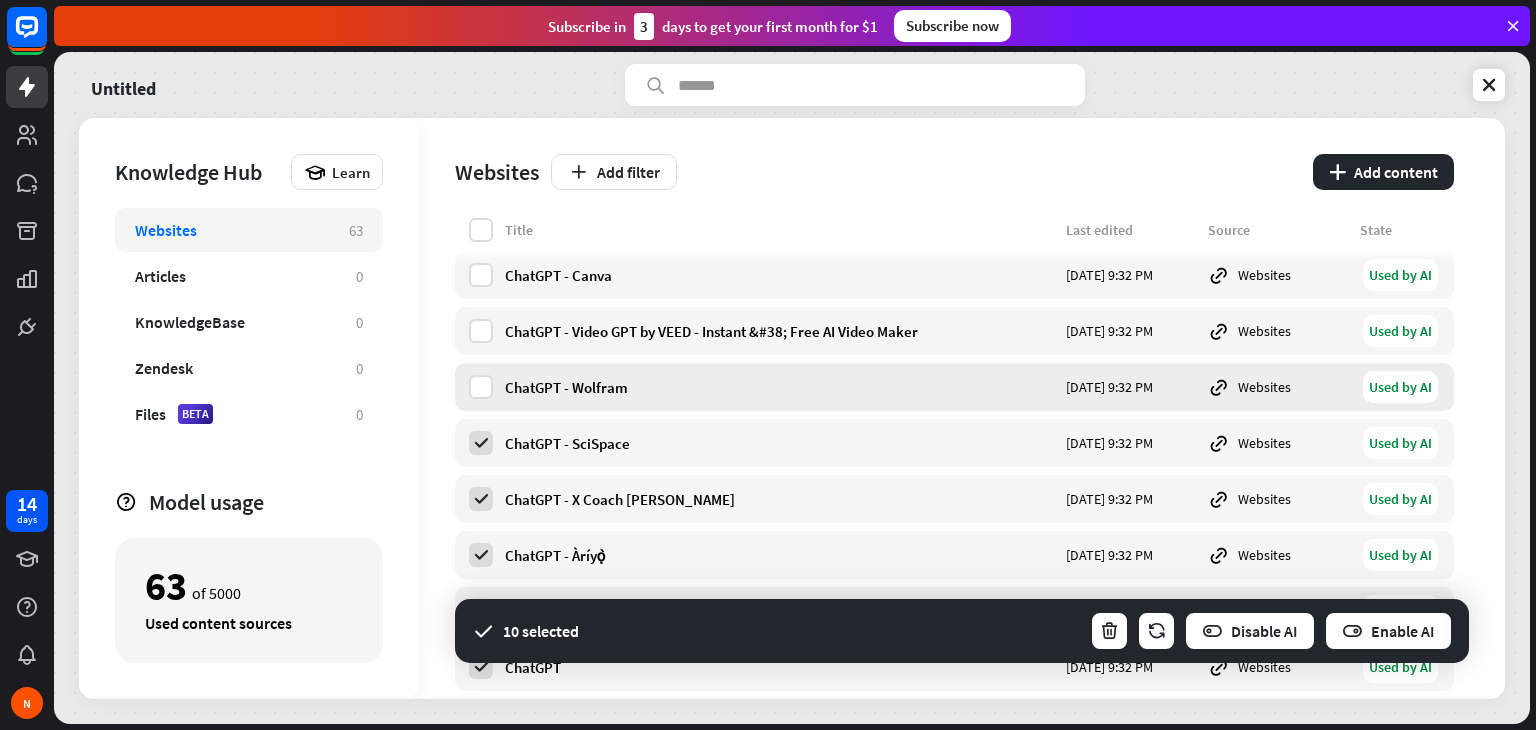 drag, startPoint x: 483, startPoint y: 384, endPoint x: 499, endPoint y: 386, distance: 16.124516 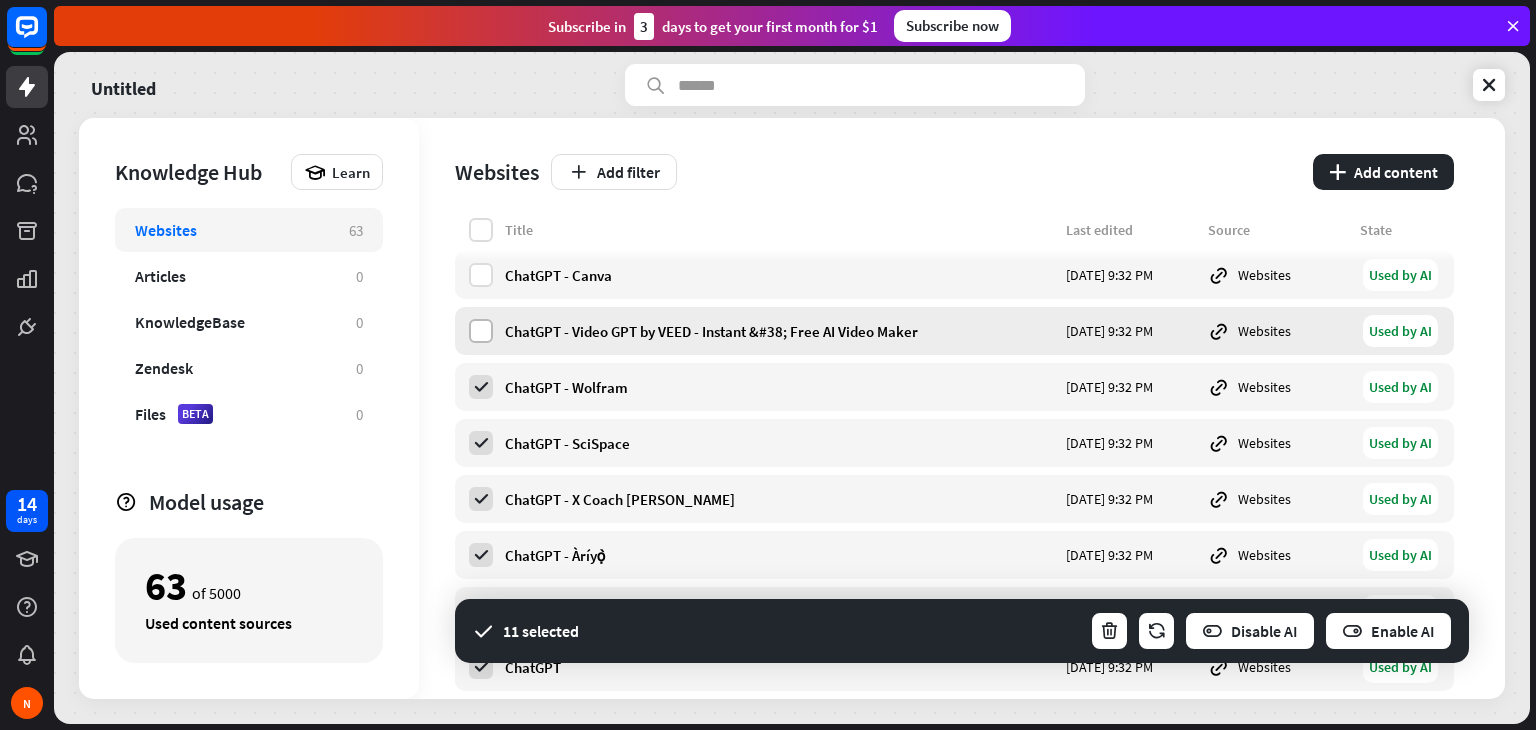 click at bounding box center [481, 331] 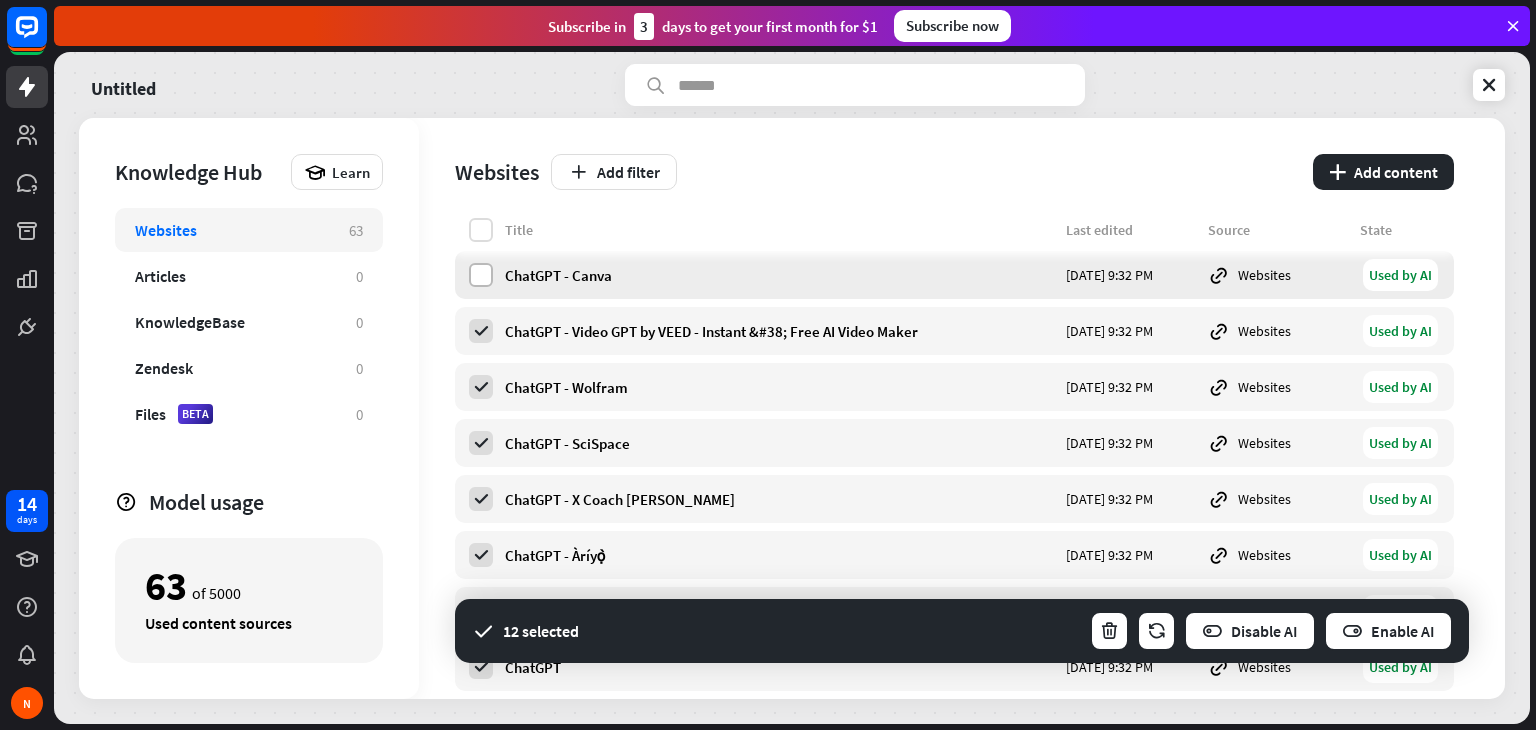 click at bounding box center [481, 275] 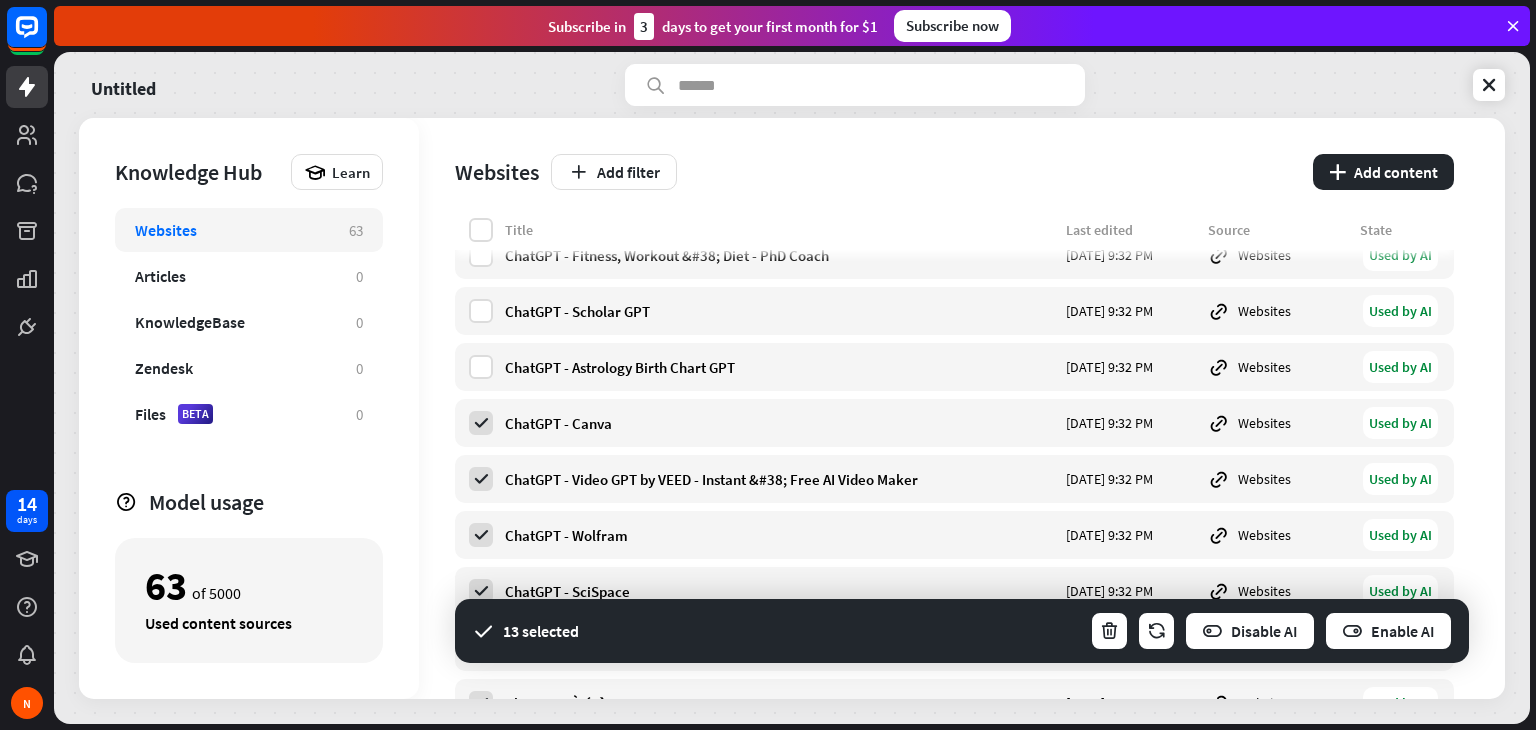 scroll, scrollTop: 2816, scrollLeft: 0, axis: vertical 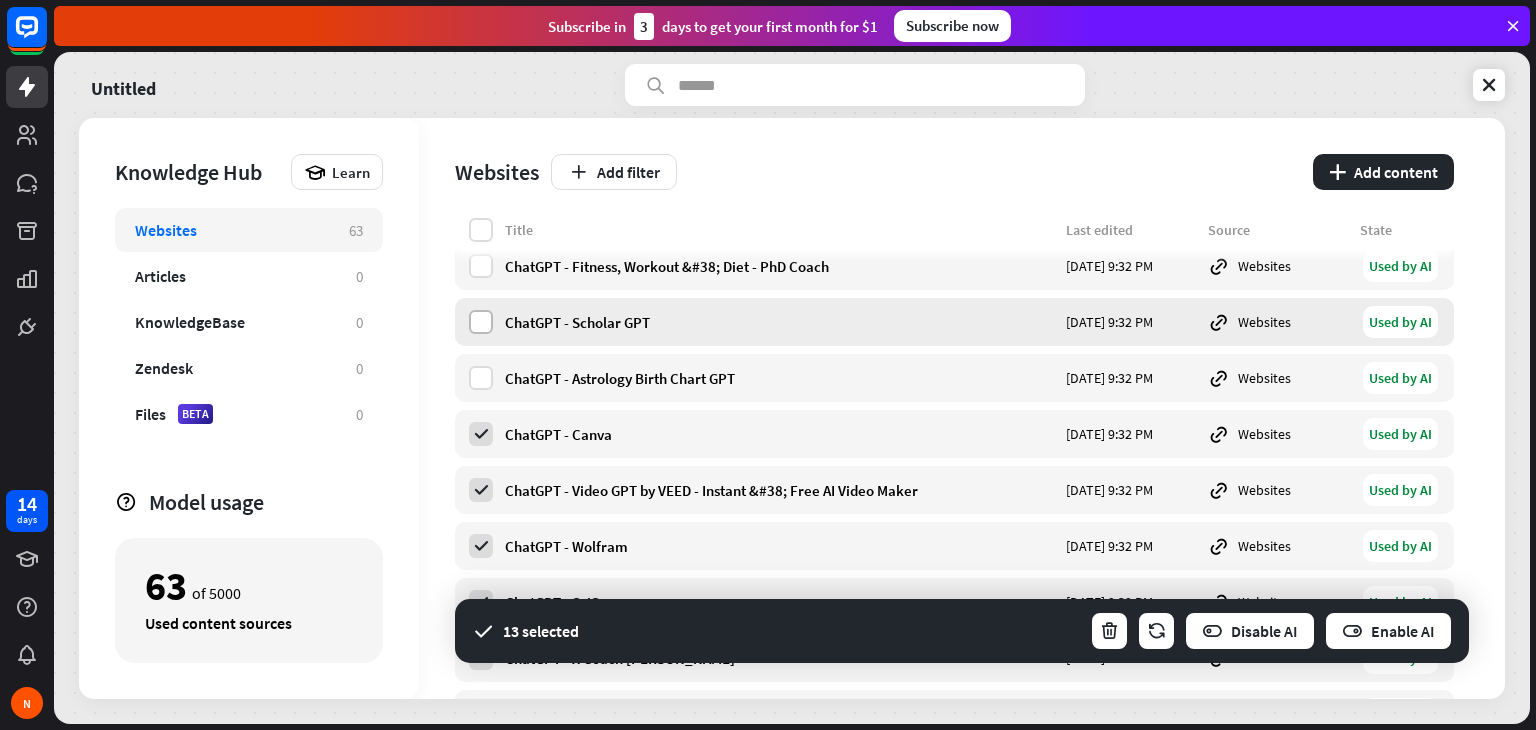 click at bounding box center [481, 322] 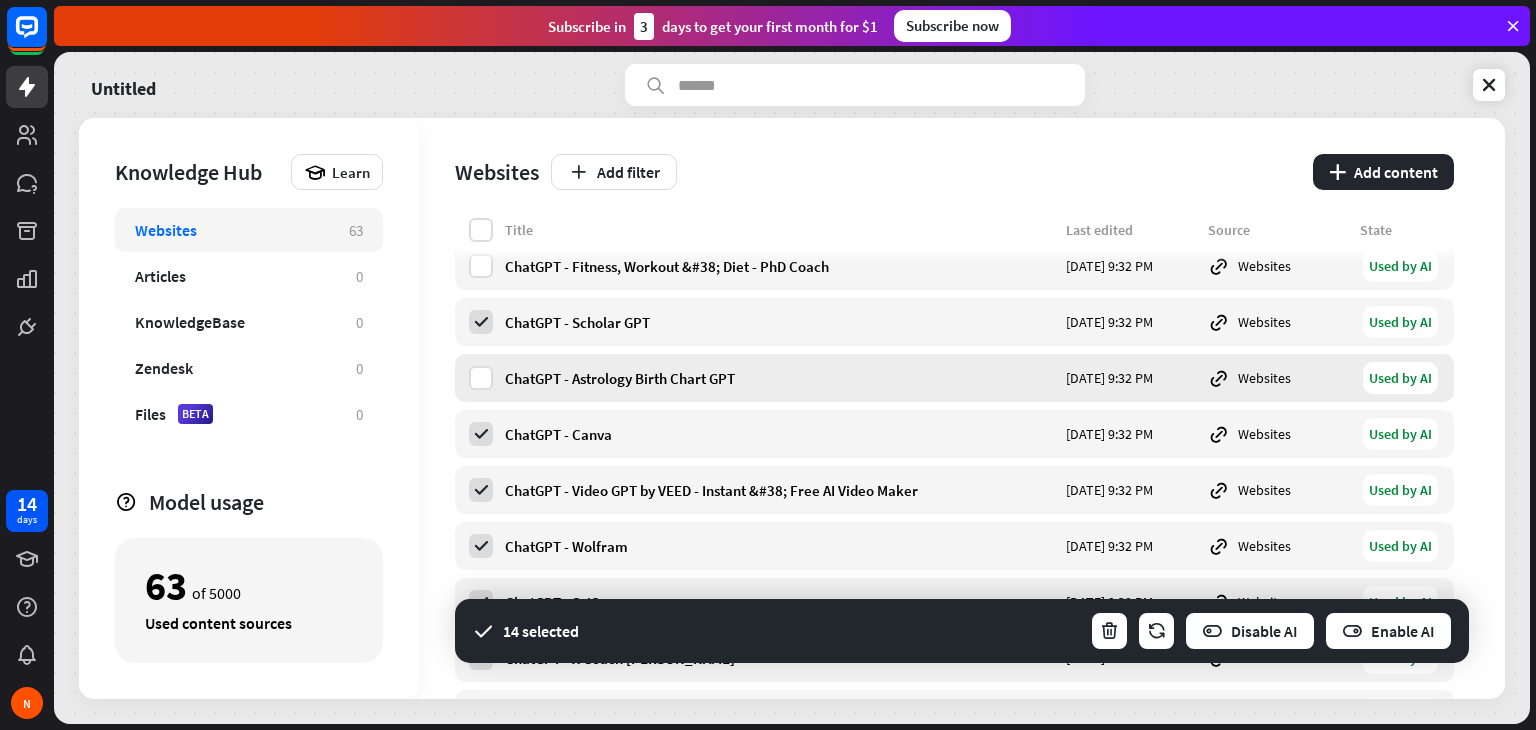 click on "ChatGPT - Astrology Birth Chart GPT
[DATE] 9:32 PM
Websites
Used by AI" at bounding box center (954, 378) 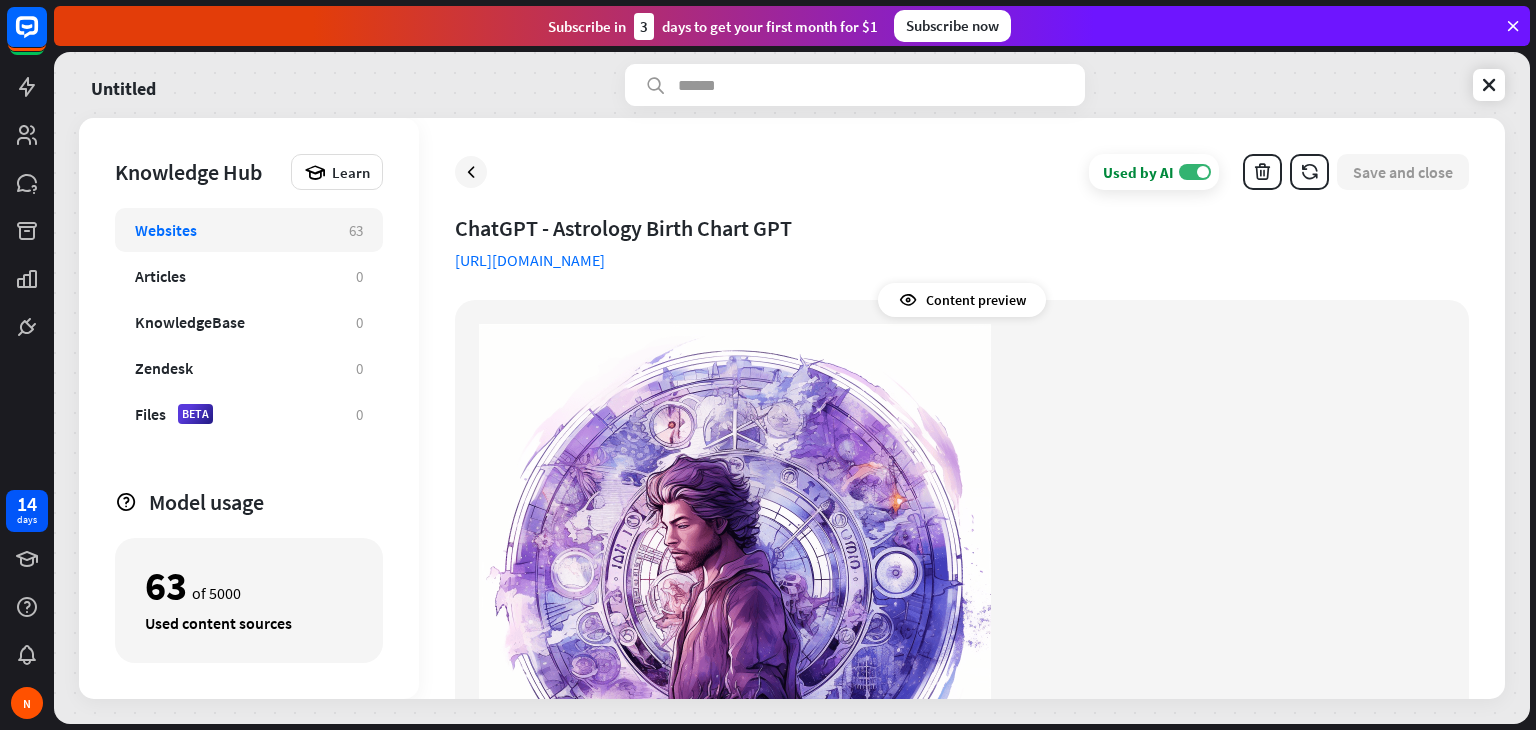 click on "Used by AI
ON
Save and close" at bounding box center [962, 172] 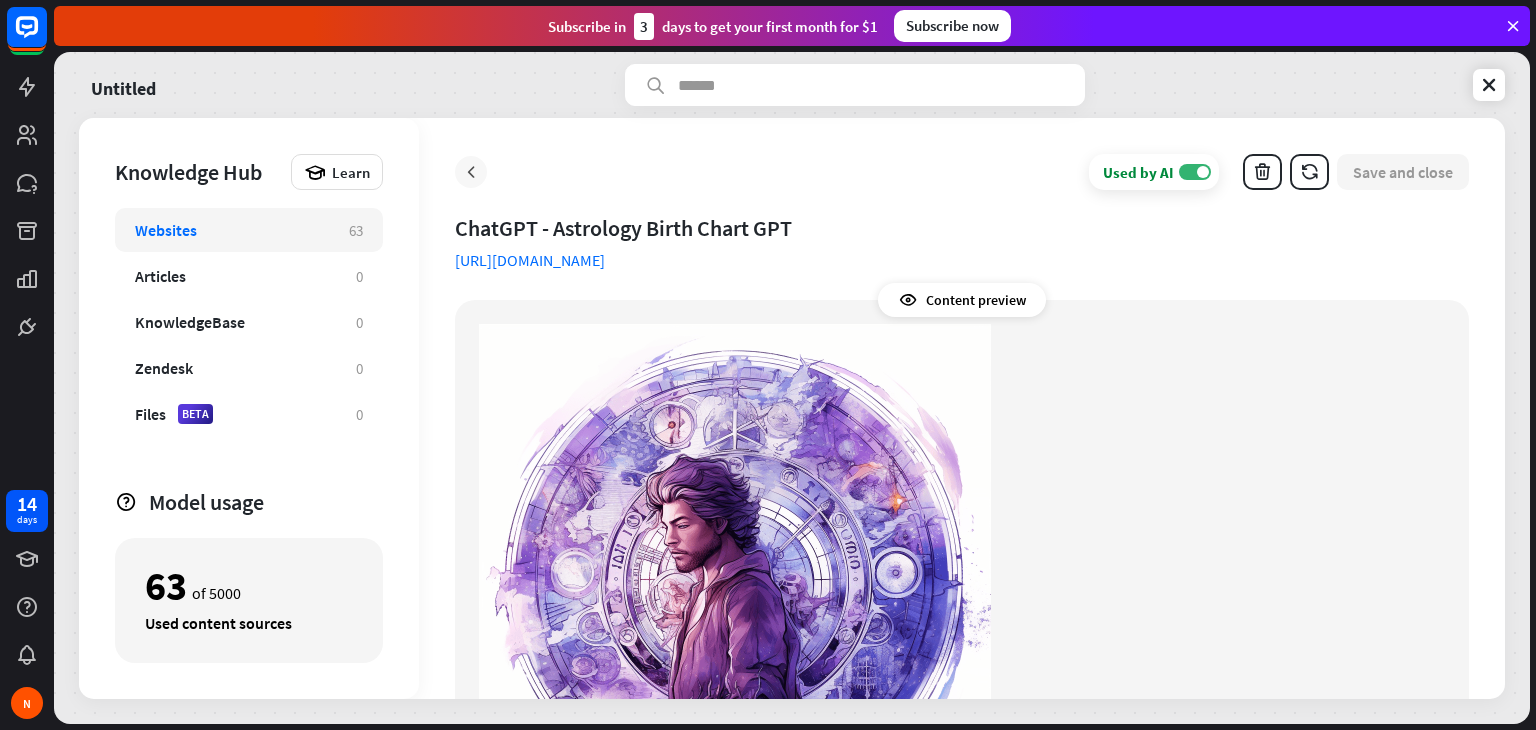 click at bounding box center (471, 172) 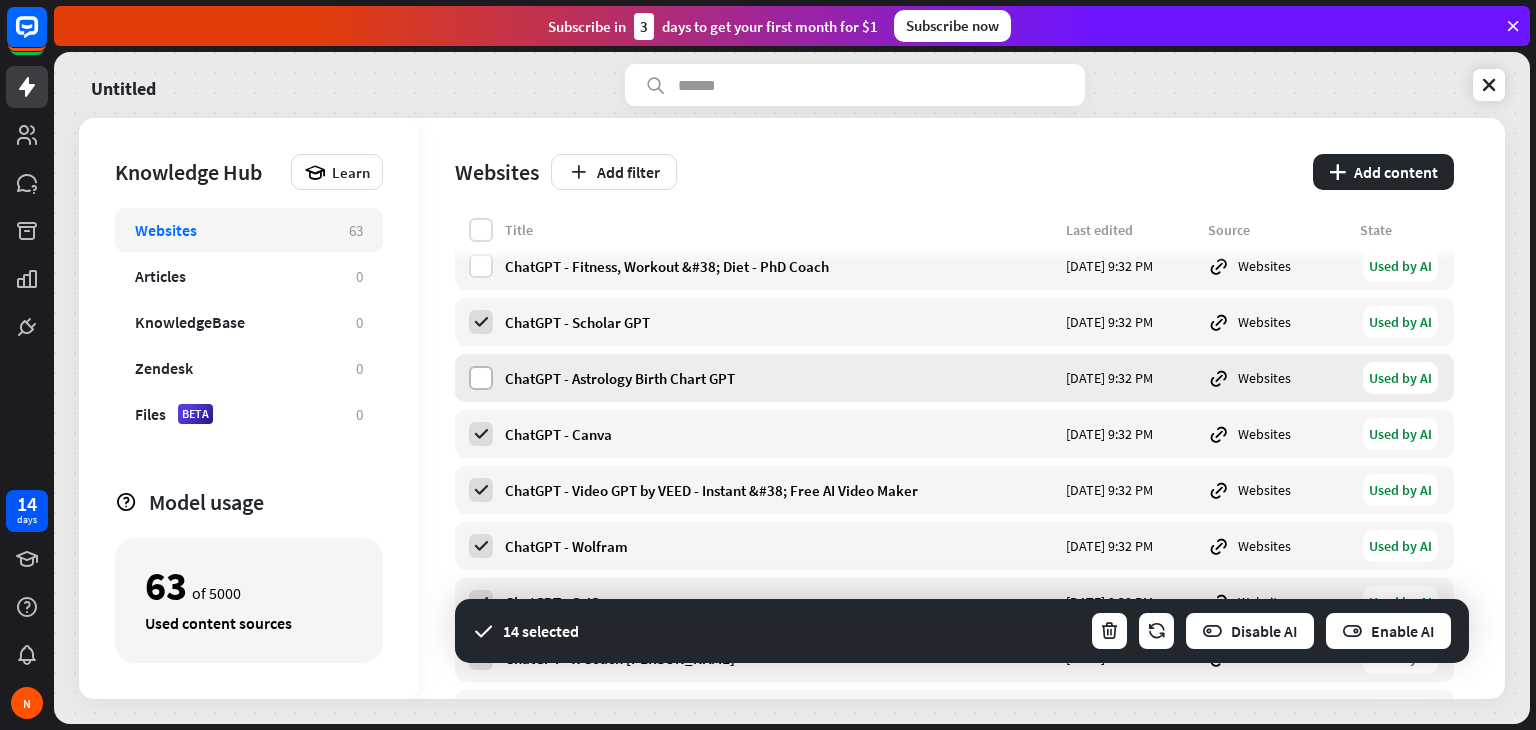 click at bounding box center (481, 378) 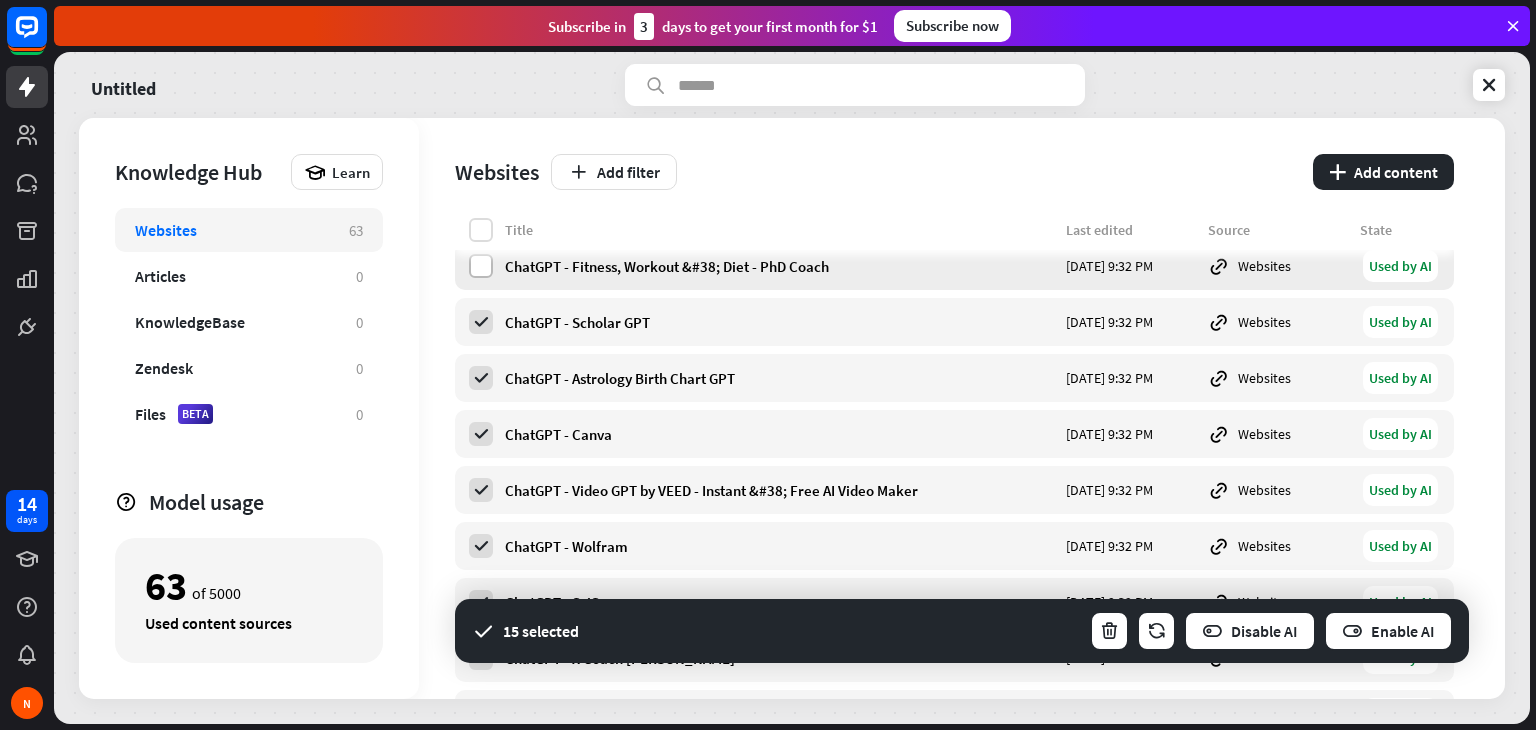 click at bounding box center [481, 266] 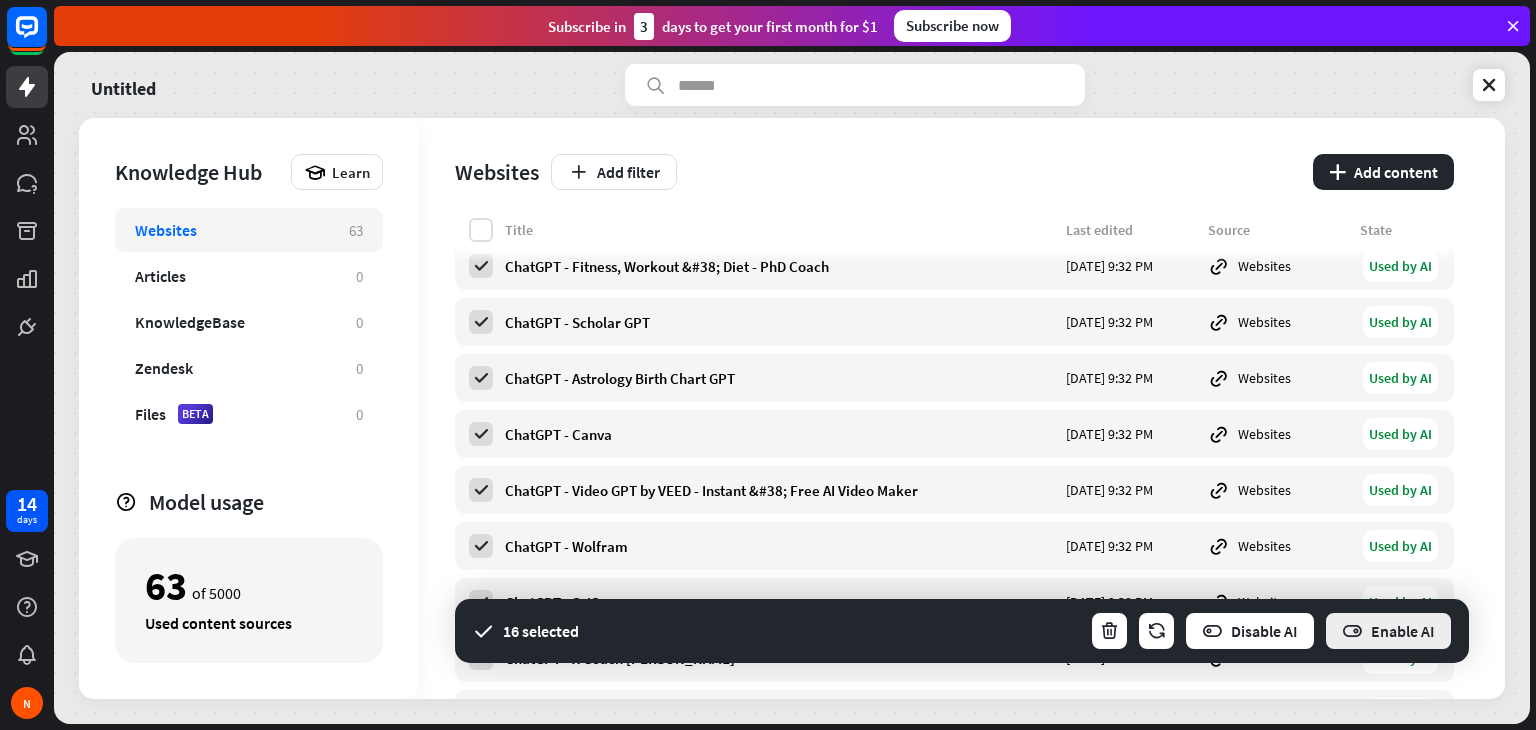 click on "Enable AI" at bounding box center (1388, 631) 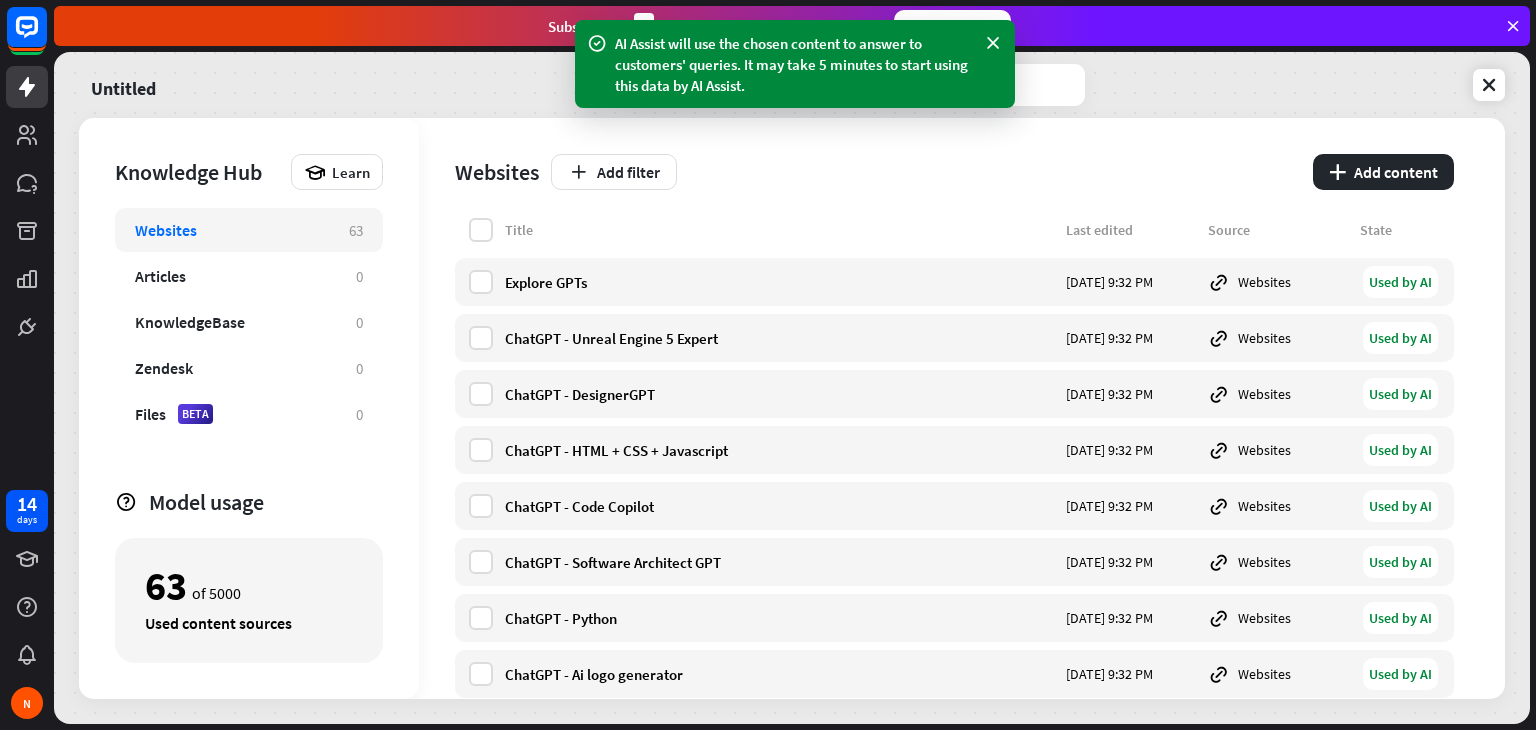 scroll, scrollTop: 0, scrollLeft: 0, axis: both 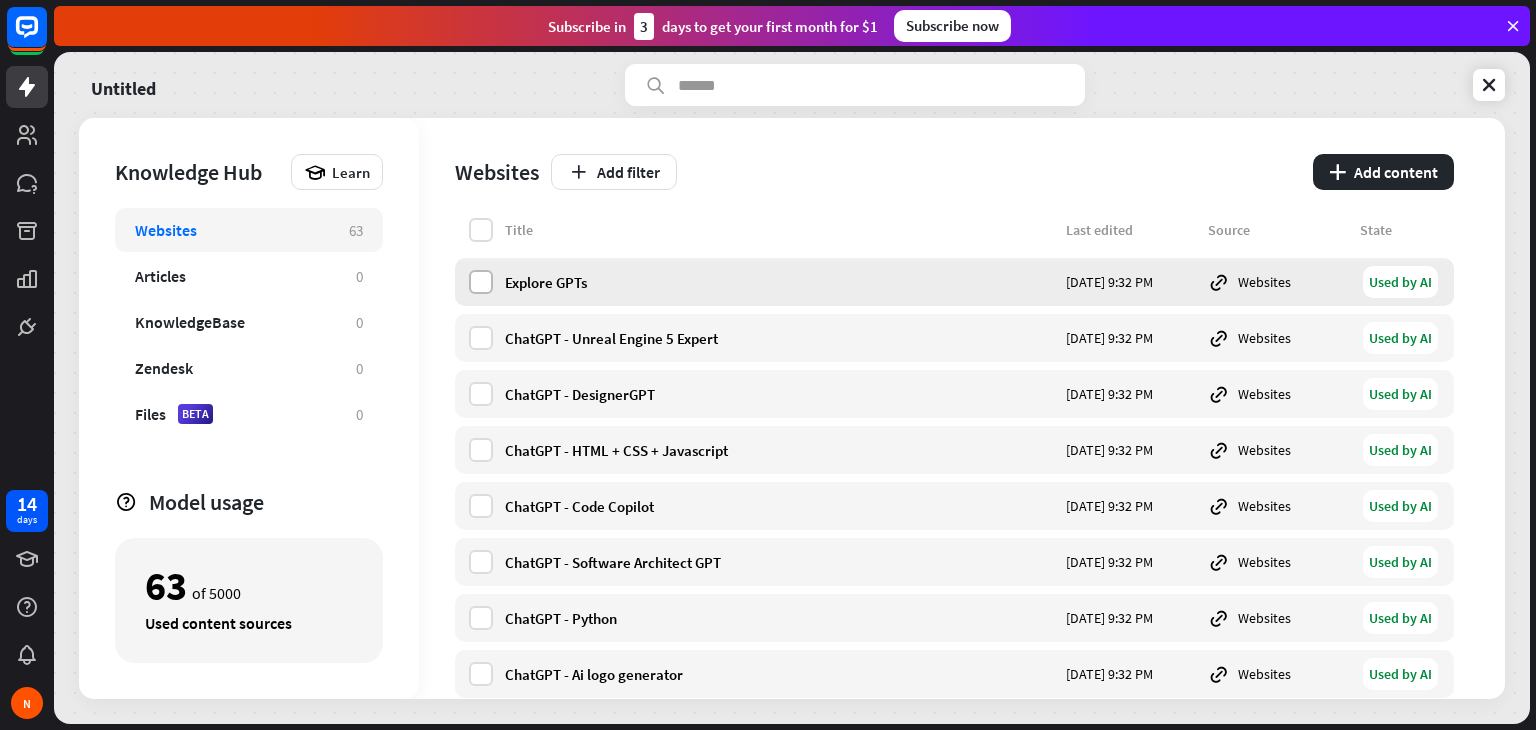 click at bounding box center (481, 282) 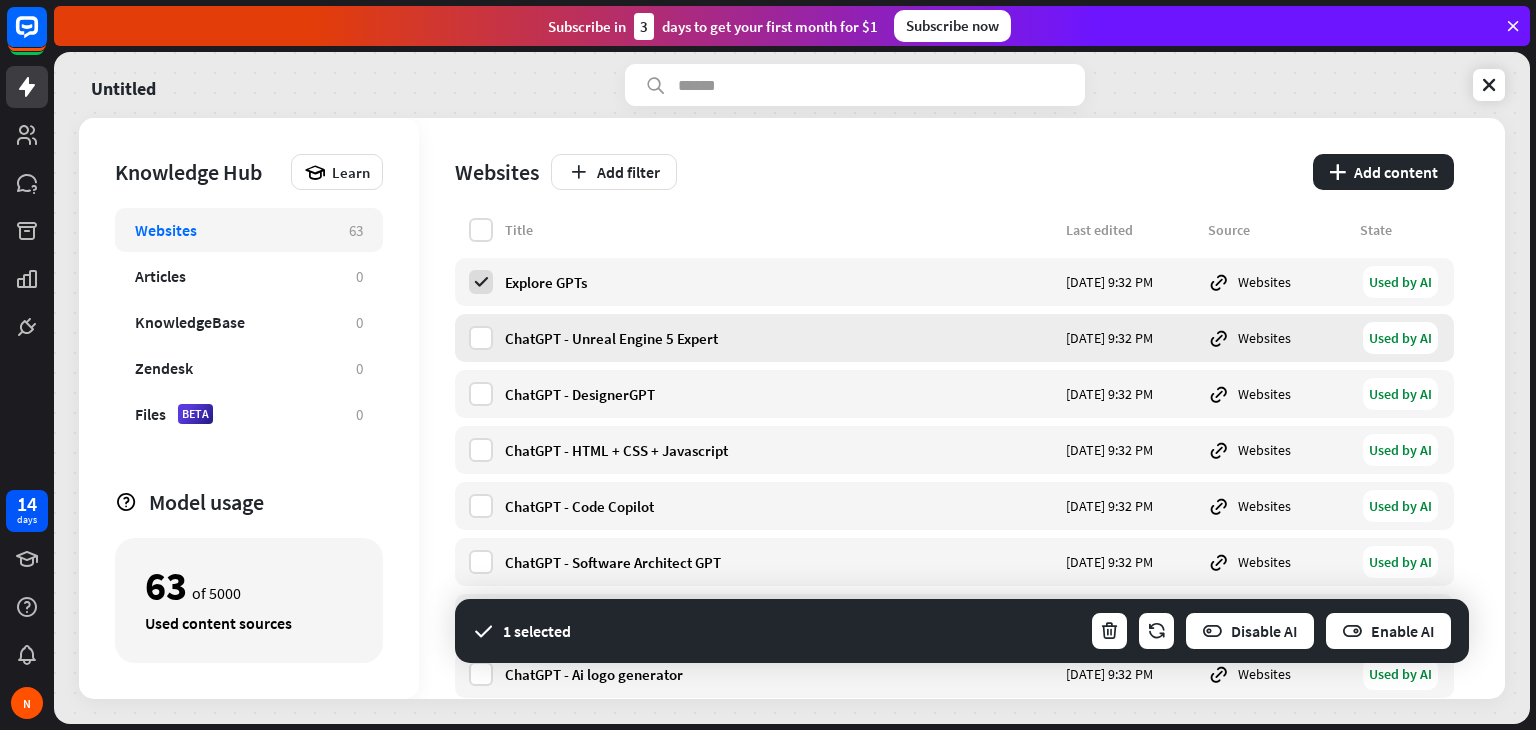 click on "ChatGPT - Unreal Engine 5 Expert
[DATE] 9:32 PM
Websites
Used by AI" at bounding box center (954, 338) 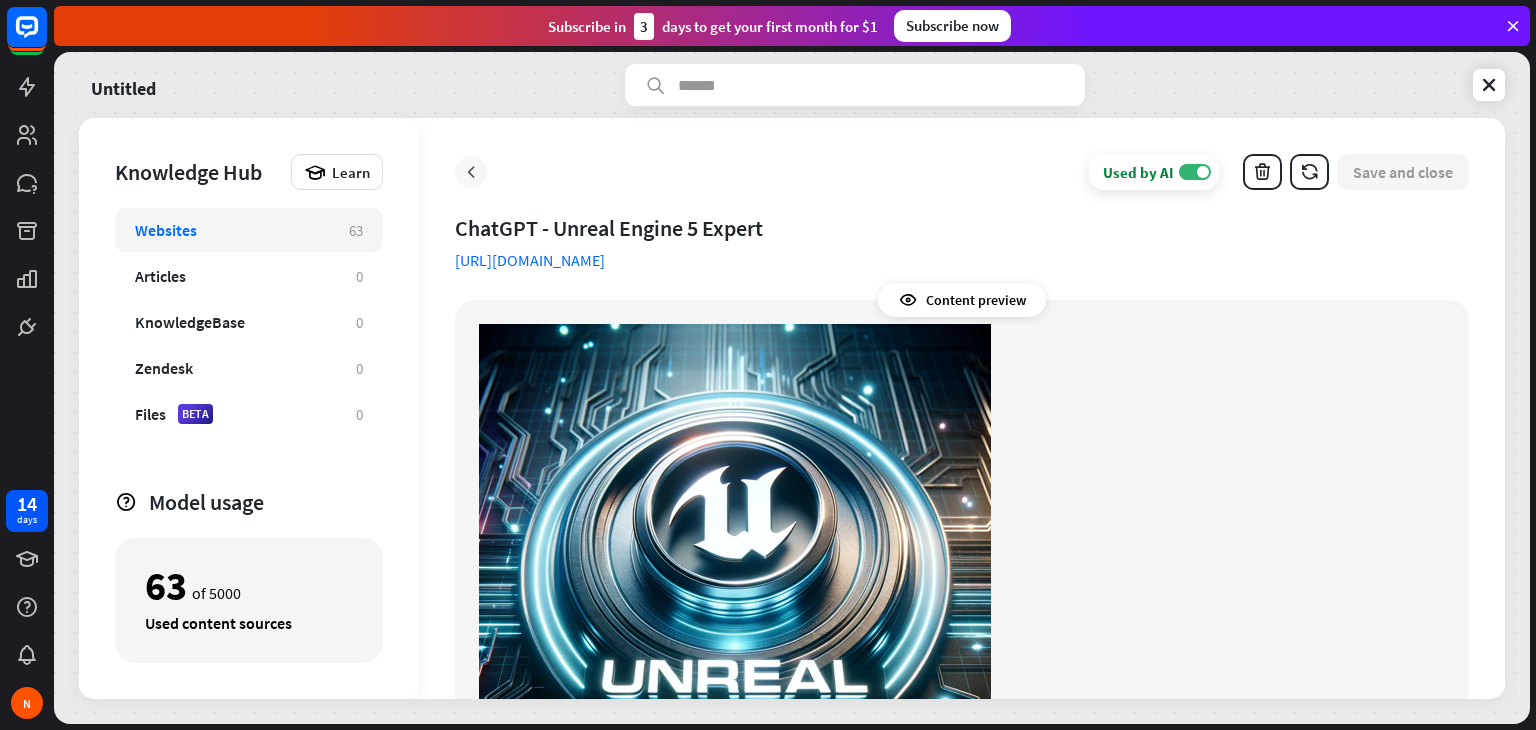 click at bounding box center (471, 172) 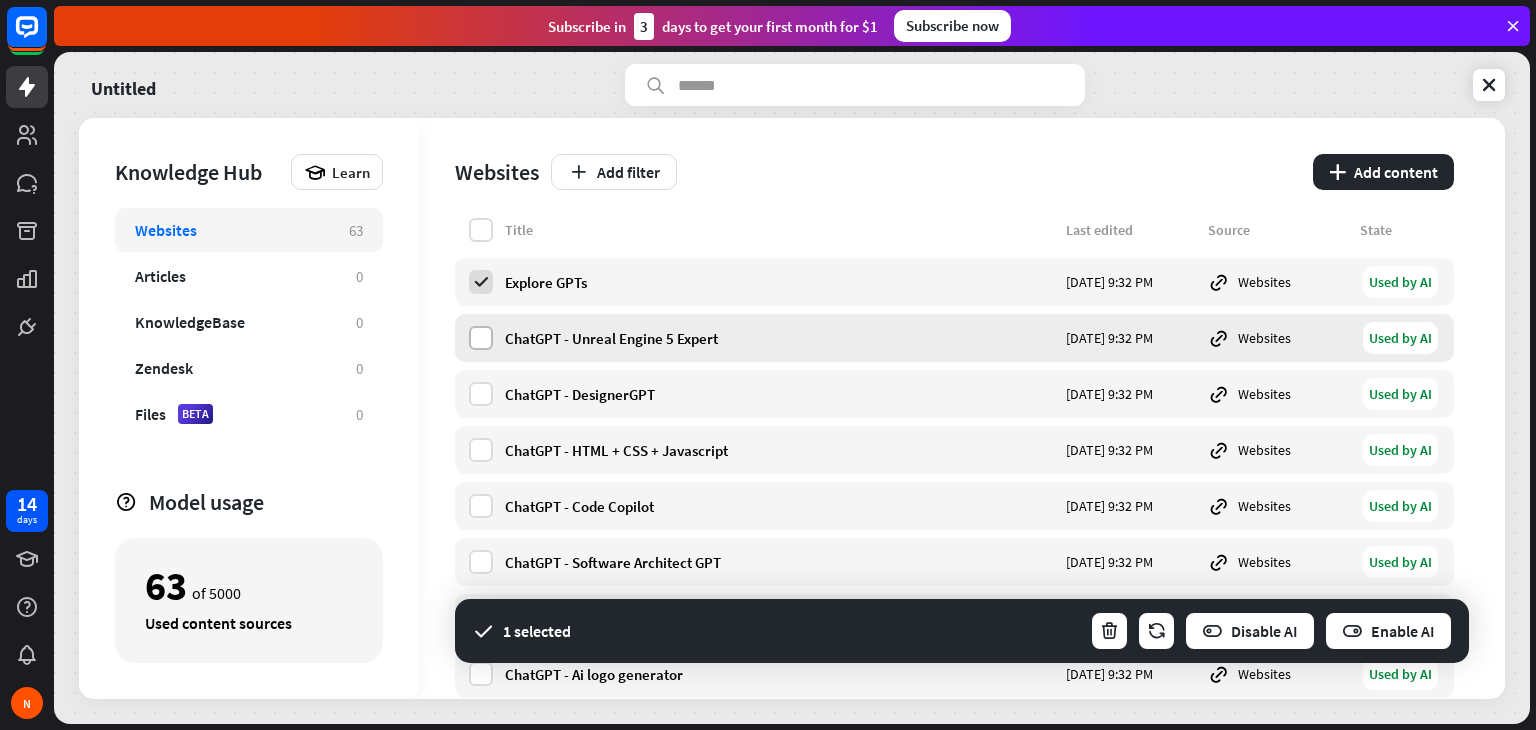 click at bounding box center (481, 338) 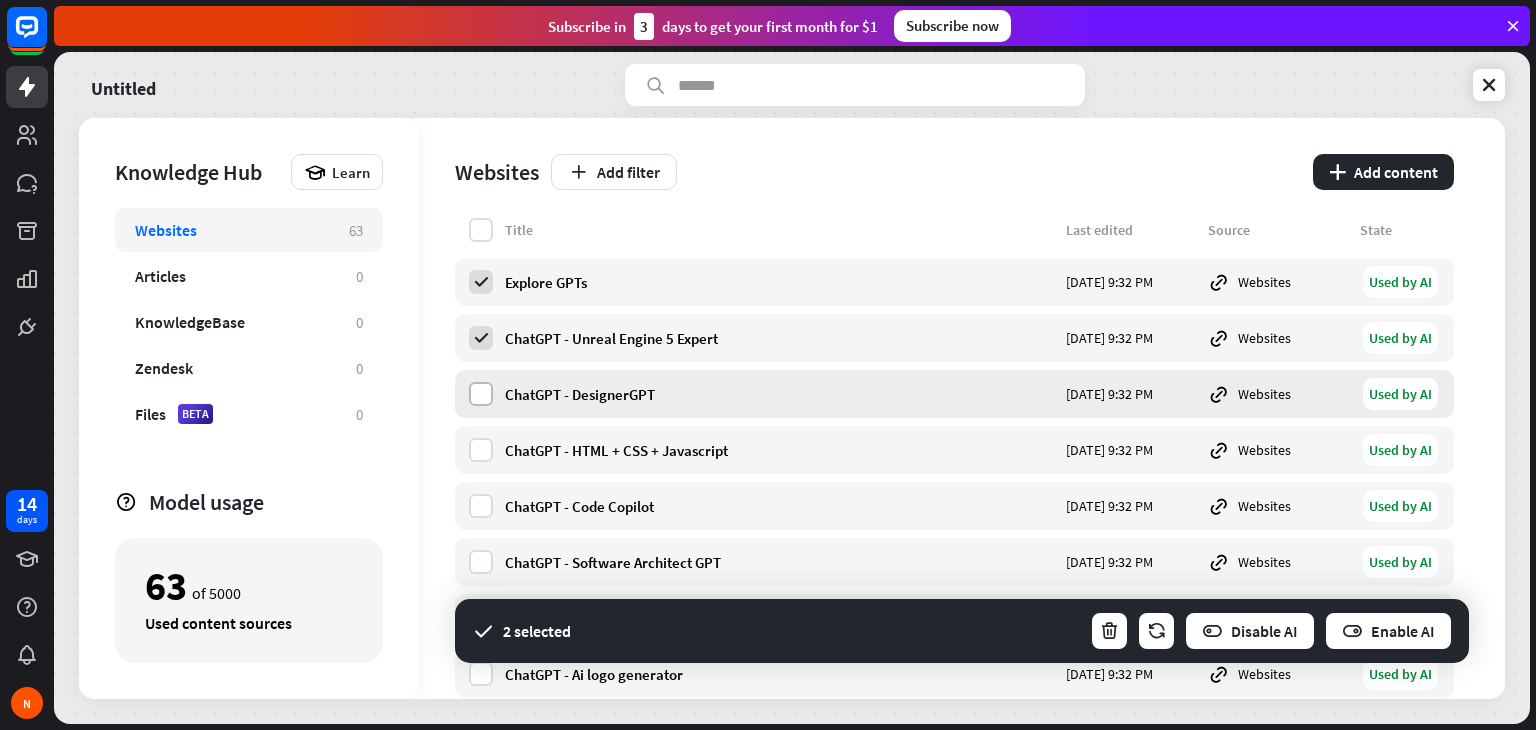 click at bounding box center [481, 394] 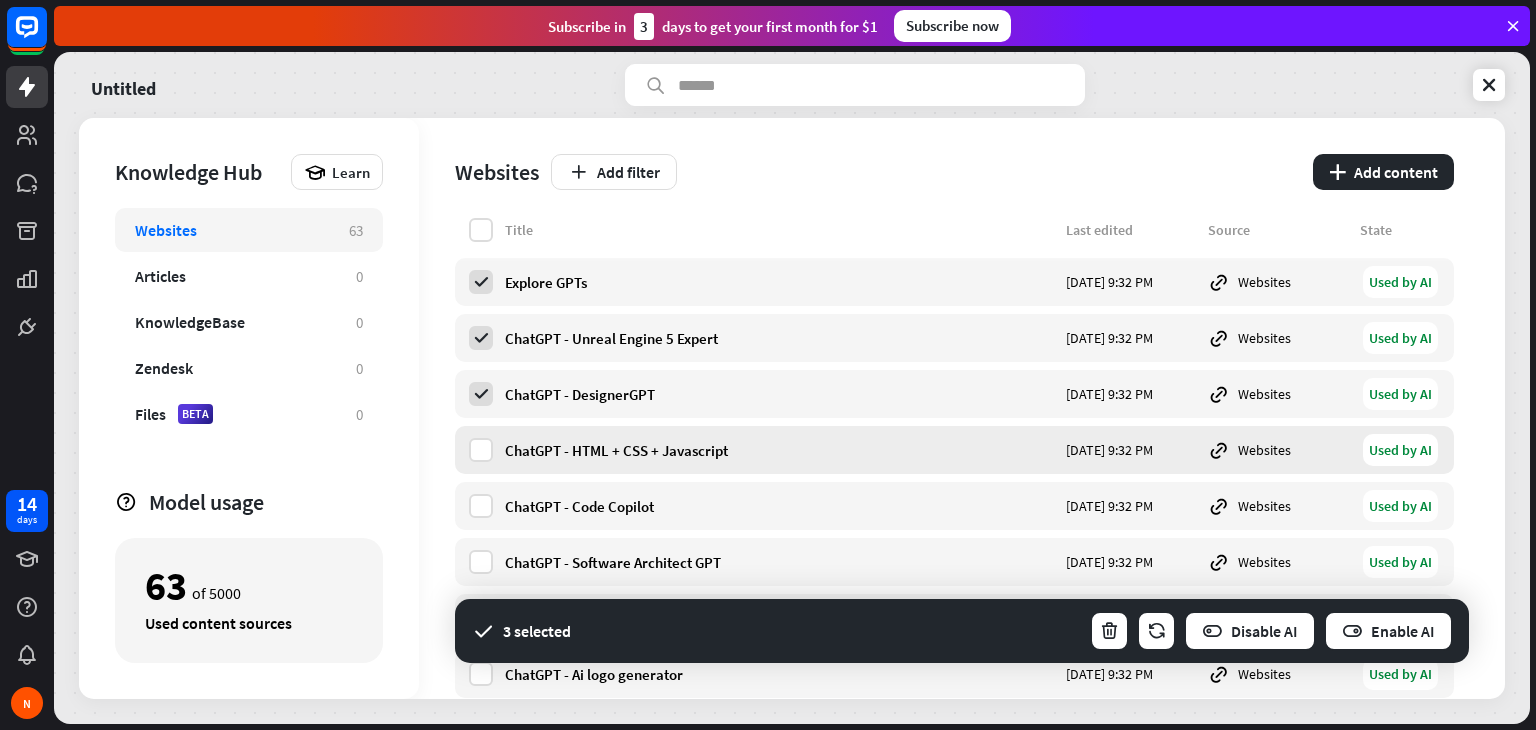 click on "ChatGPT - HTML + CSS + Javascript
[DATE] 9:32 PM
Websites
Used by AI" at bounding box center [954, 450] 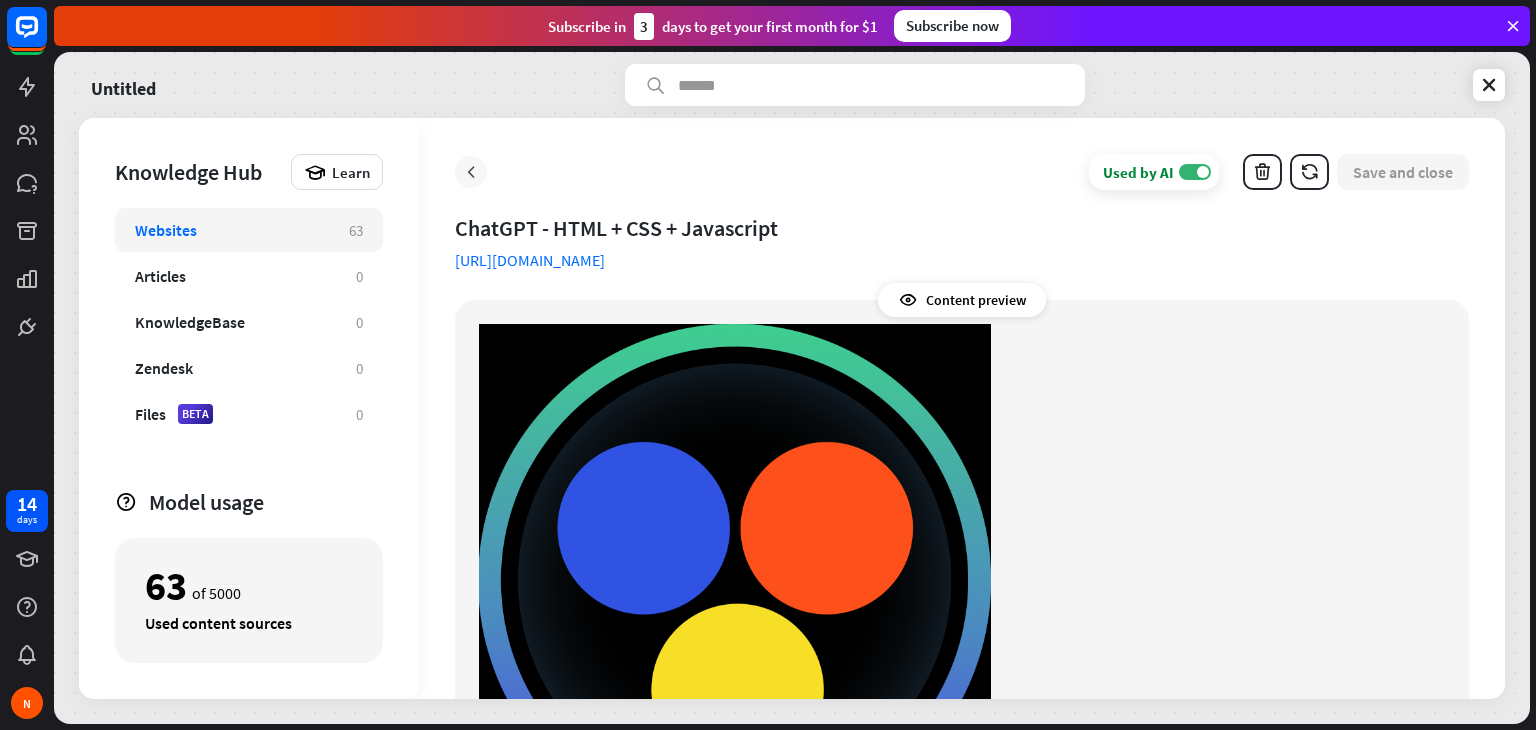 click at bounding box center (471, 172) 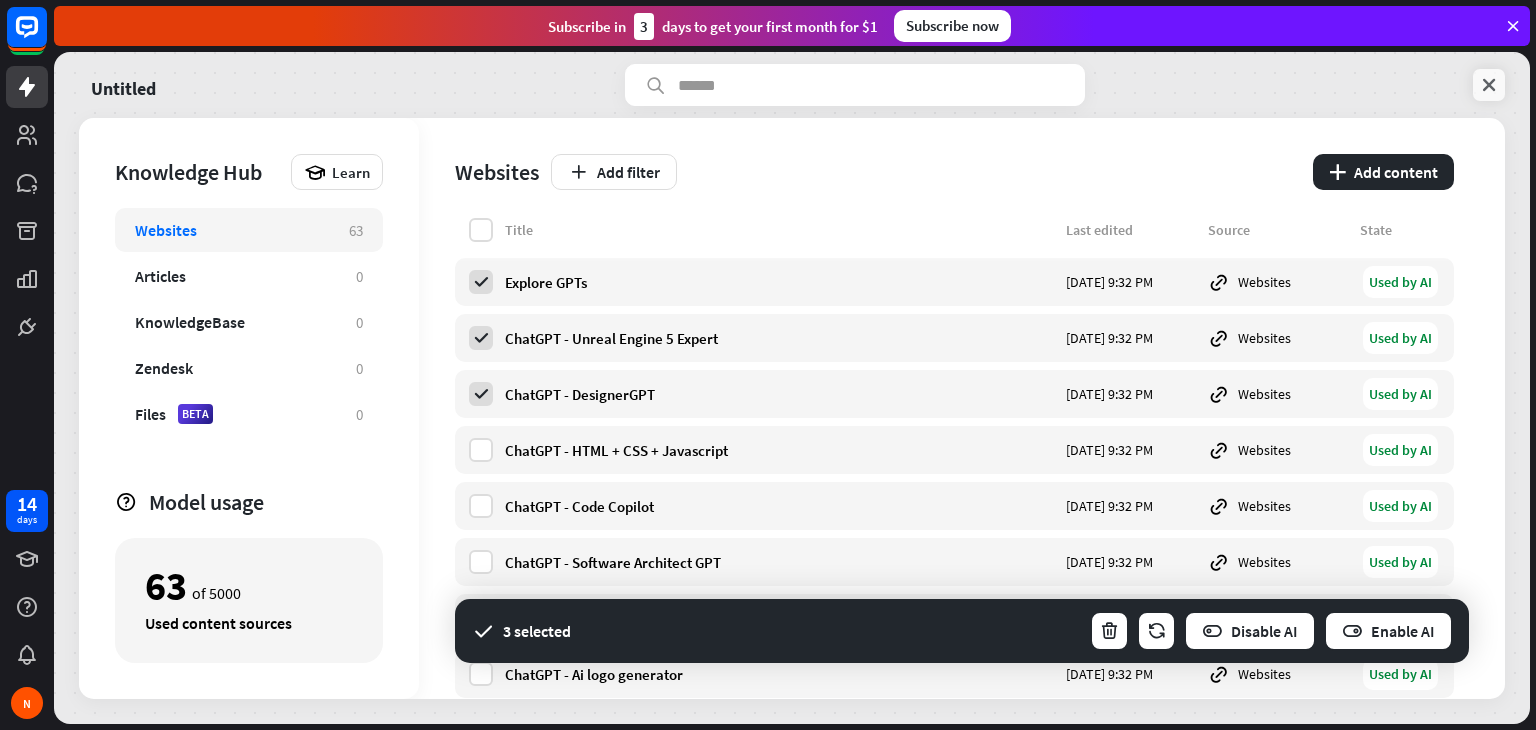 click at bounding box center (1489, 85) 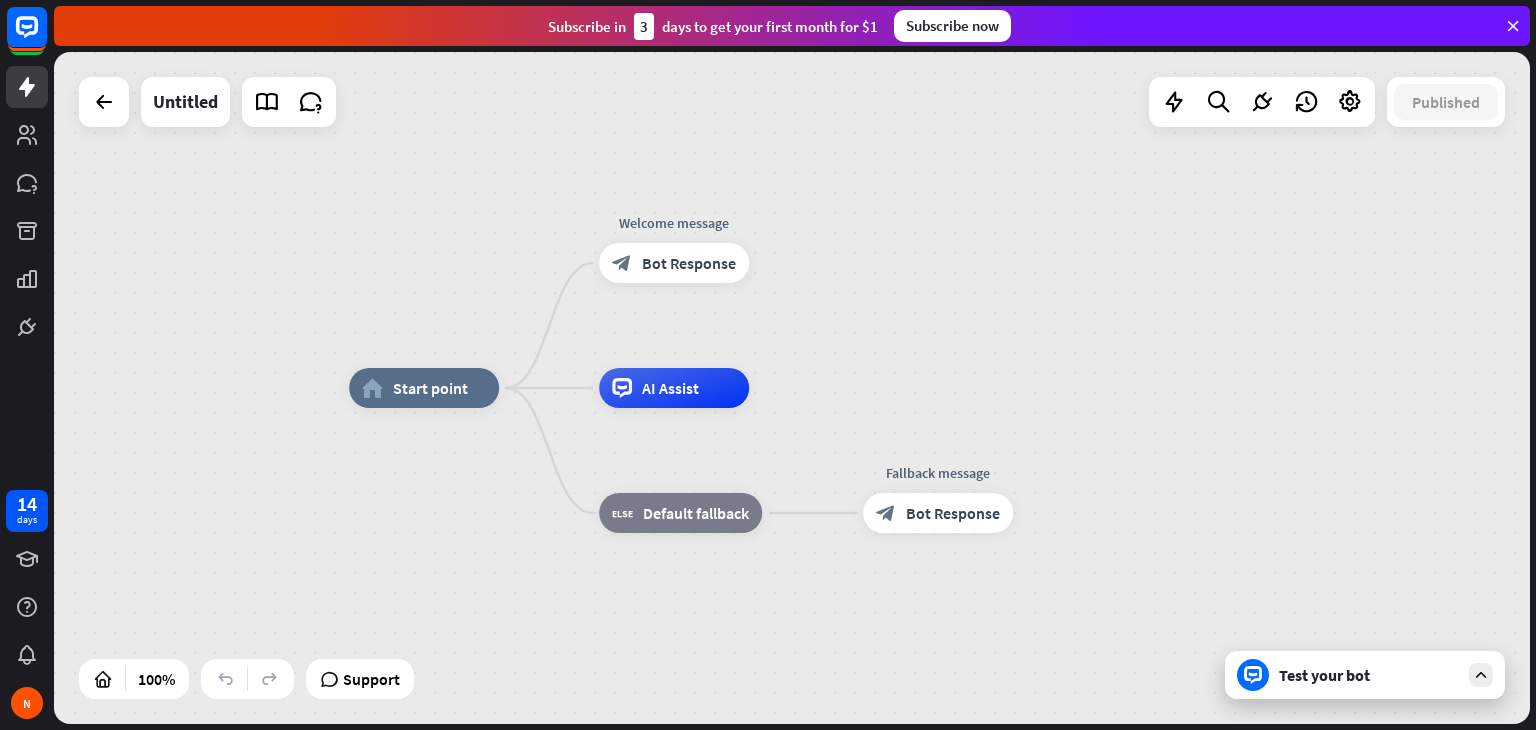 click on "Test your bot" at bounding box center (1365, 675) 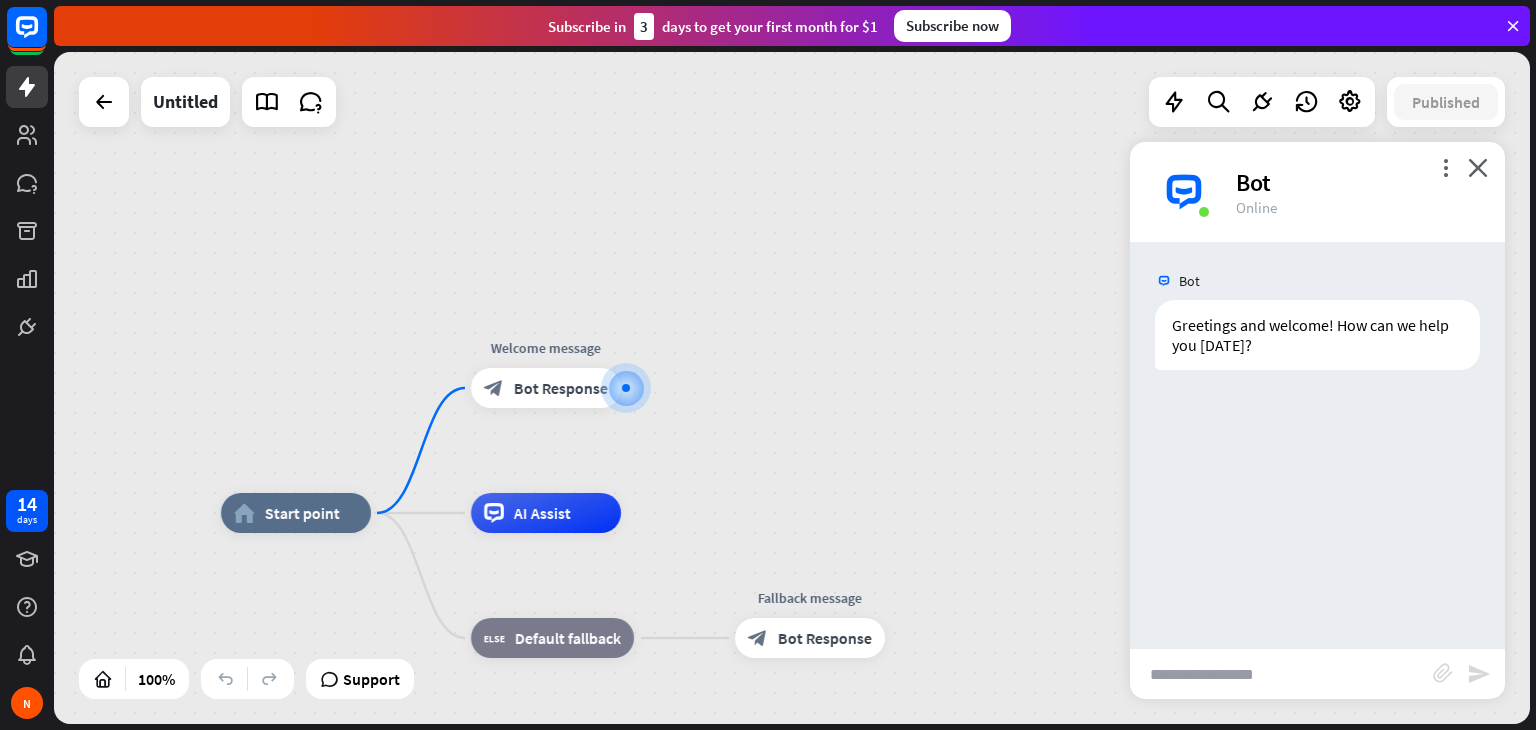click at bounding box center (1281, 674) 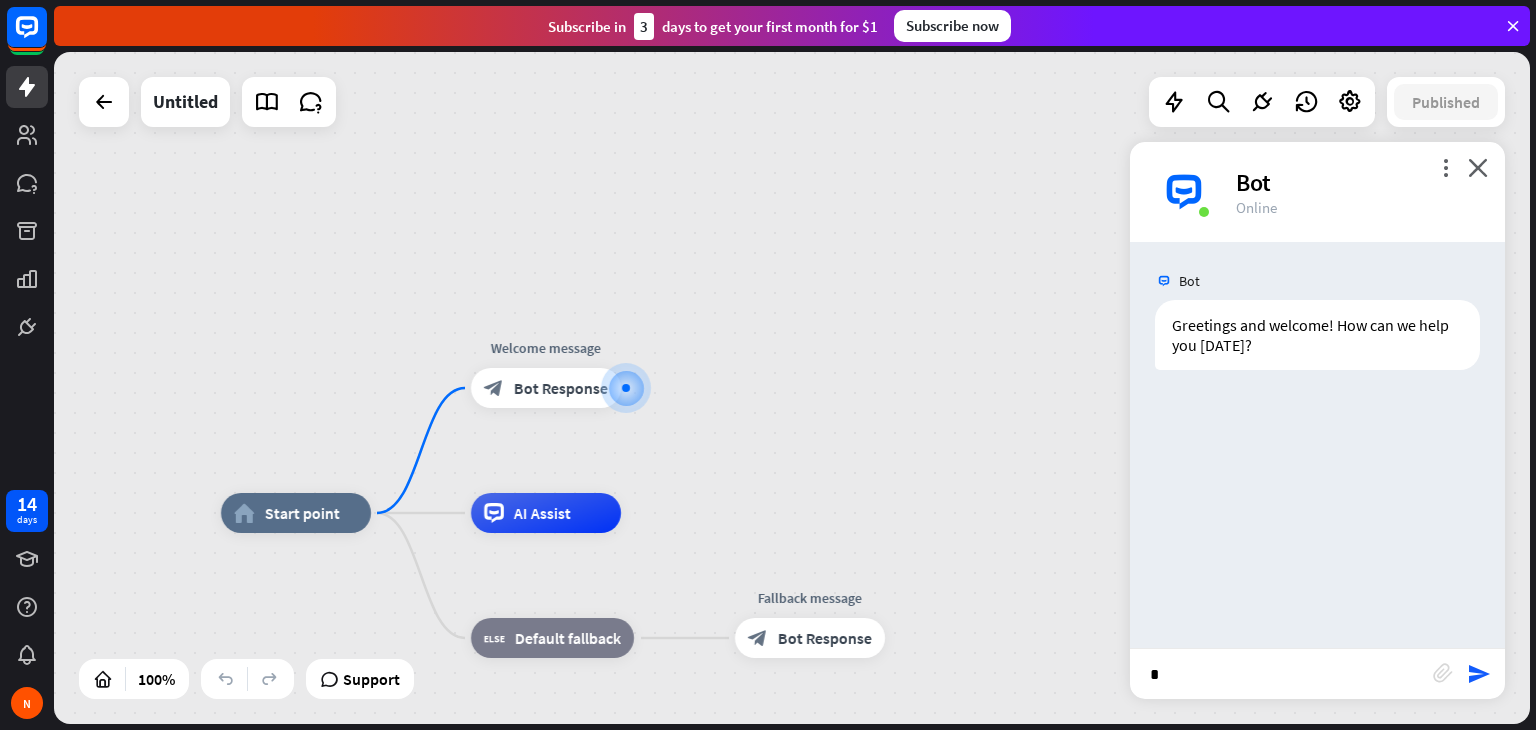 type on "**" 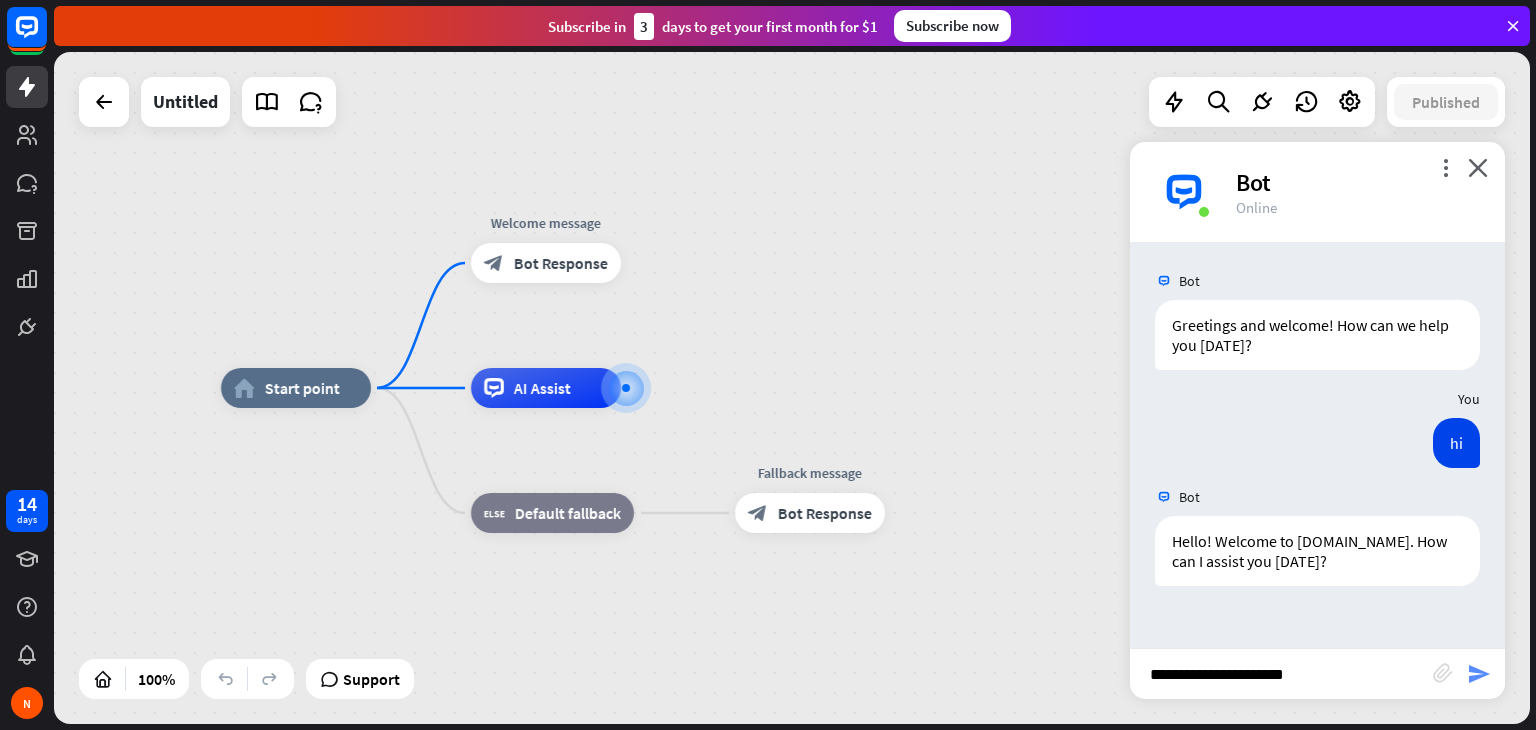 type on "**********" 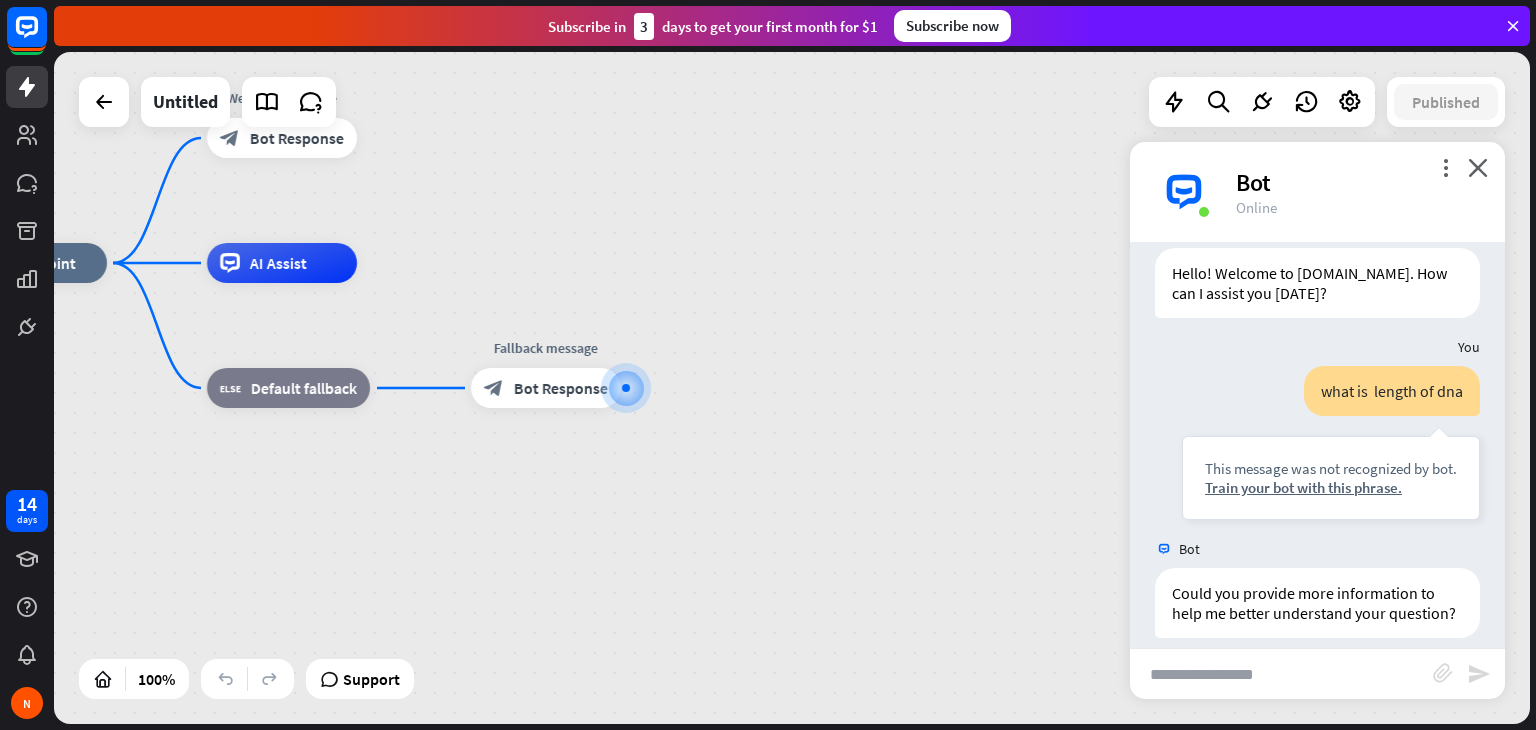 scroll, scrollTop: 308, scrollLeft: 0, axis: vertical 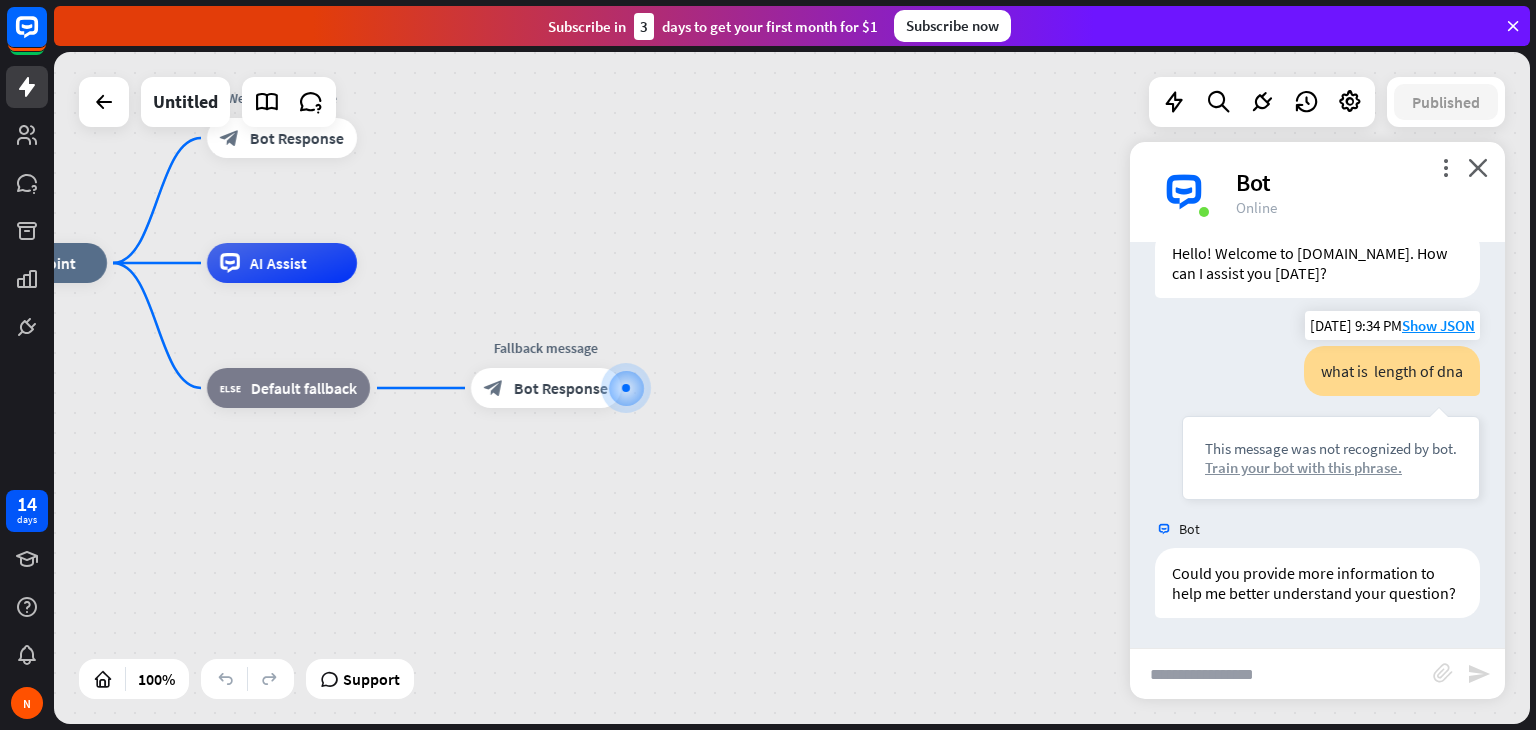 click on "Train your bot with this phrase." at bounding box center (1331, 467) 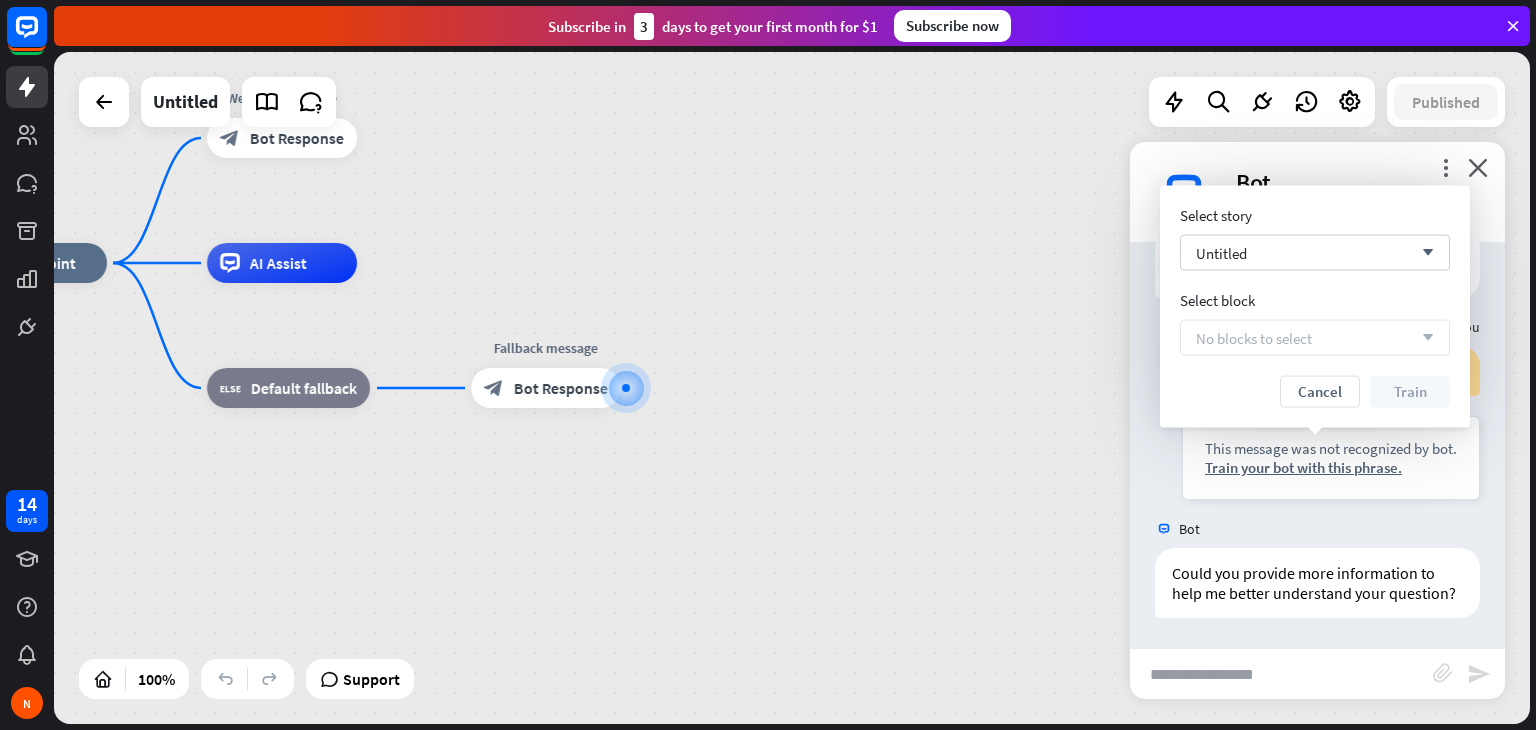 click on "No blocks to select
arrow_down" at bounding box center (1315, 338) 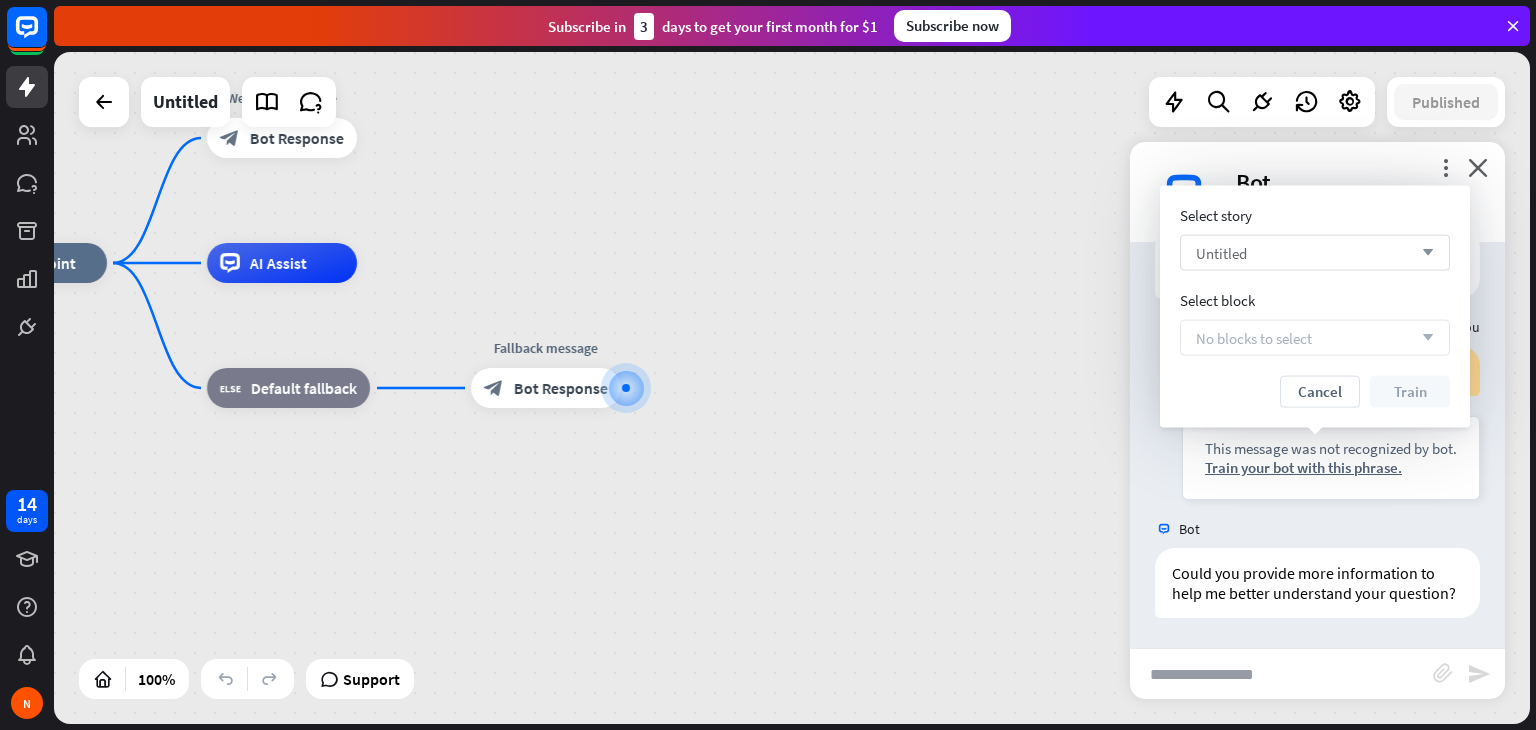 click on "Untitled
arrow_down" at bounding box center [1315, 253] 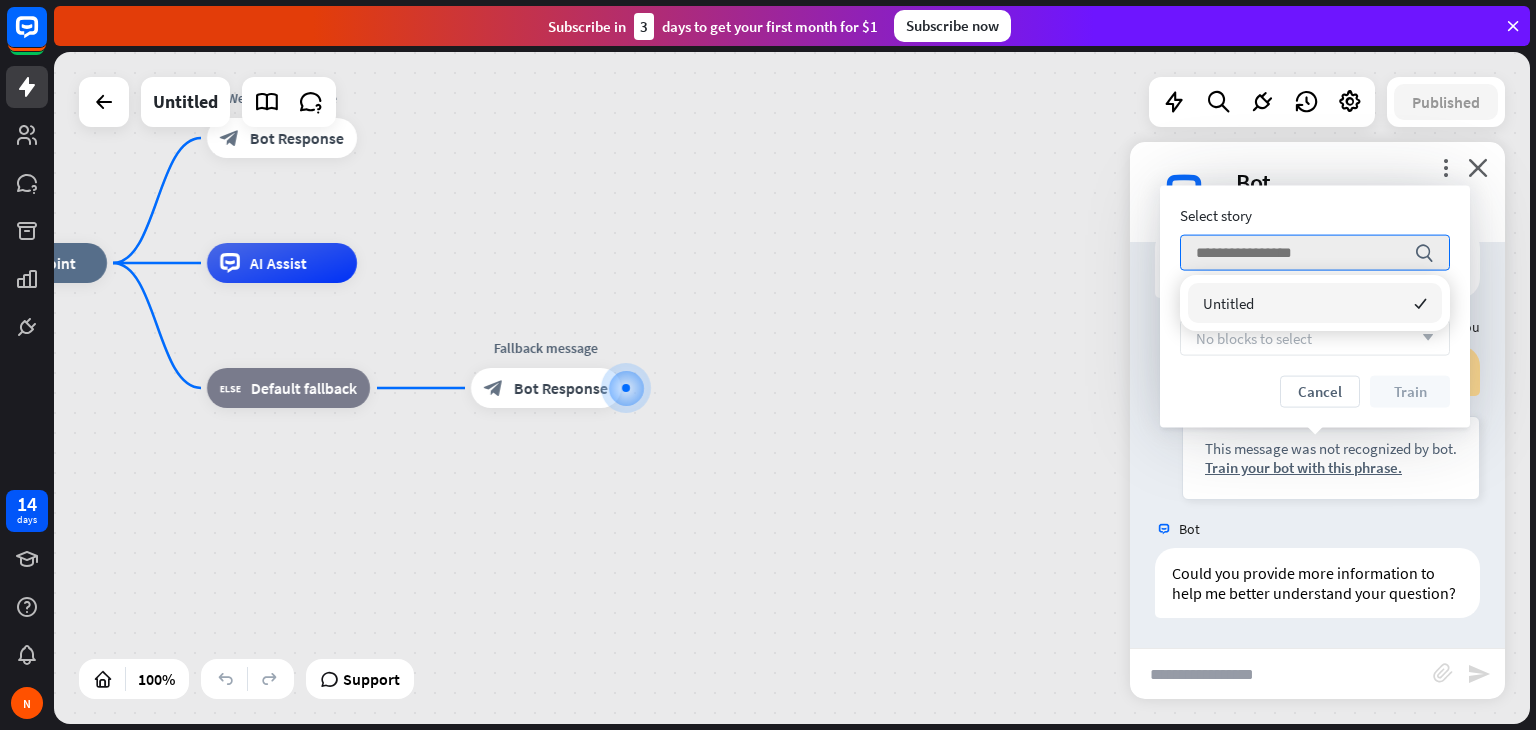 click on "Untitled
checked" at bounding box center (1315, 303) 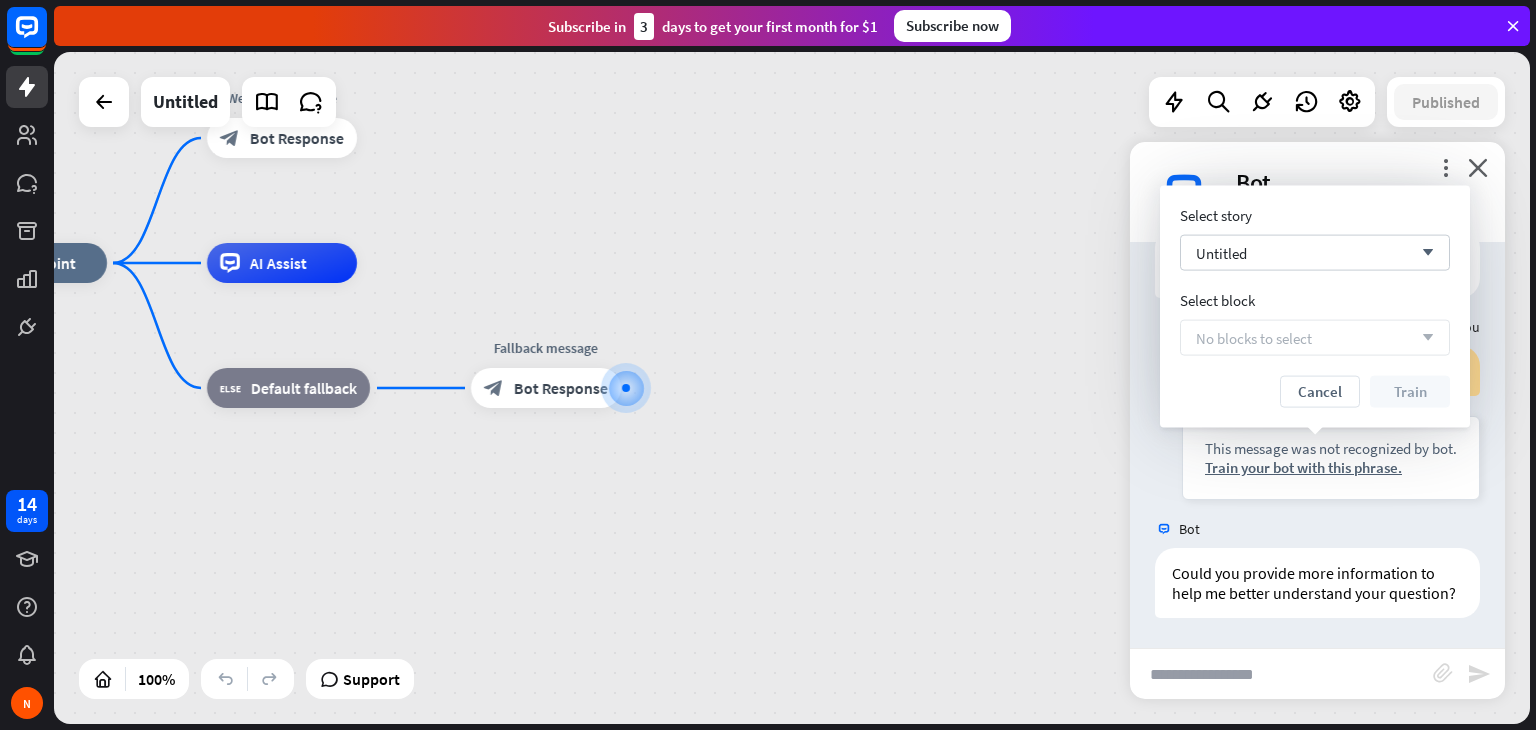 click on "No blocks to select" at bounding box center (1254, 337) 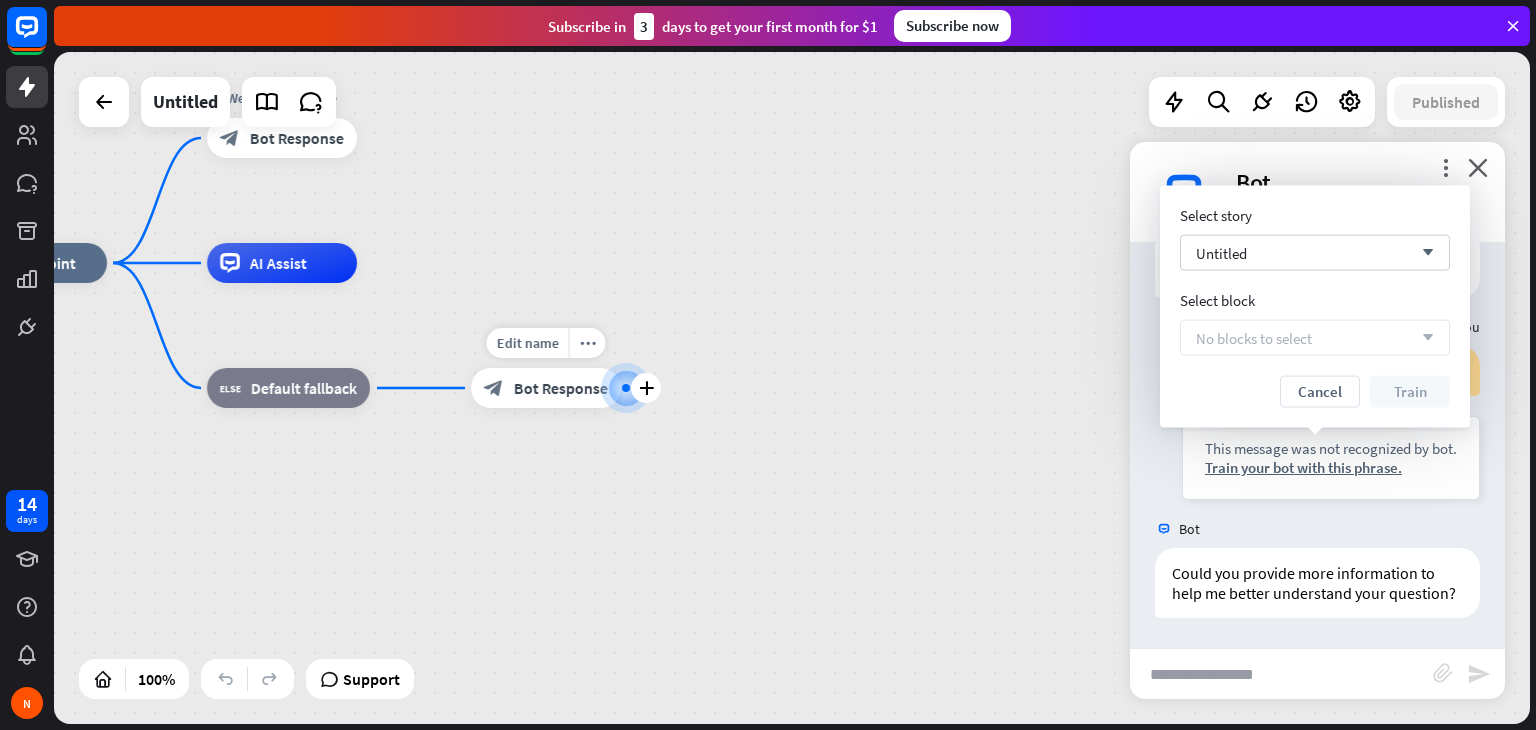 click on "Edit name   more_horiz         plus     block_bot_response   Bot Response" at bounding box center (546, 388) 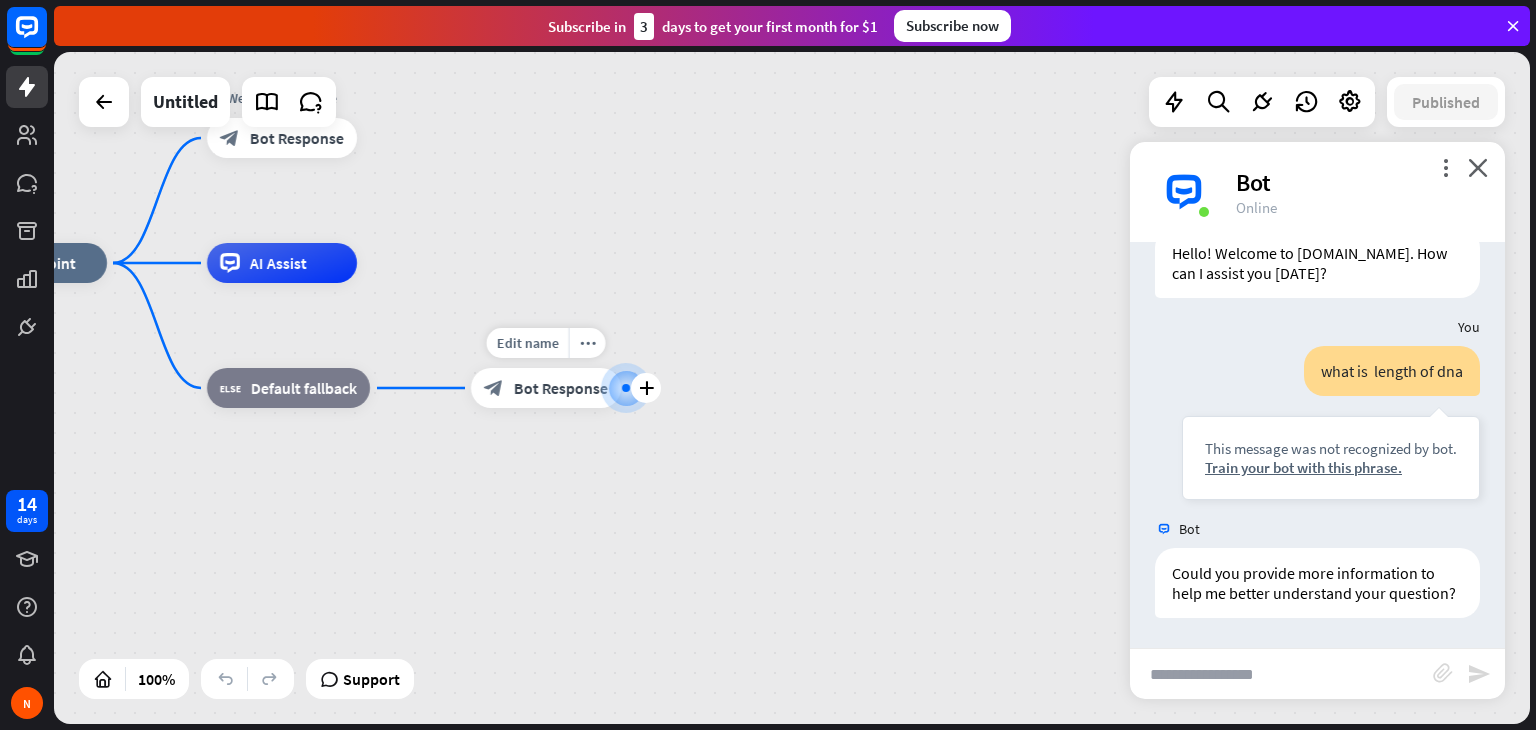 click at bounding box center [626, 388] 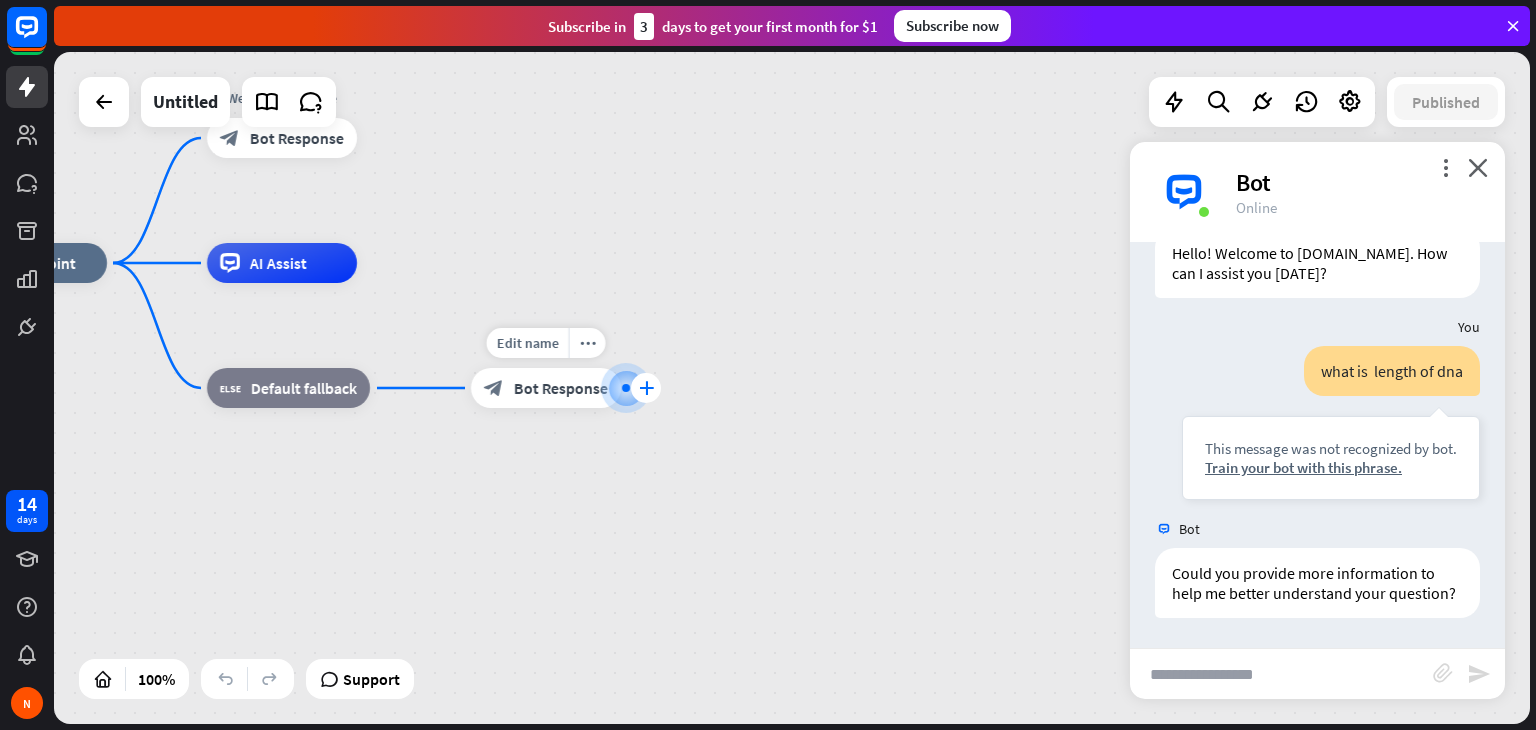 click on "plus" at bounding box center (646, 388) 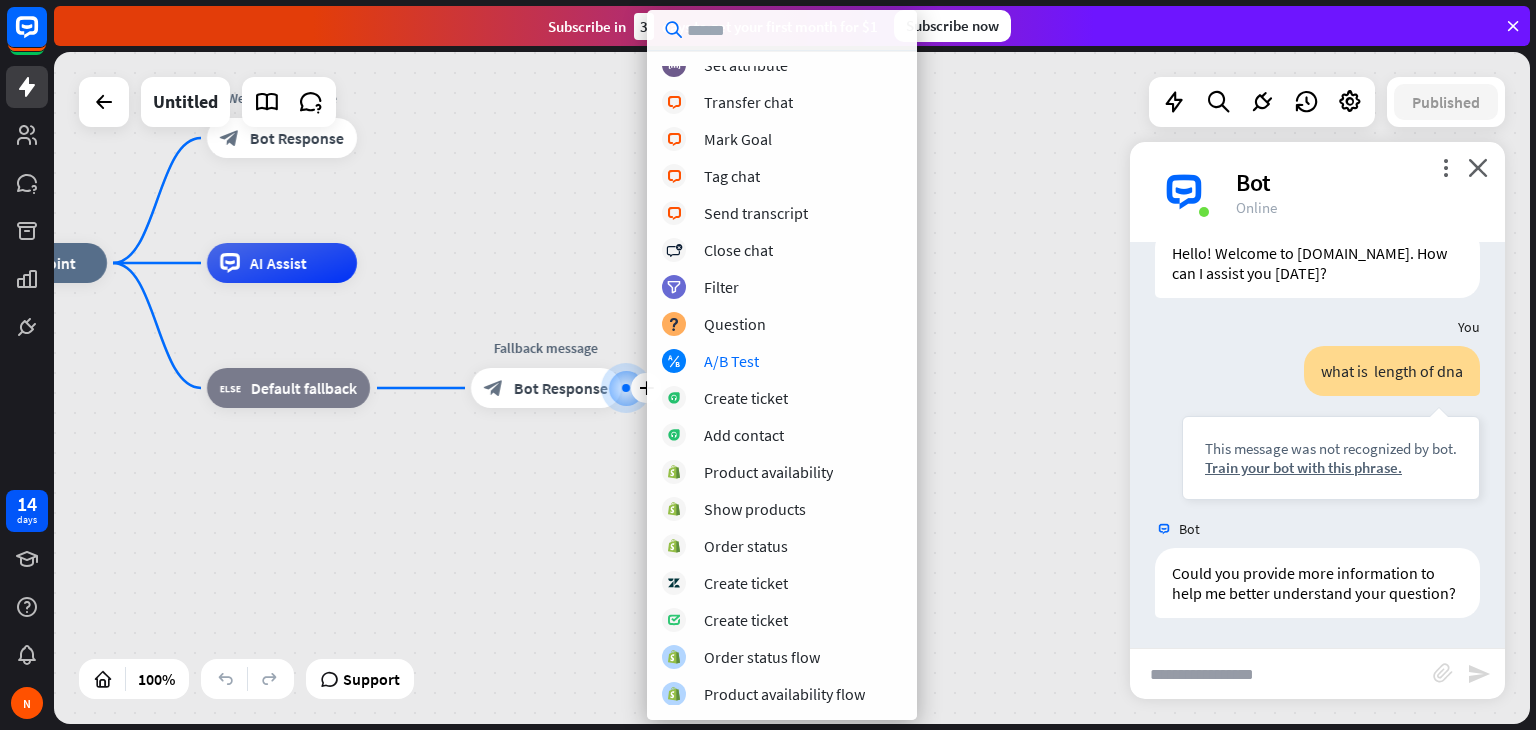 scroll, scrollTop: 0, scrollLeft: 0, axis: both 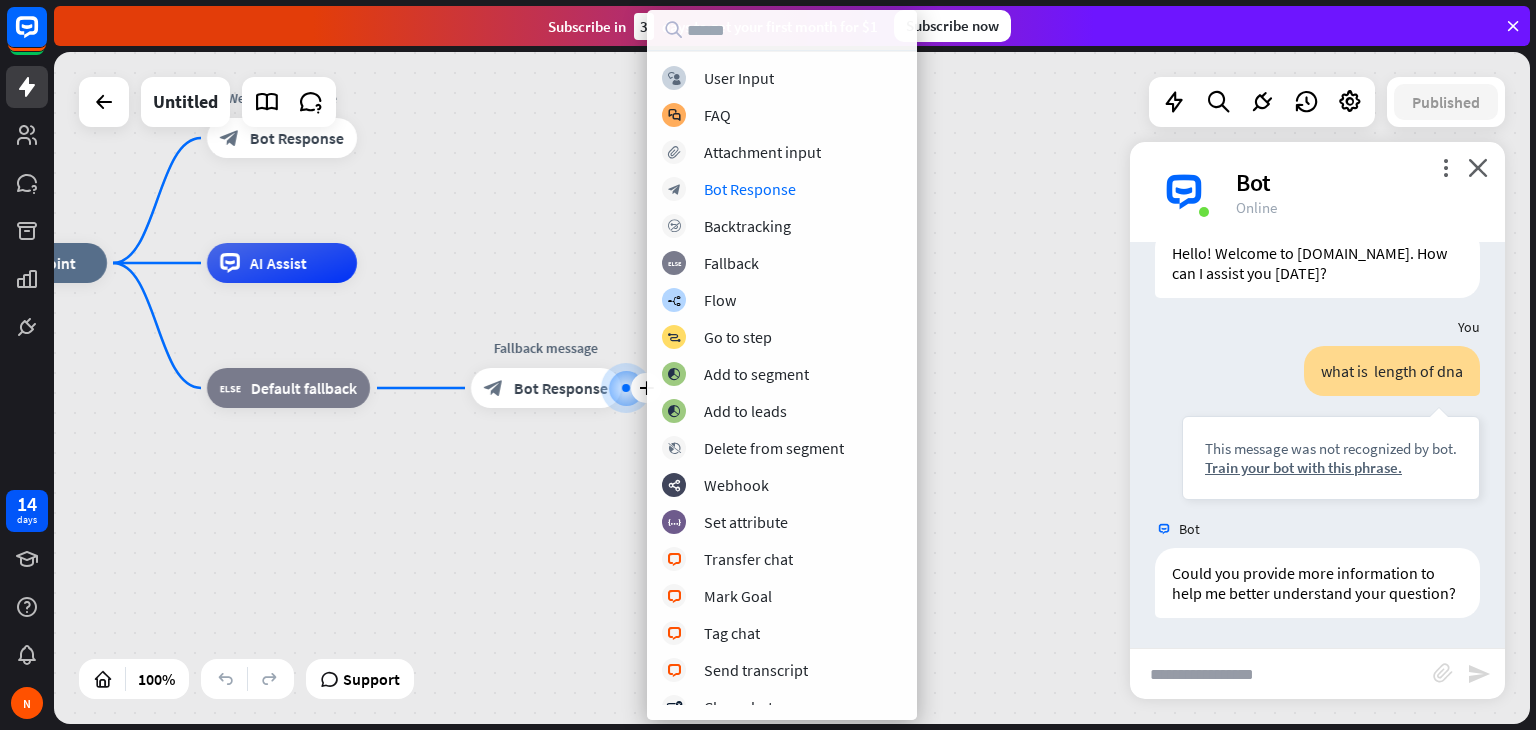 click on "block_user_input
User Input
block_faq
FAQ
block_attachment
Attachment input
block_bot_response
Bot Response
block_backtracking
Backtracking
block_fallback
Fallback
builder_tree
Flow
block_goto
Go to step
block_add_to_segment
Add to segment
block_add_to_segment
Add to leads
block_delete_from_segment
Delete from segment
webhooks
Webhook
block_set_attribute
Set attribute
block_livechat
Transfer chat
block_livechat
Mark Goal
block_livechat
Tag chat
block_livechat
Send transcript
block_close_chat
Close chat
filter
Filter
block_question   block_ab_testing" at bounding box center [782, 385] 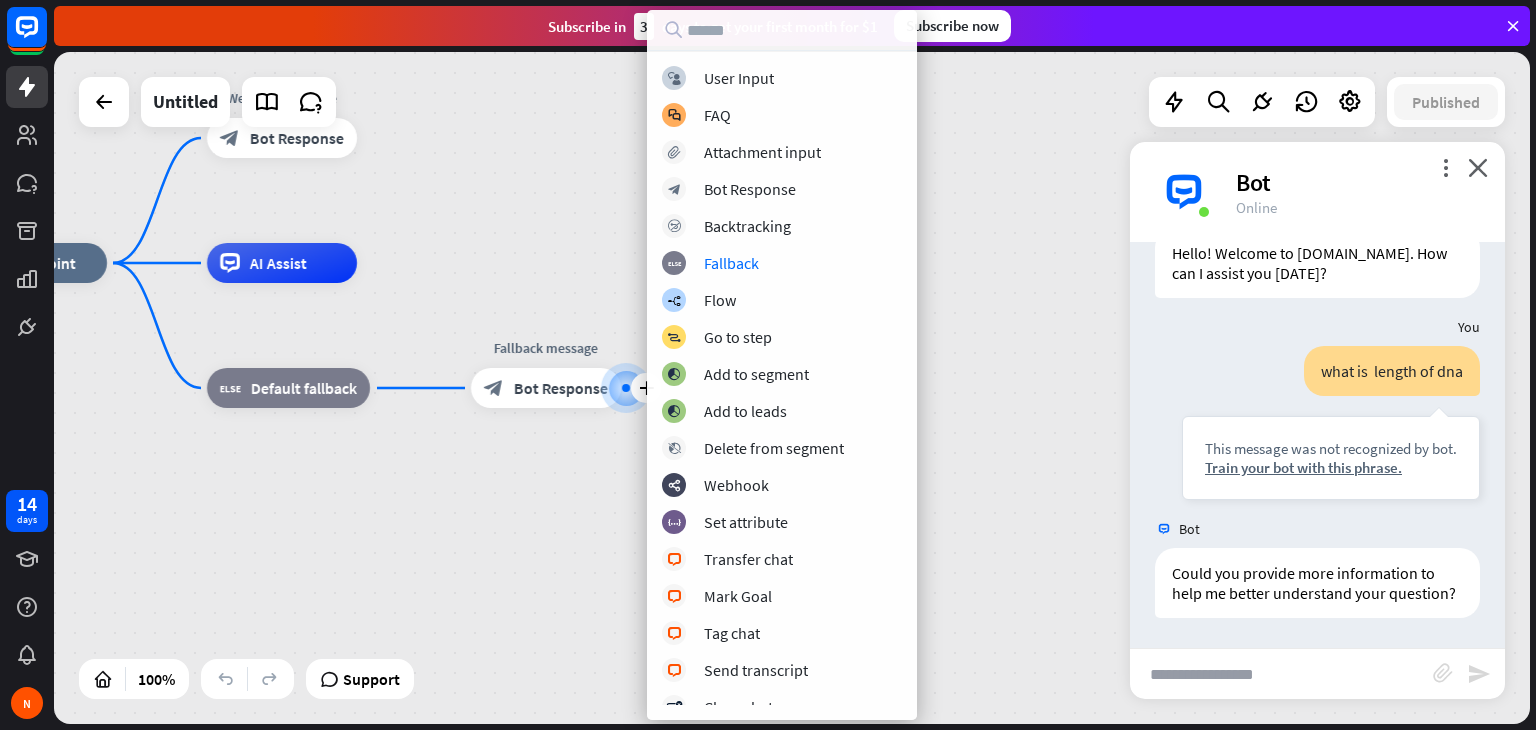 click on "home_2   Start point                 Welcome message   block_bot_response   Bot Response                     AI Assist                   block_fallback   Default fallback               plus   Fallback message   block_bot_response   Bot Response" at bounding box center [792, 388] 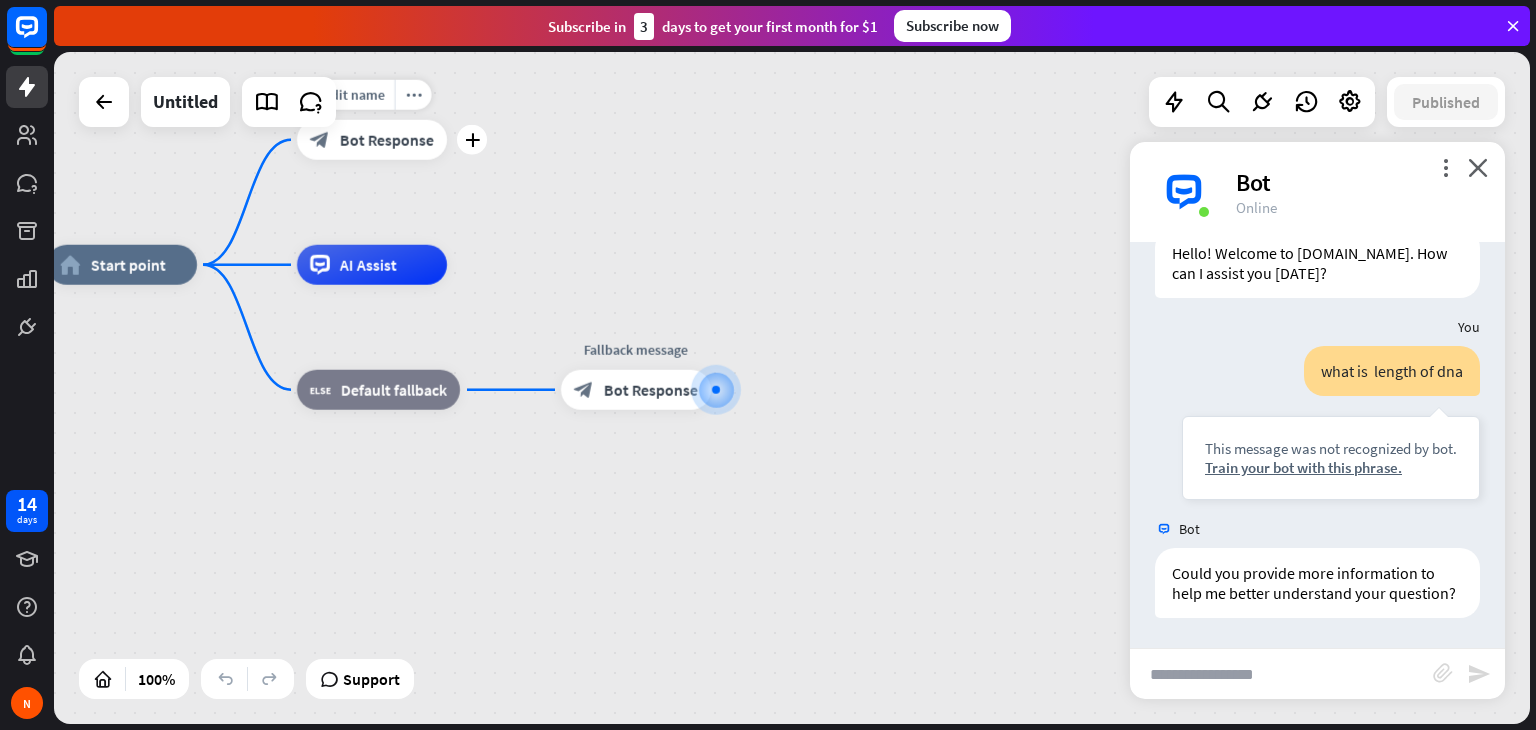 click on "Edit name   more_horiz         plus   Welcome message   block_bot_response   Bot Response" at bounding box center [372, 140] 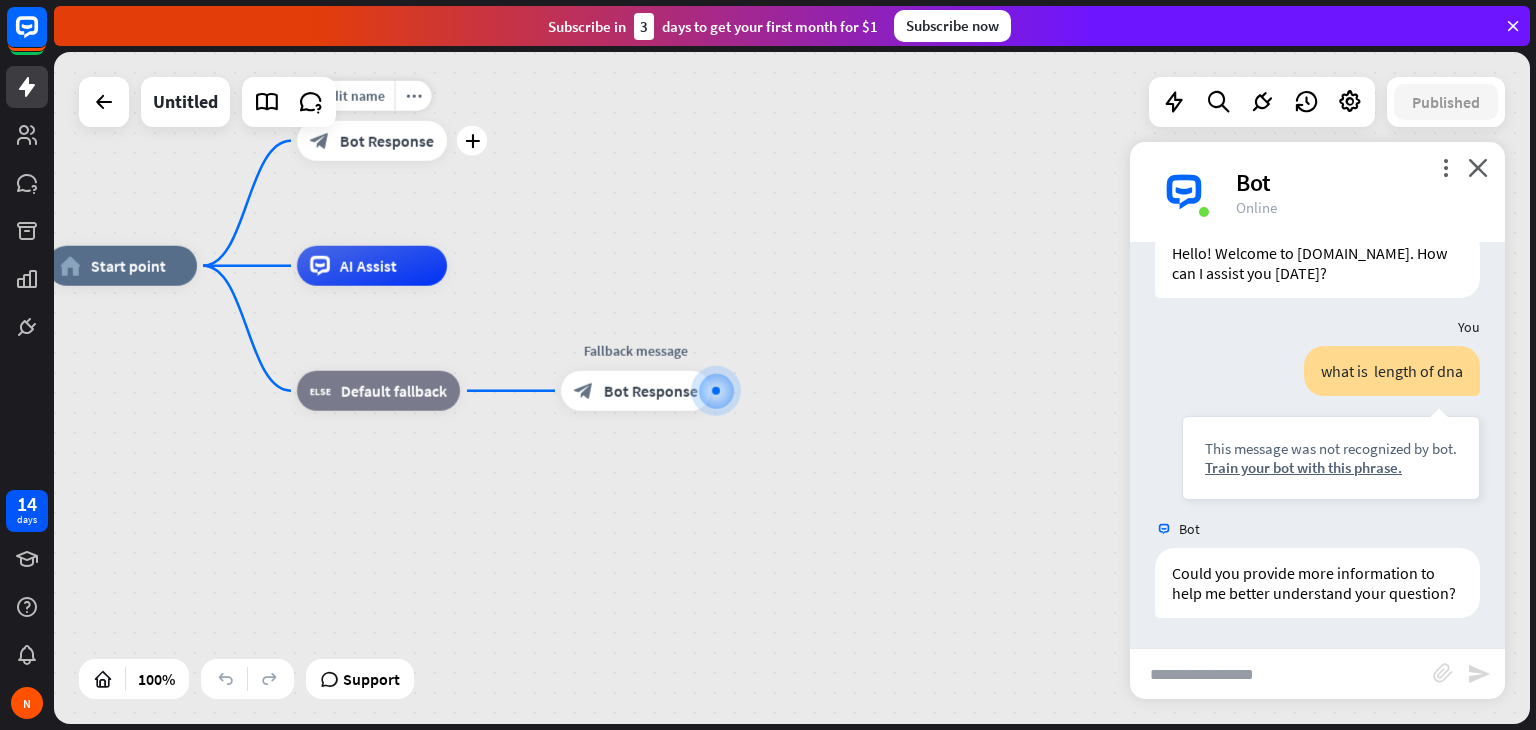 click on "block_bot_response   Bot Response" at bounding box center (372, 141) 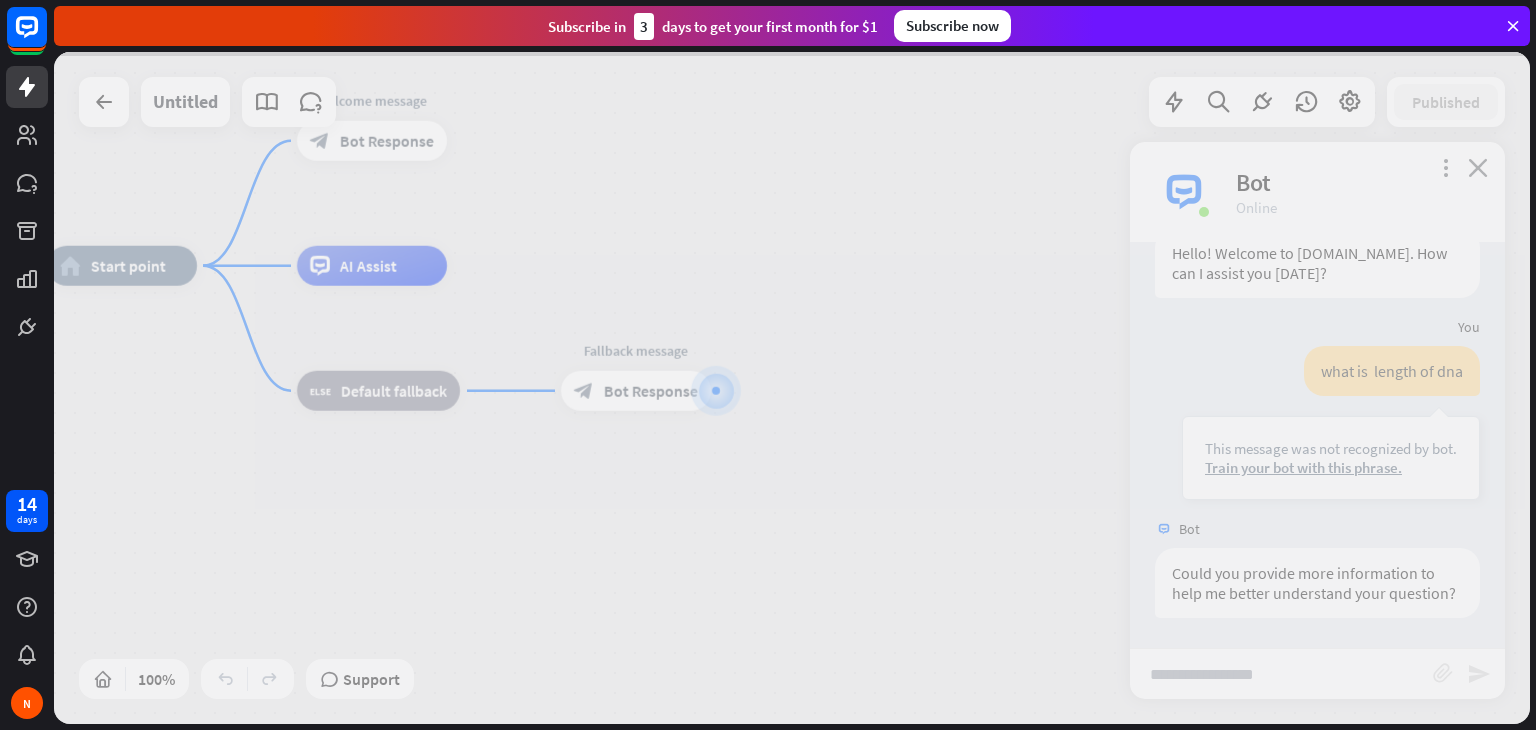 click at bounding box center [792, 388] 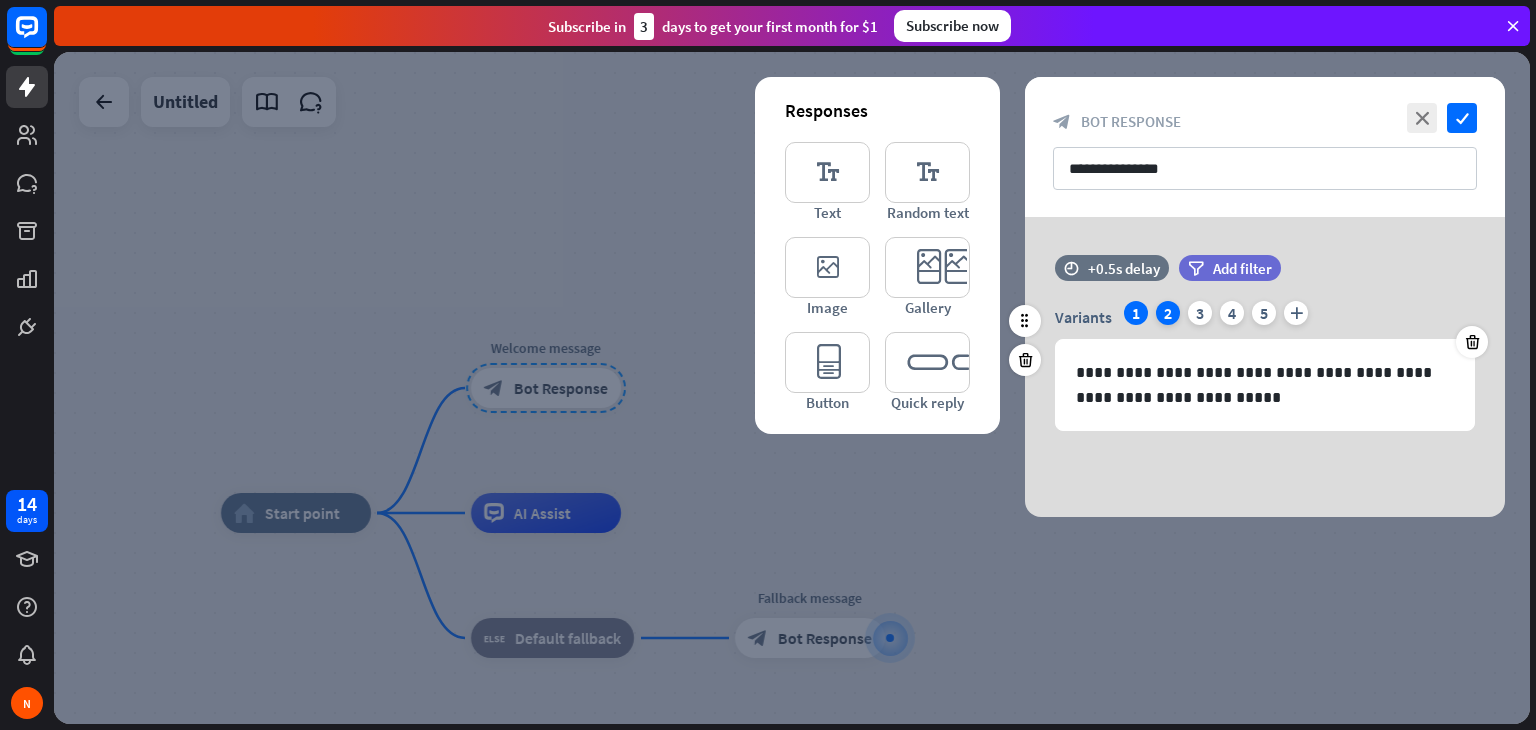 click on "2" at bounding box center [1168, 313] 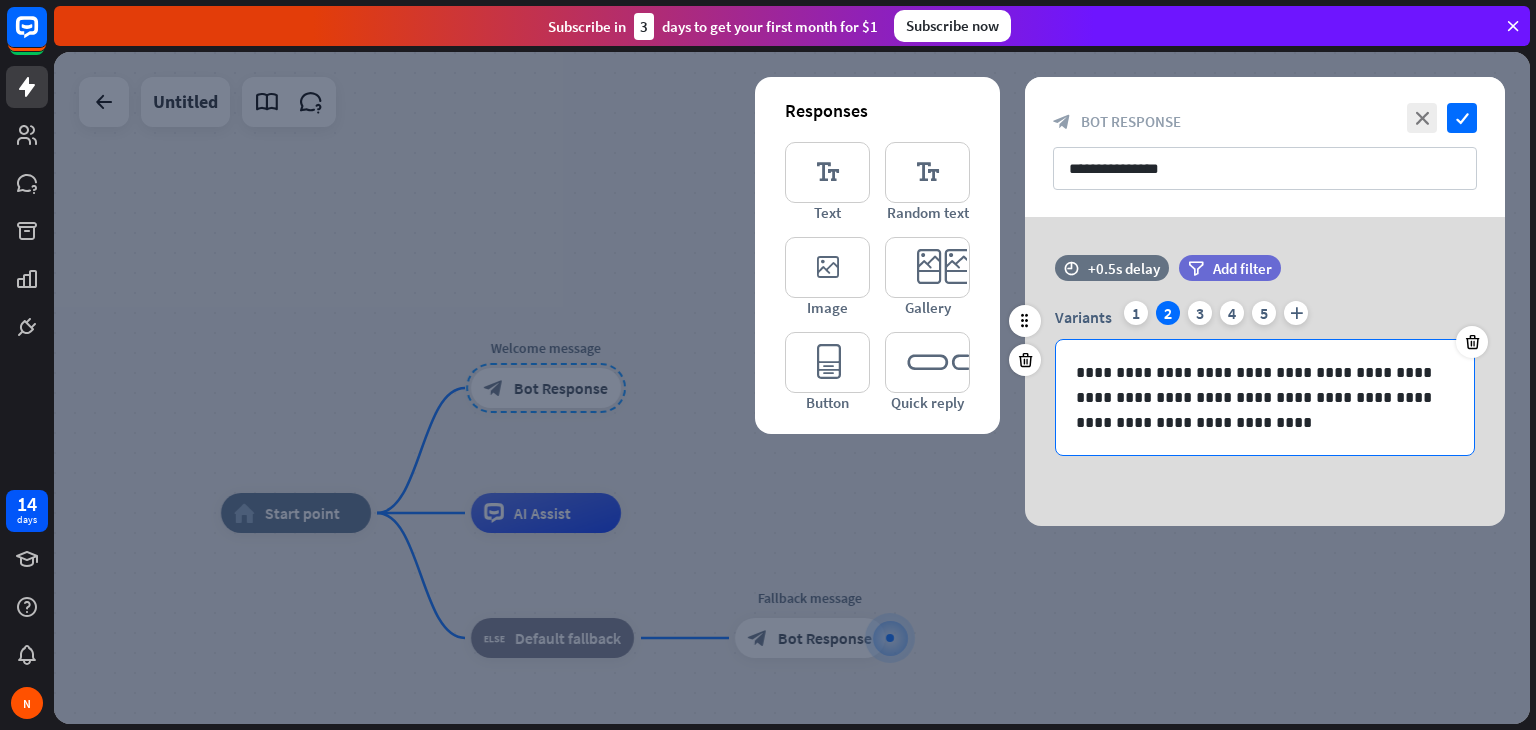 click on "**********" at bounding box center (1265, 378) 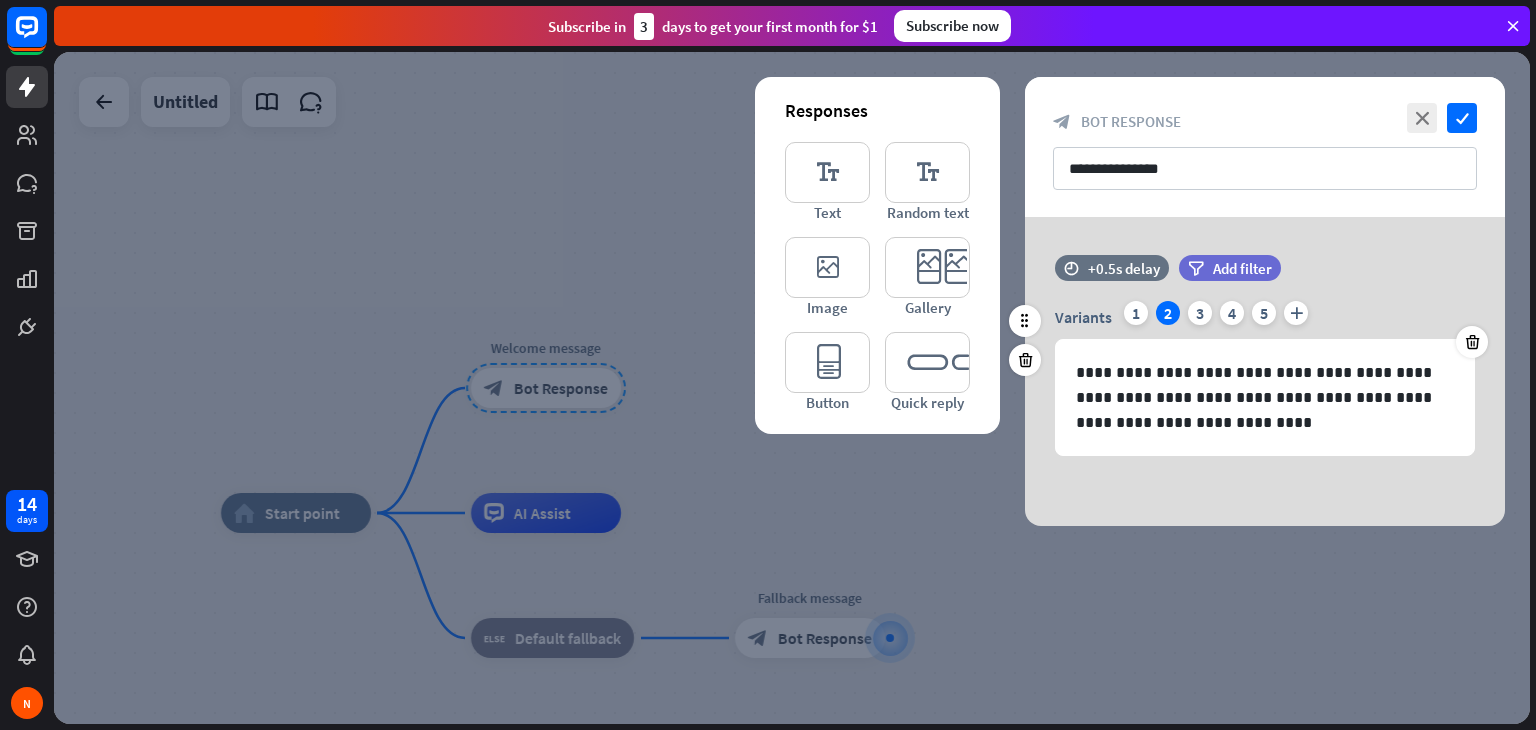click on "1" at bounding box center [1136, 313] 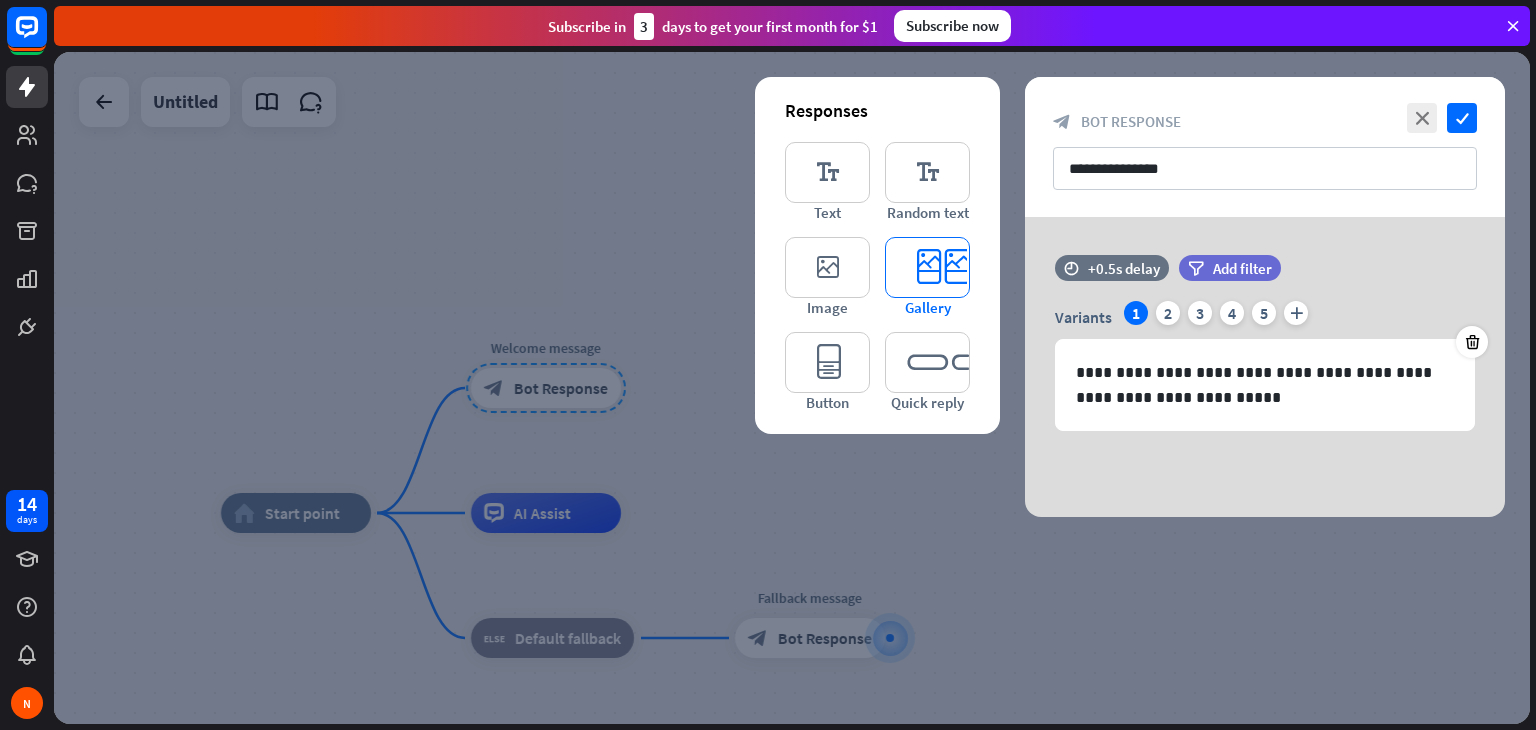 click on "editor_card" at bounding box center [927, 267] 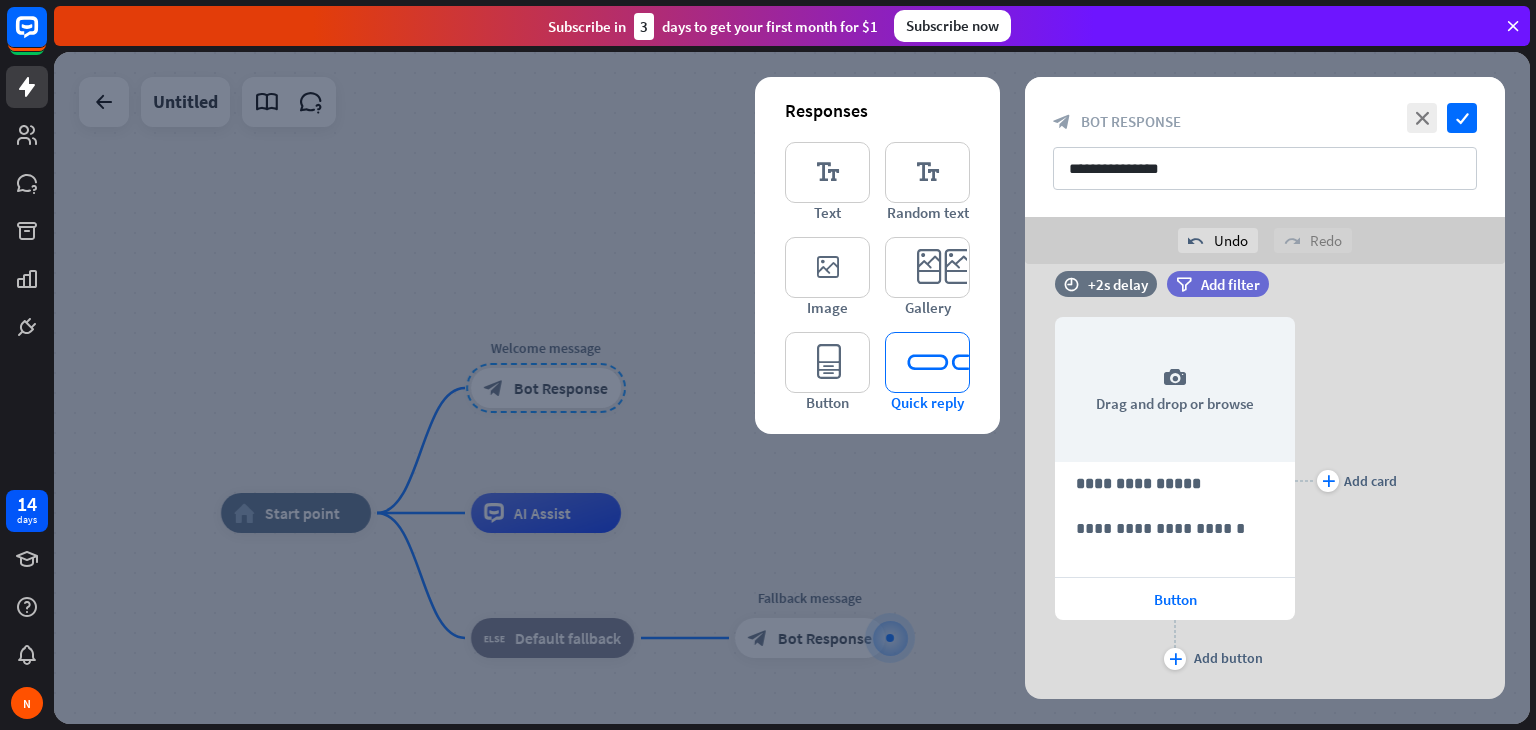 scroll, scrollTop: 233, scrollLeft: 0, axis: vertical 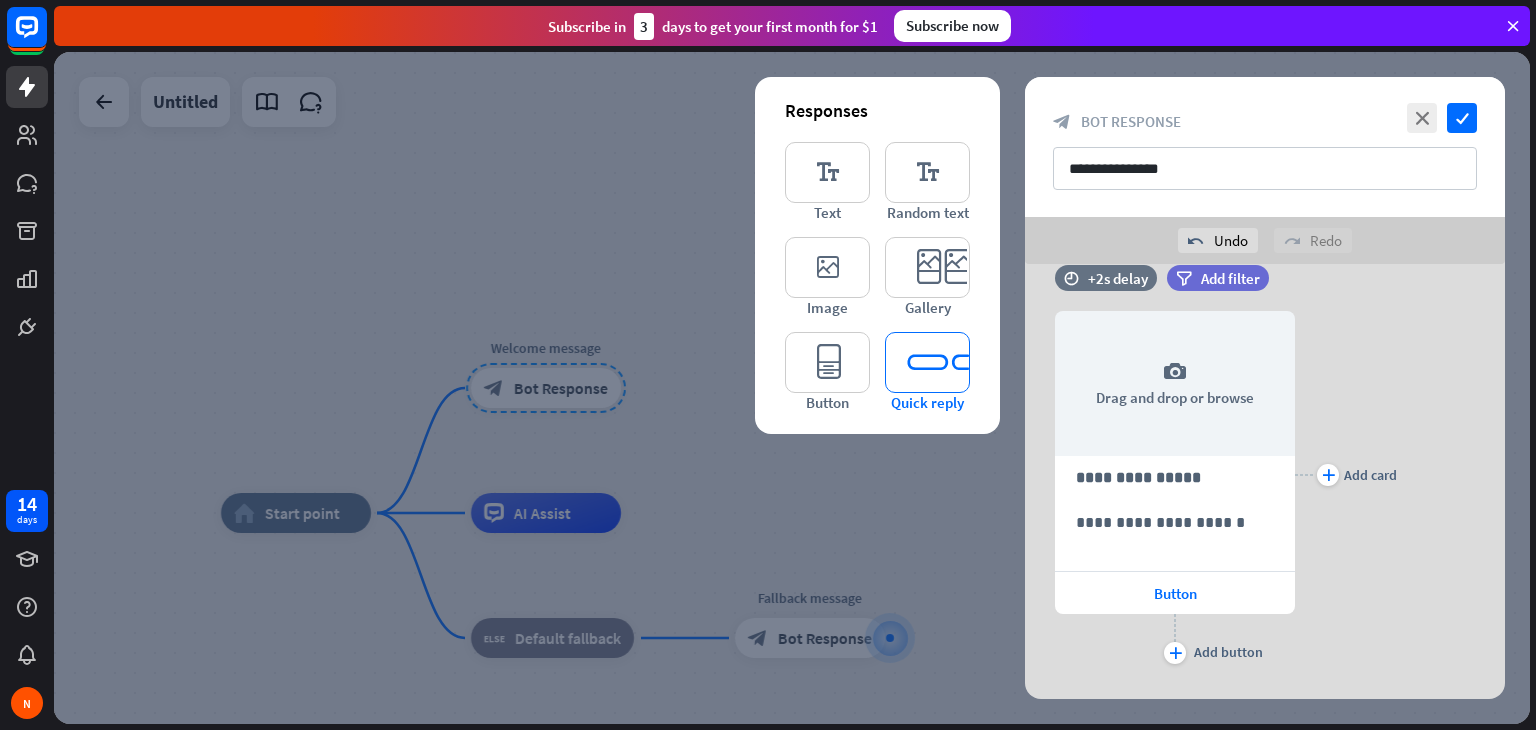click on "editor_quick_replies" at bounding box center (927, 362) 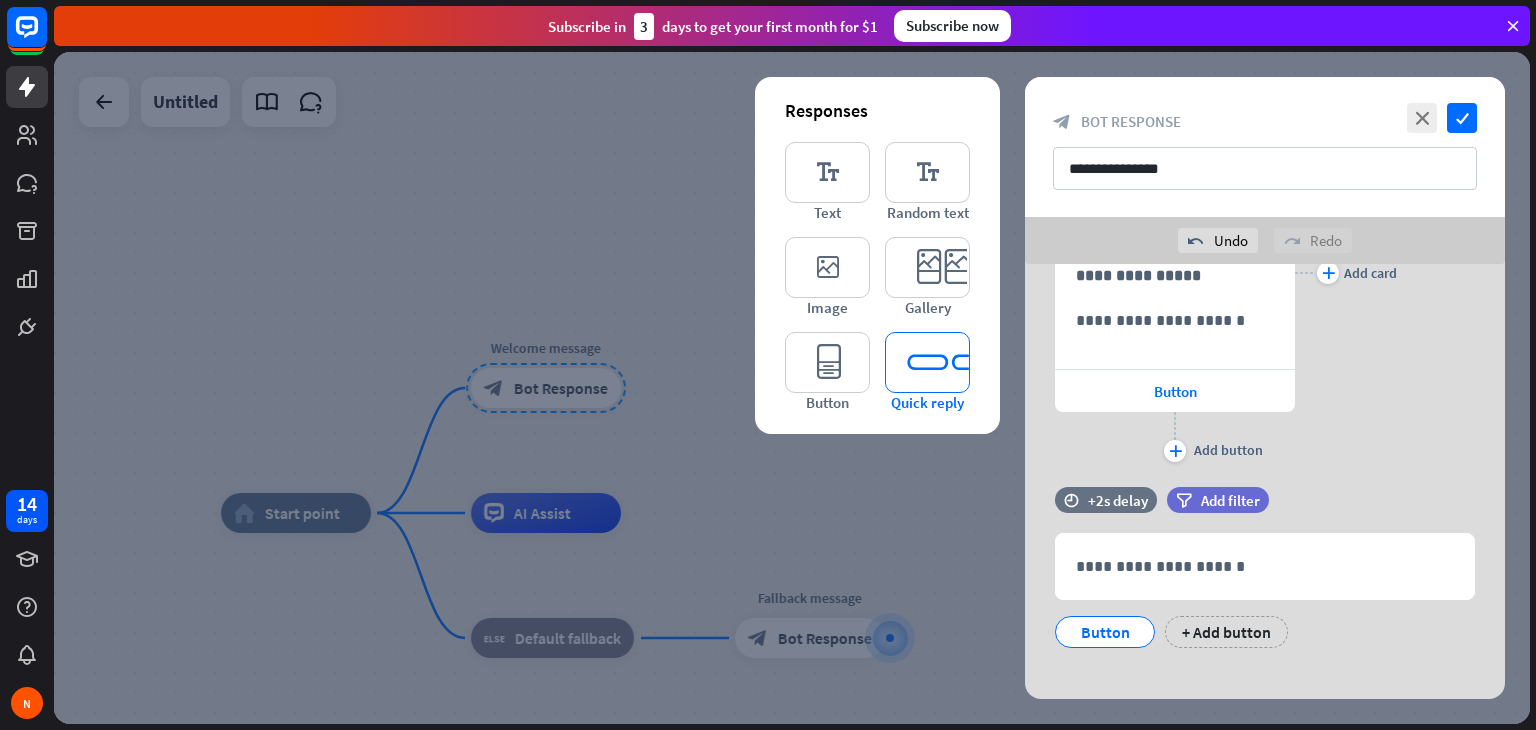 scroll, scrollTop: 452, scrollLeft: 0, axis: vertical 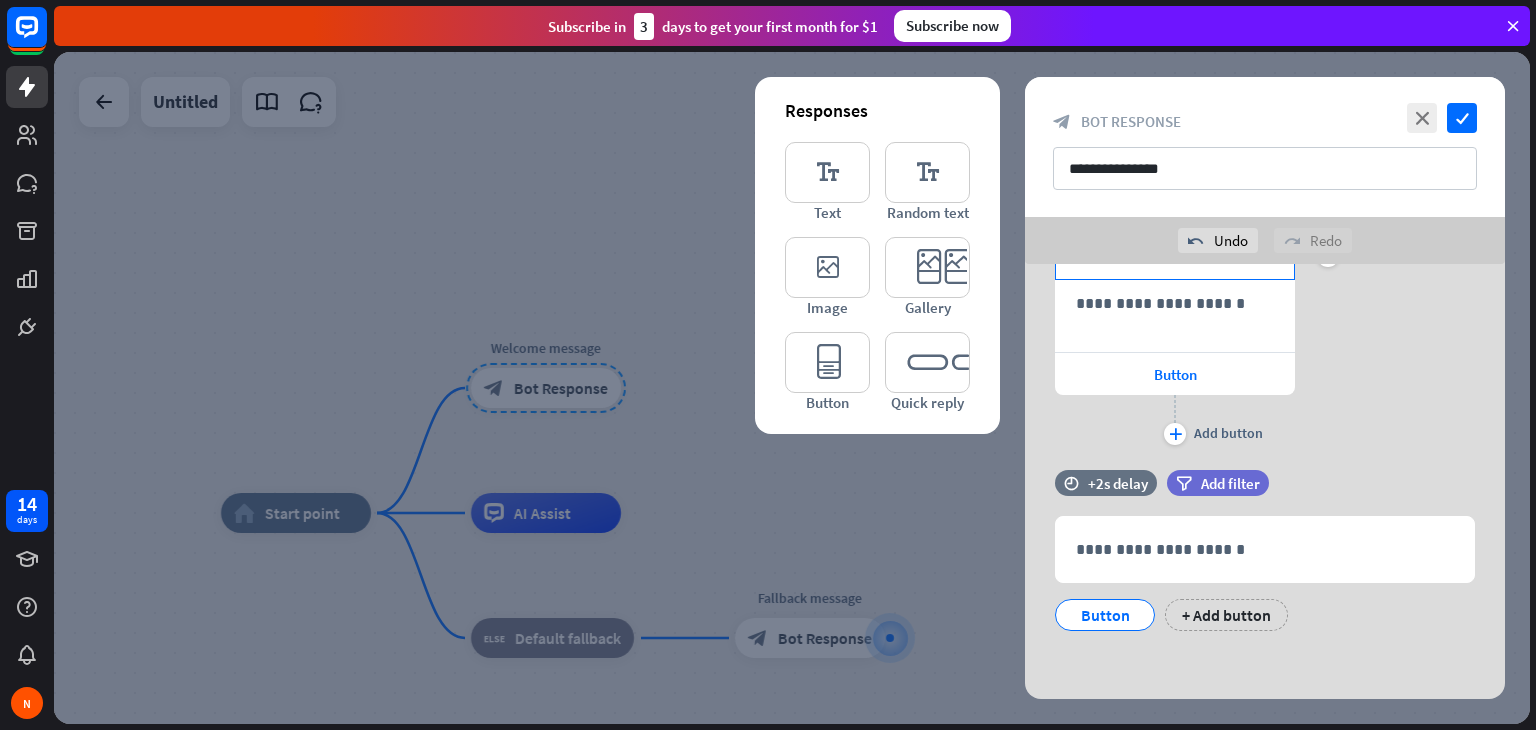 drag, startPoint x: 1234, startPoint y: 268, endPoint x: 1244, endPoint y: 273, distance: 11.18034 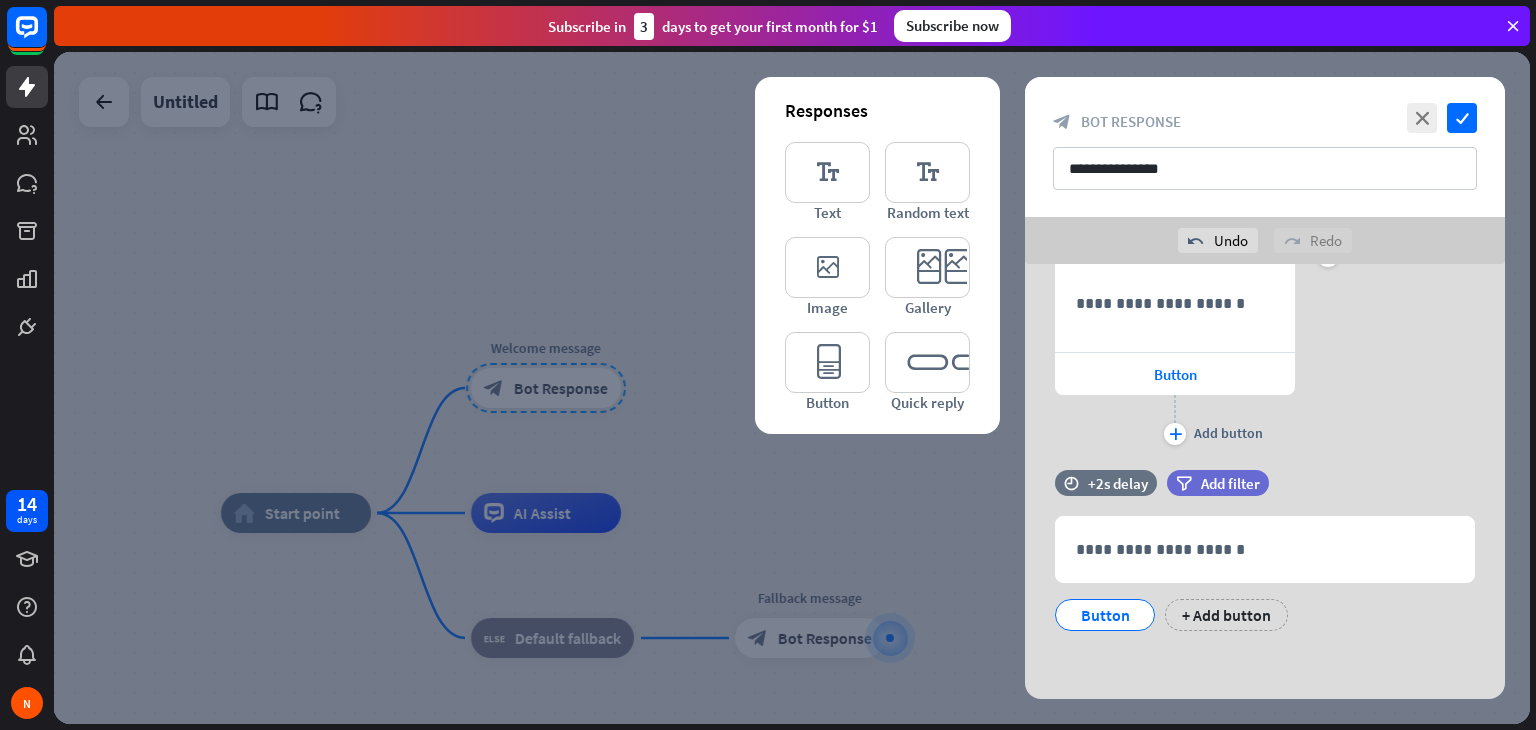 click on "undo
Undo
redo
Redo" at bounding box center (1265, 240) 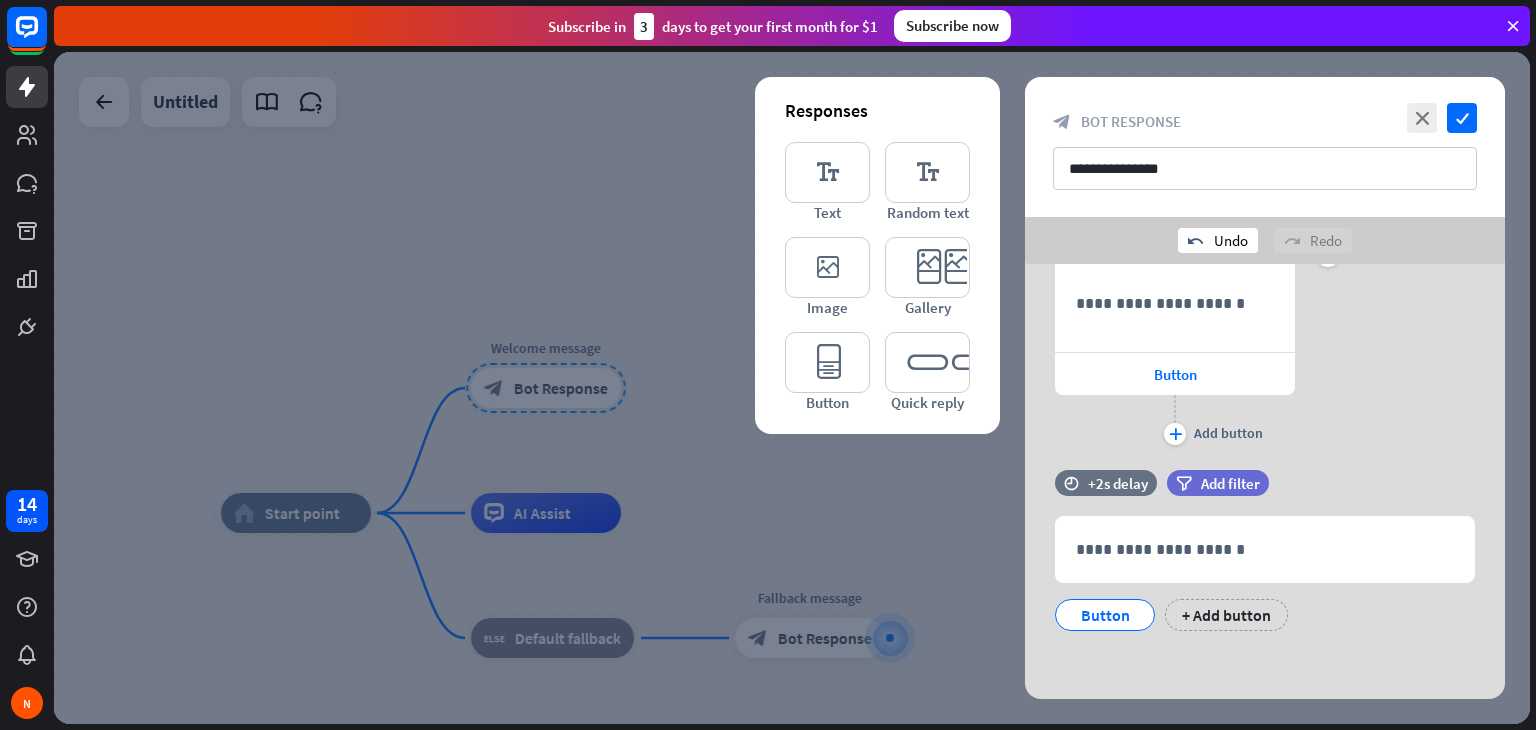 click on "undo
Undo" at bounding box center (1218, 240) 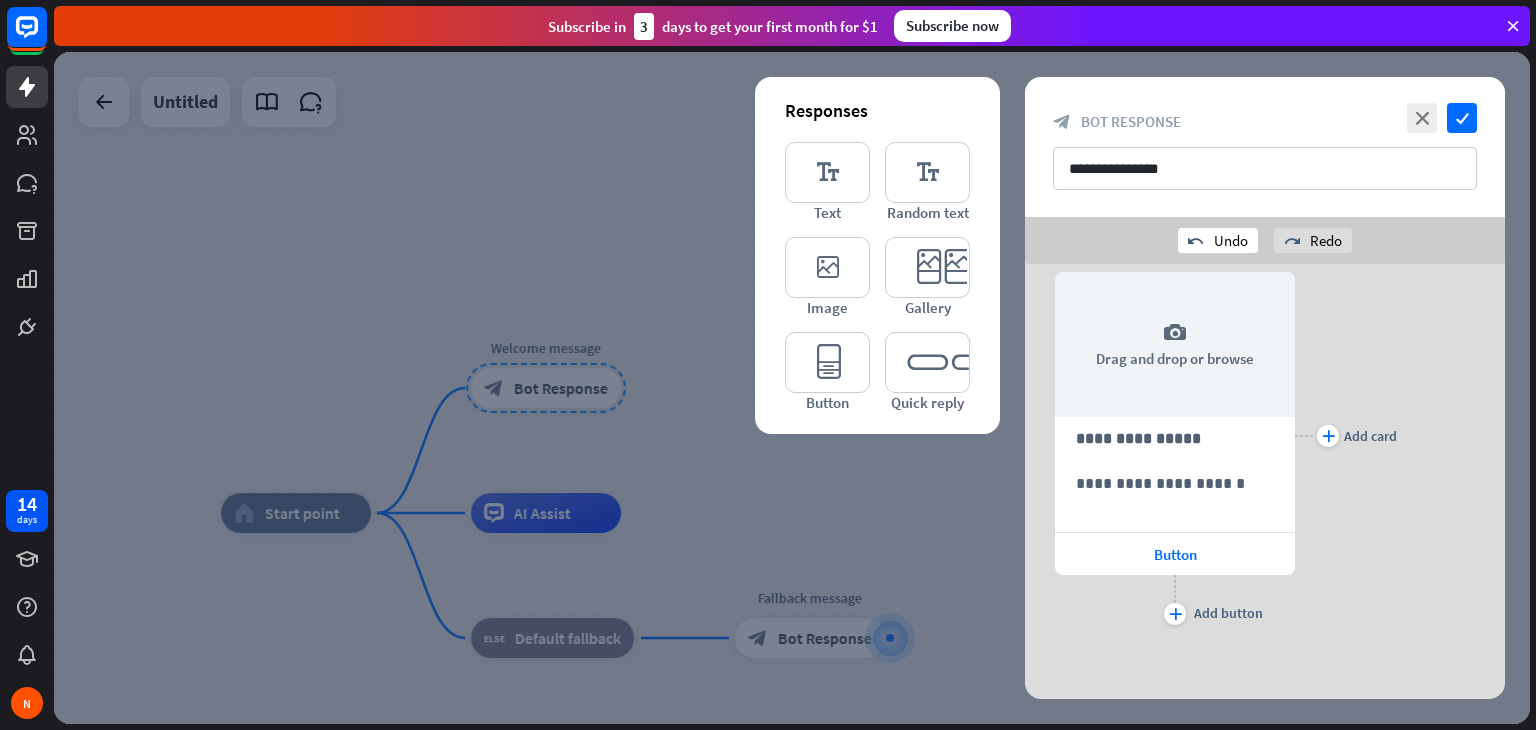 click on "undo
Undo" at bounding box center (1218, 240) 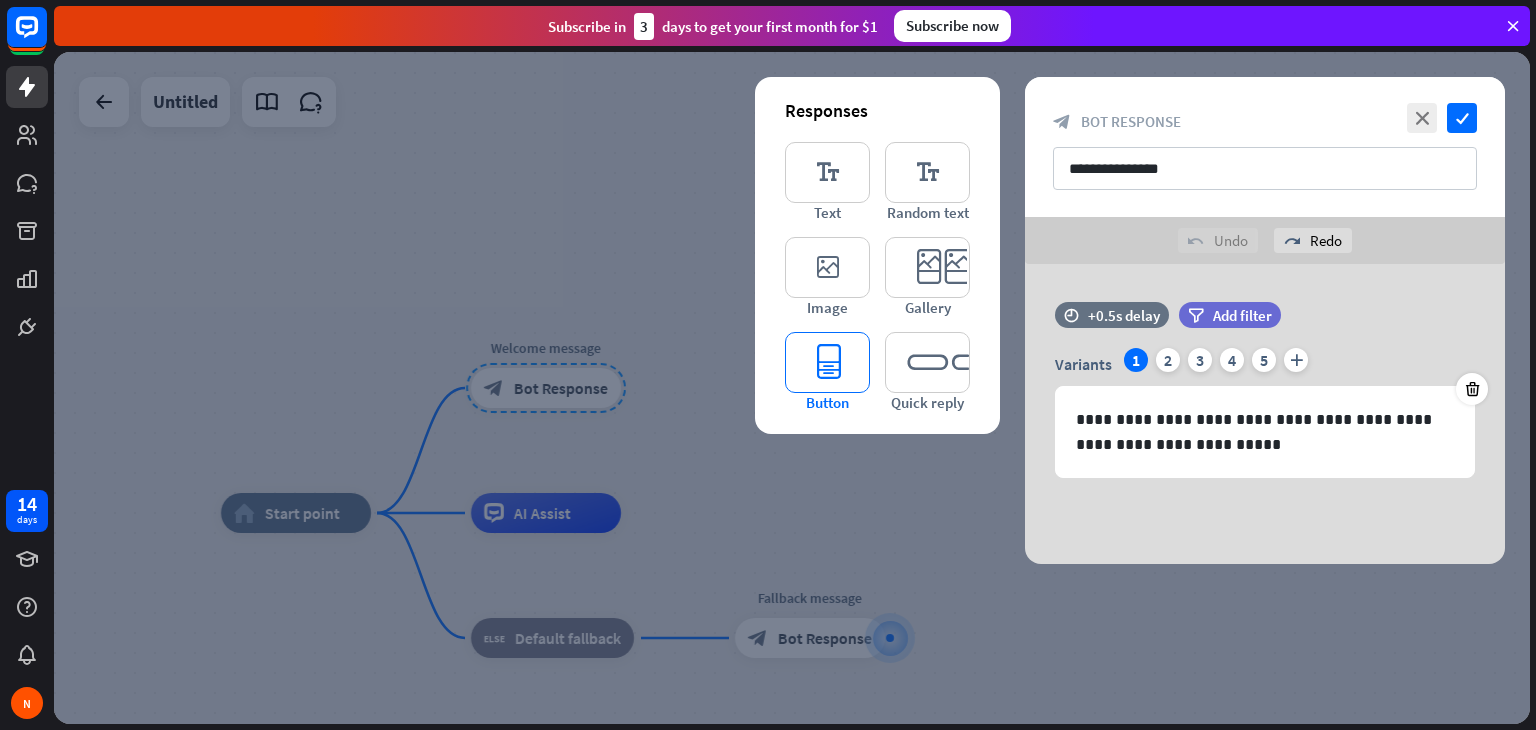click on "editor_button" at bounding box center [827, 362] 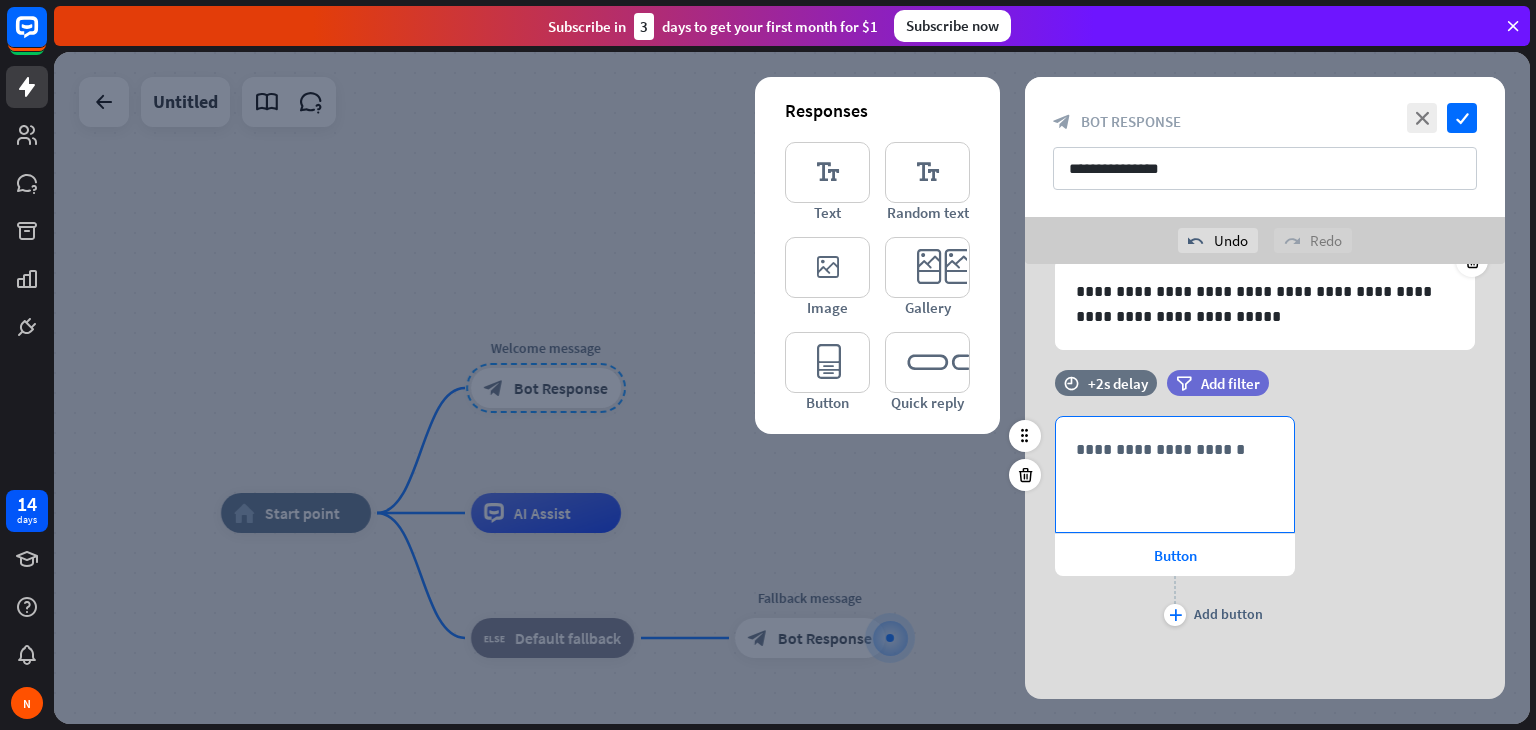 scroll, scrollTop: 128, scrollLeft: 0, axis: vertical 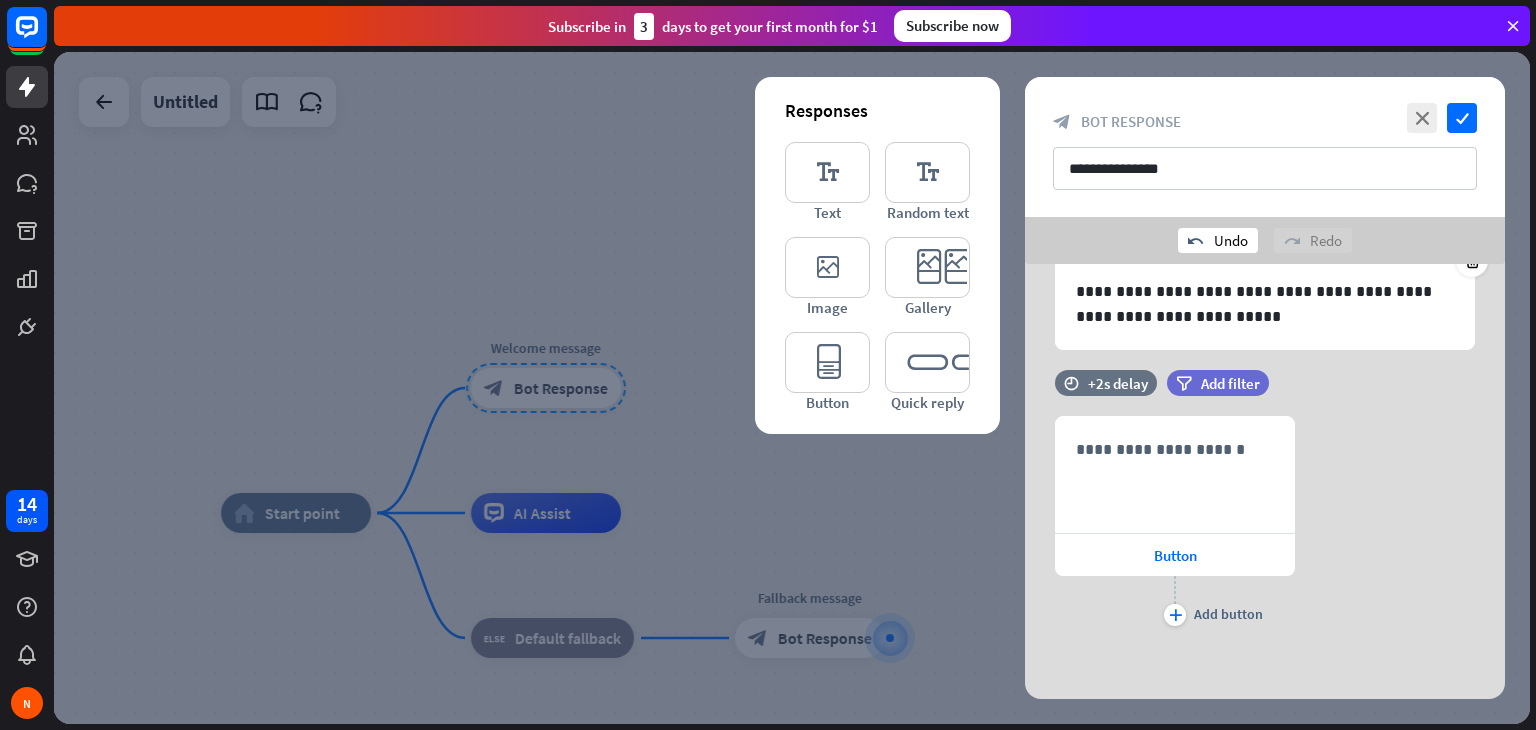 click on "undo" at bounding box center (1196, 241) 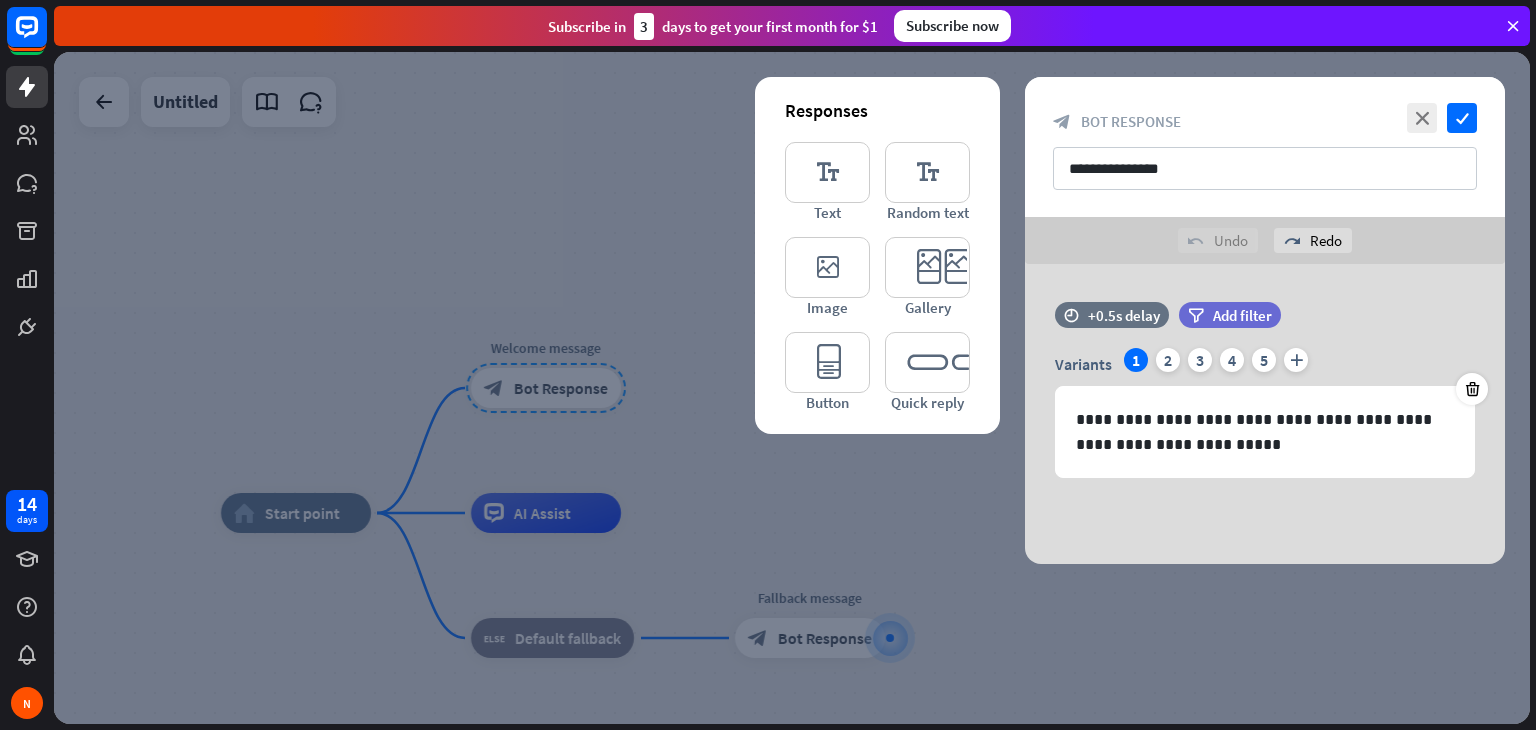 scroll, scrollTop: 0, scrollLeft: 0, axis: both 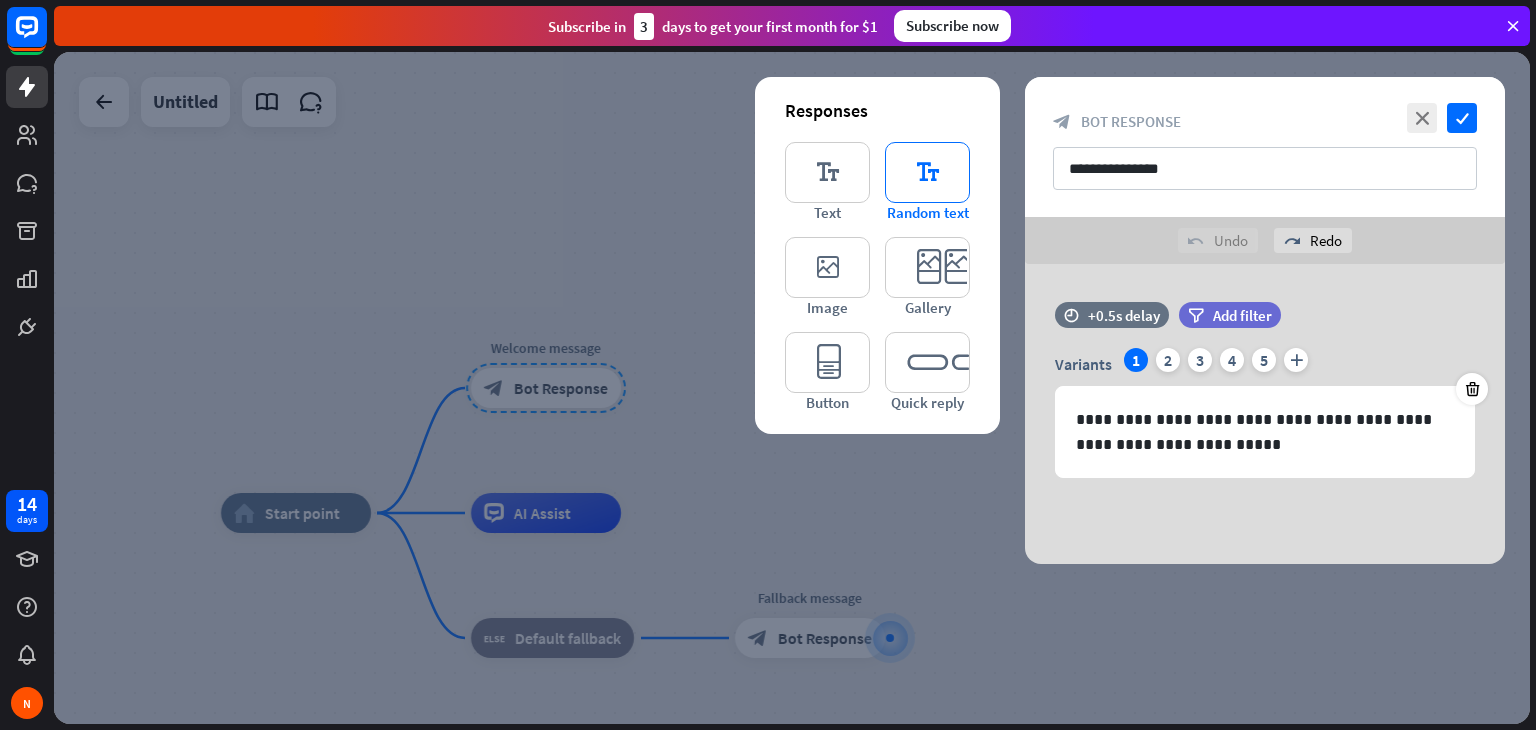 click on "editor_text" at bounding box center (927, 172) 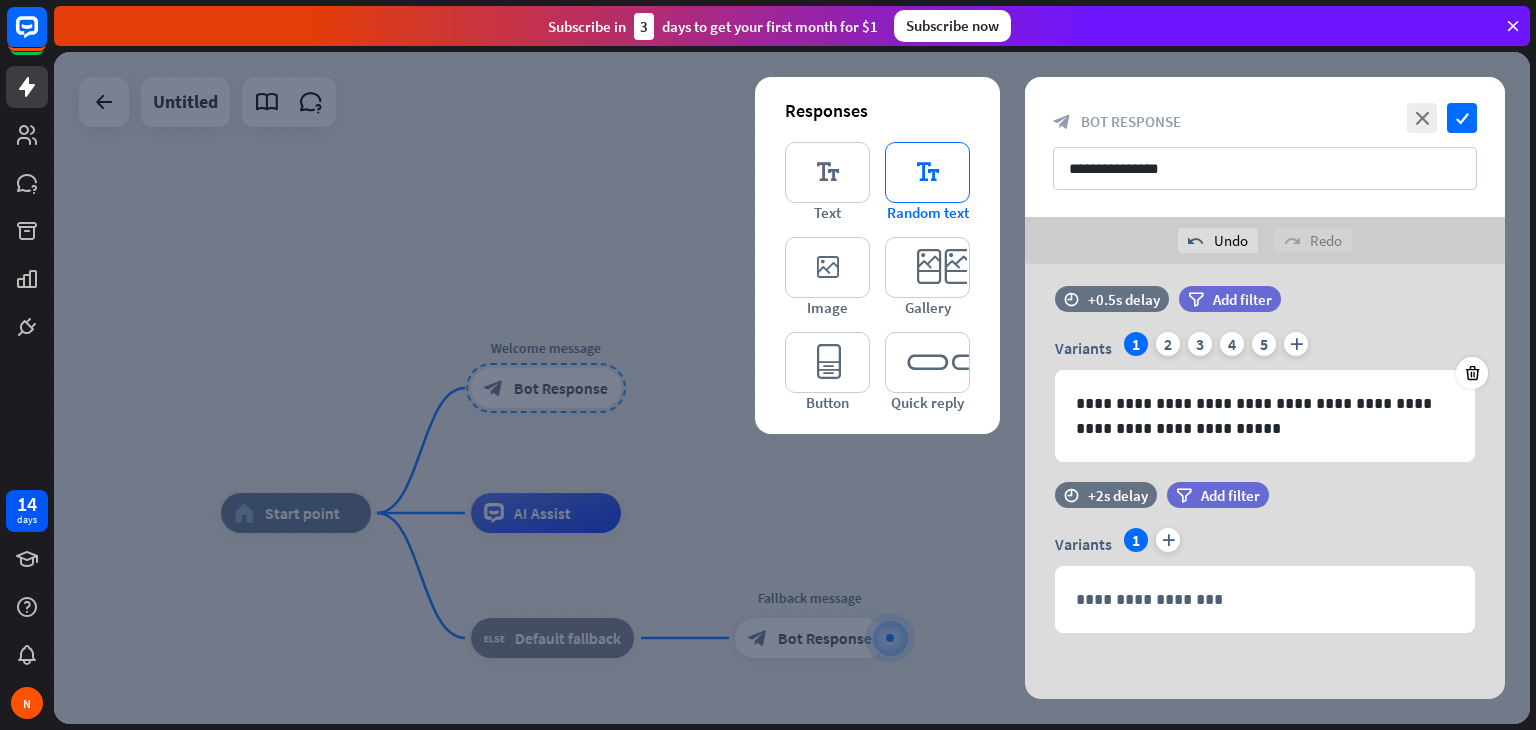 scroll, scrollTop: 19, scrollLeft: 0, axis: vertical 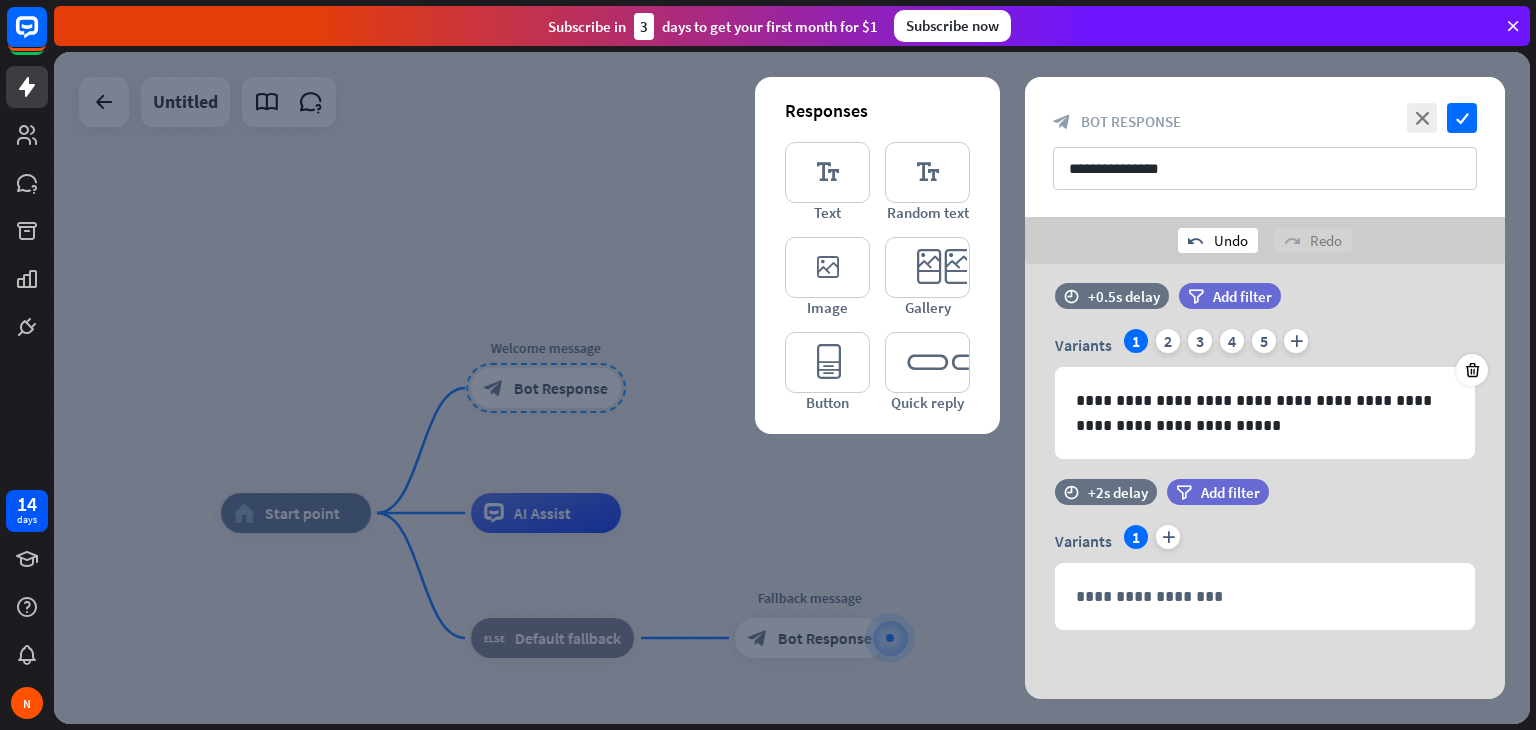 click on "undo
Undo" at bounding box center [1218, 240] 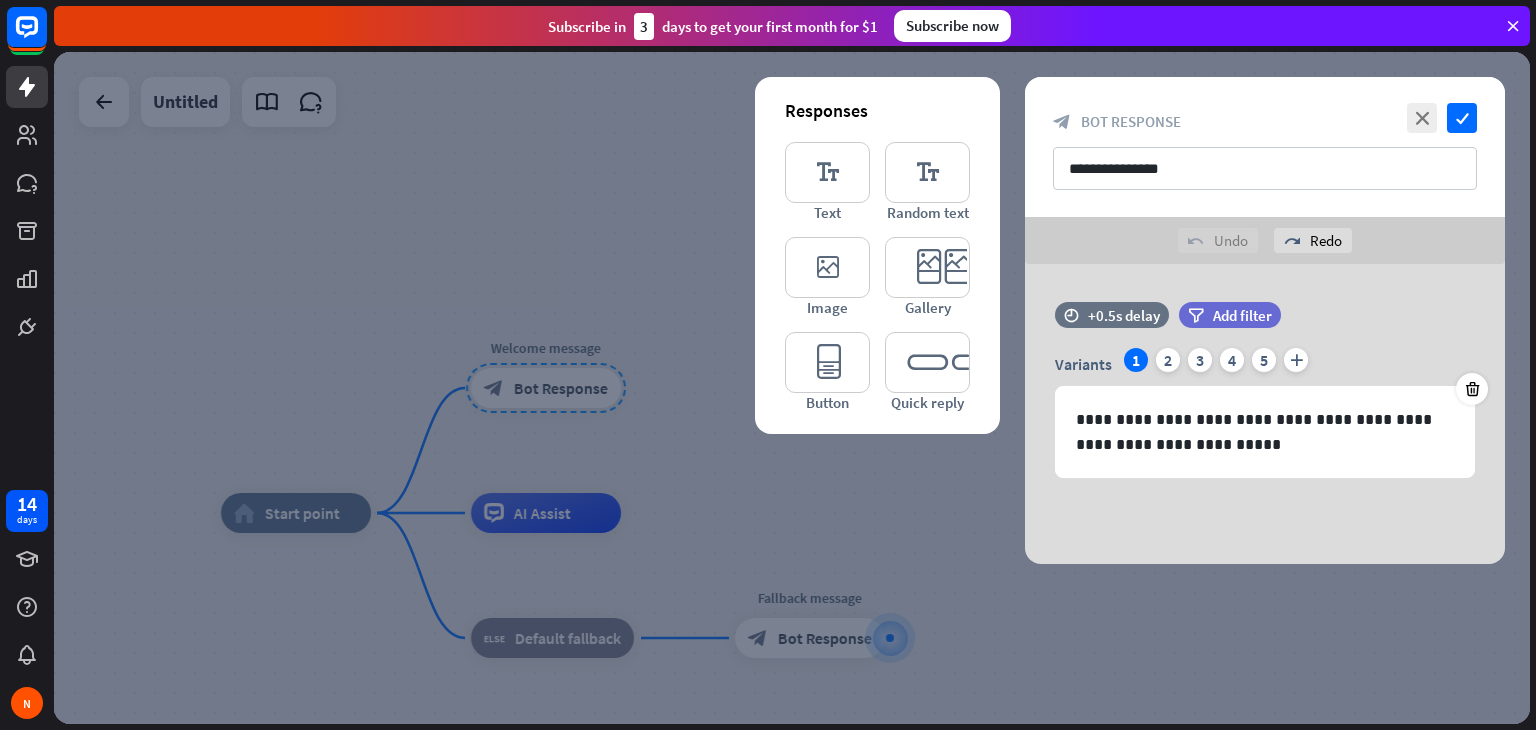 scroll, scrollTop: 0, scrollLeft: 0, axis: both 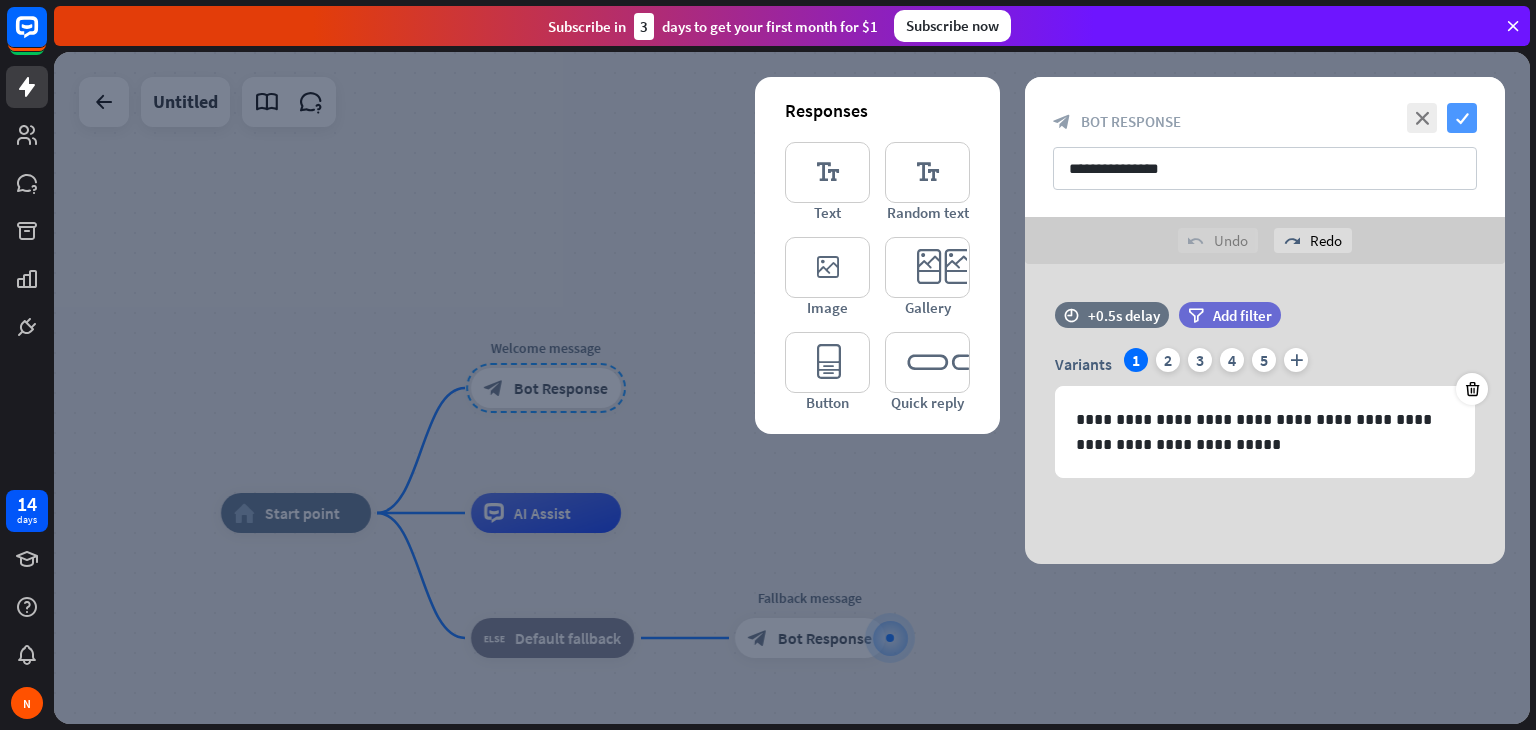 click on "check" at bounding box center (1462, 118) 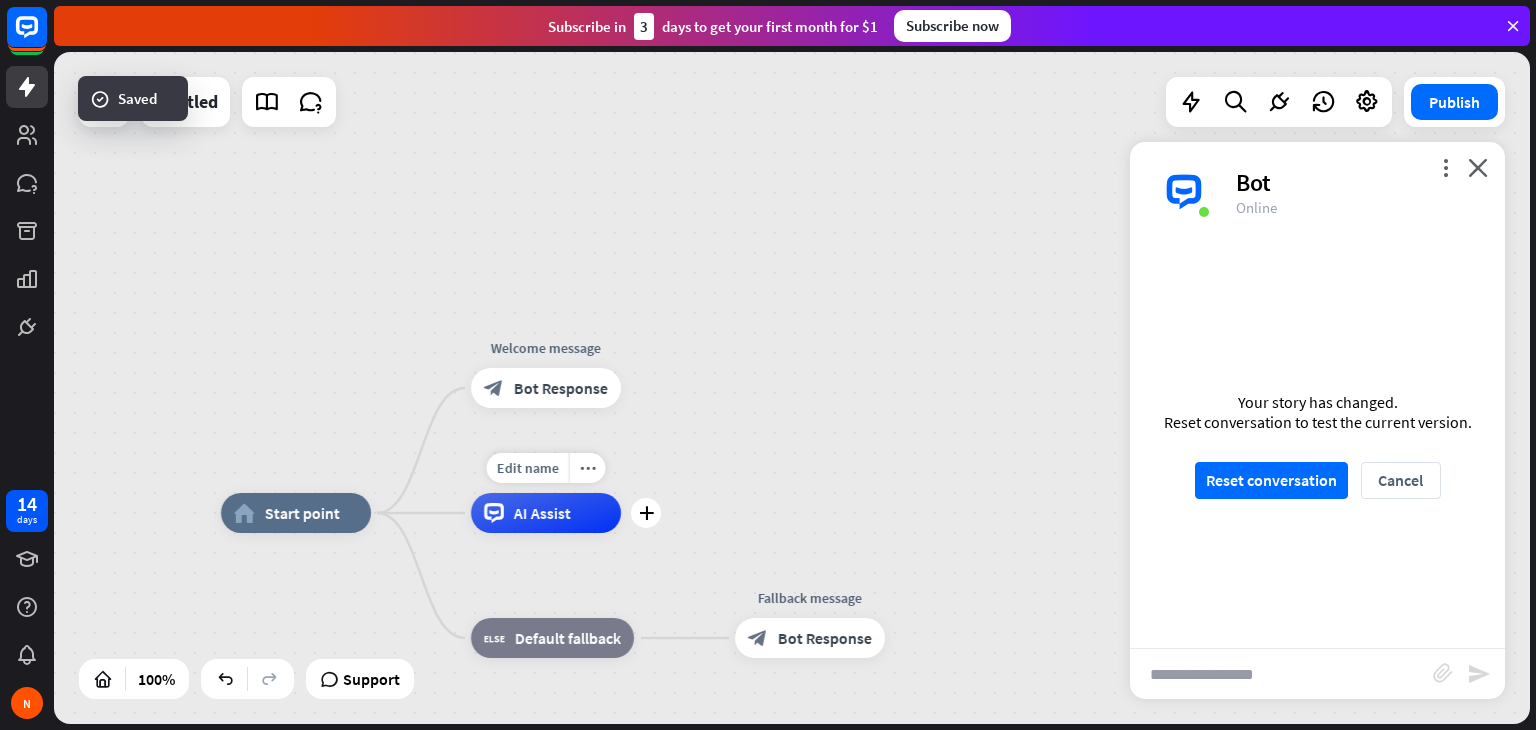 click on "AI Assist" at bounding box center (542, 513) 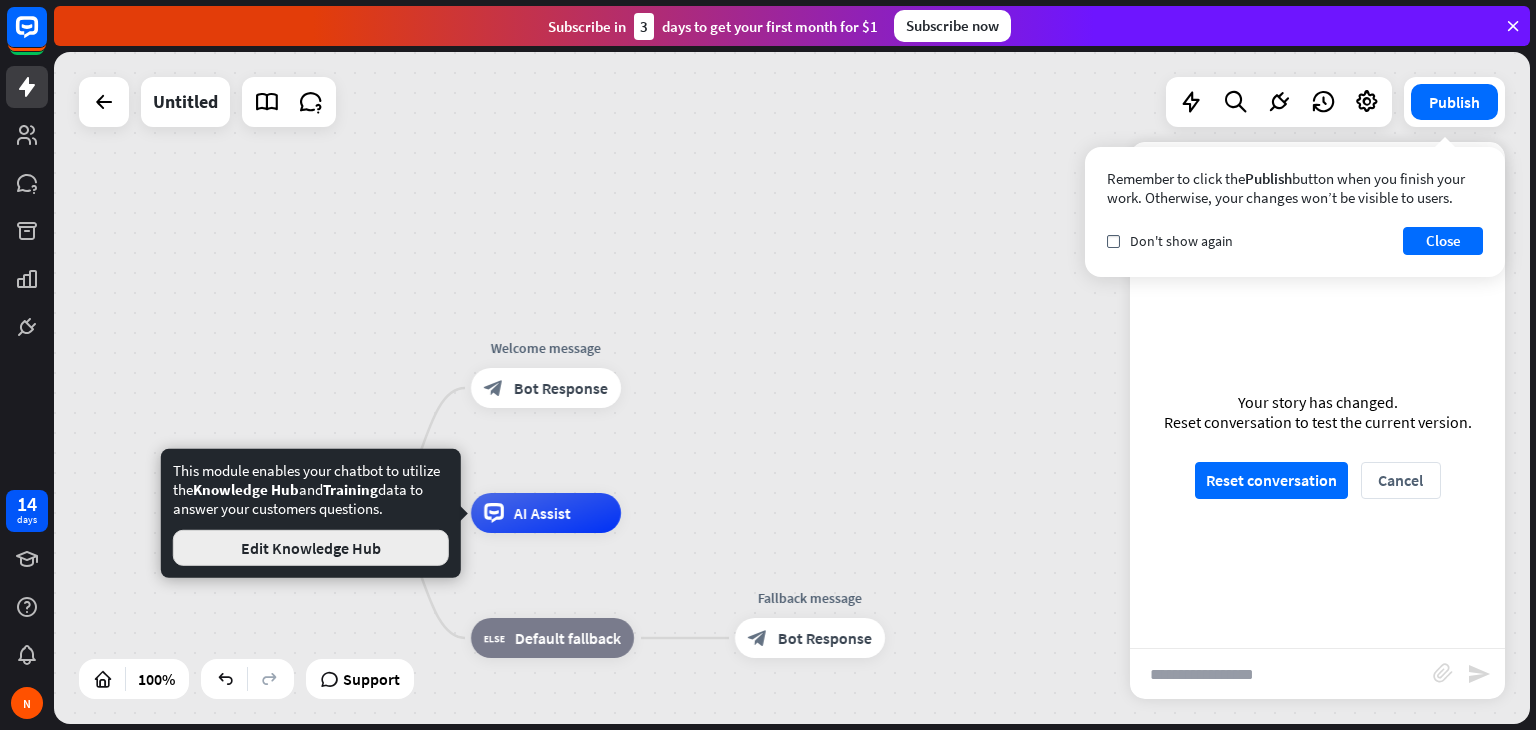 click on "Edit Knowledge Hub" at bounding box center [311, 548] 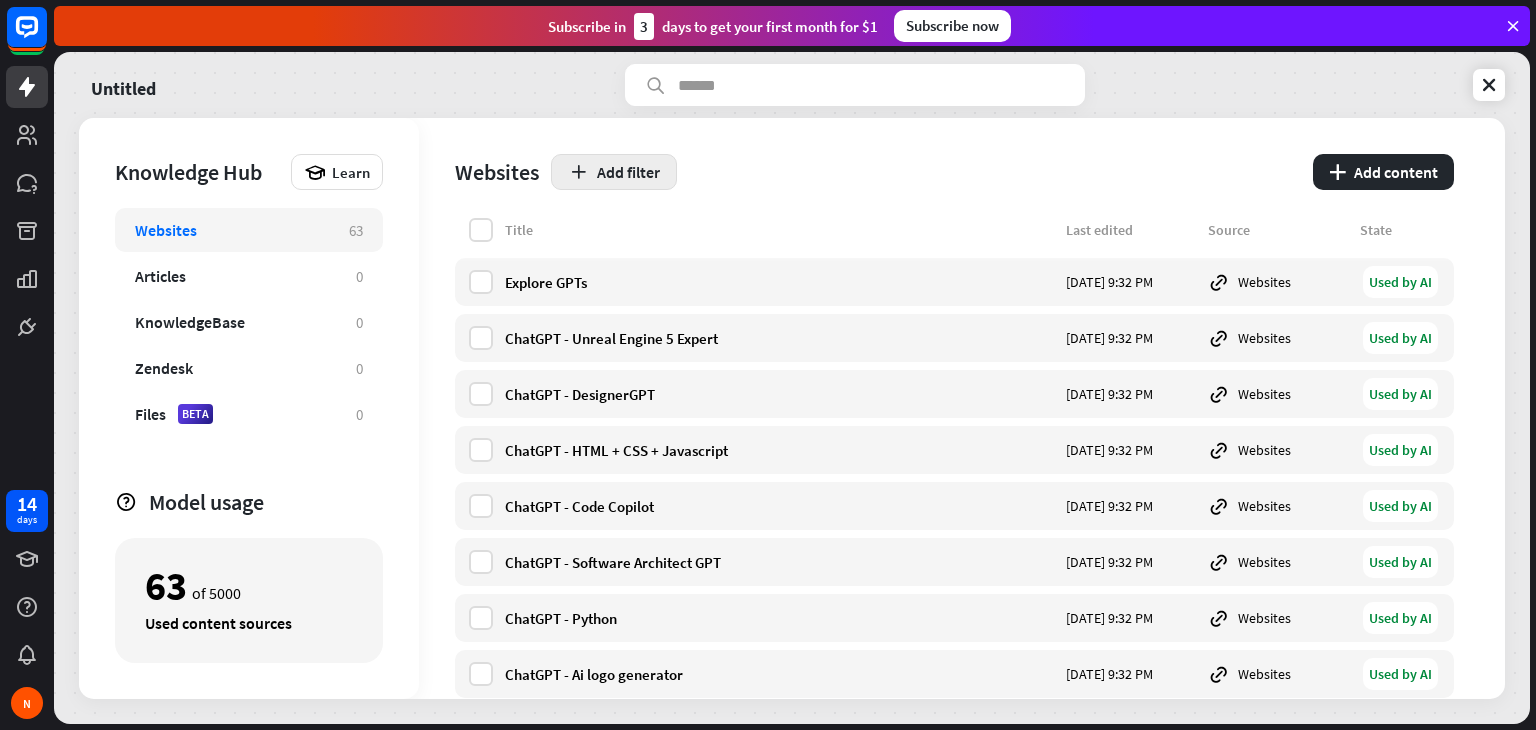 click at bounding box center [578, 172] 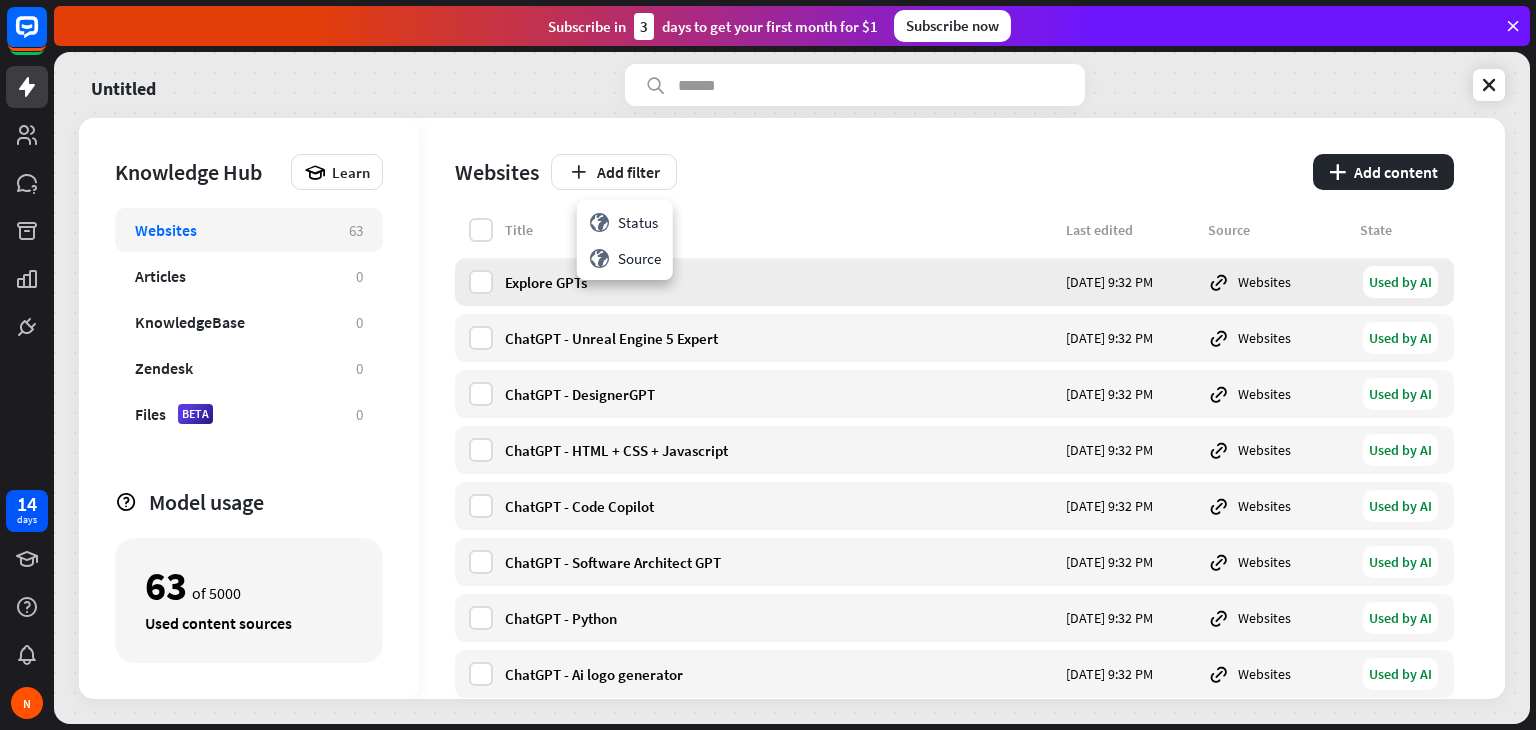 click on "globe
Source" at bounding box center [625, 258] 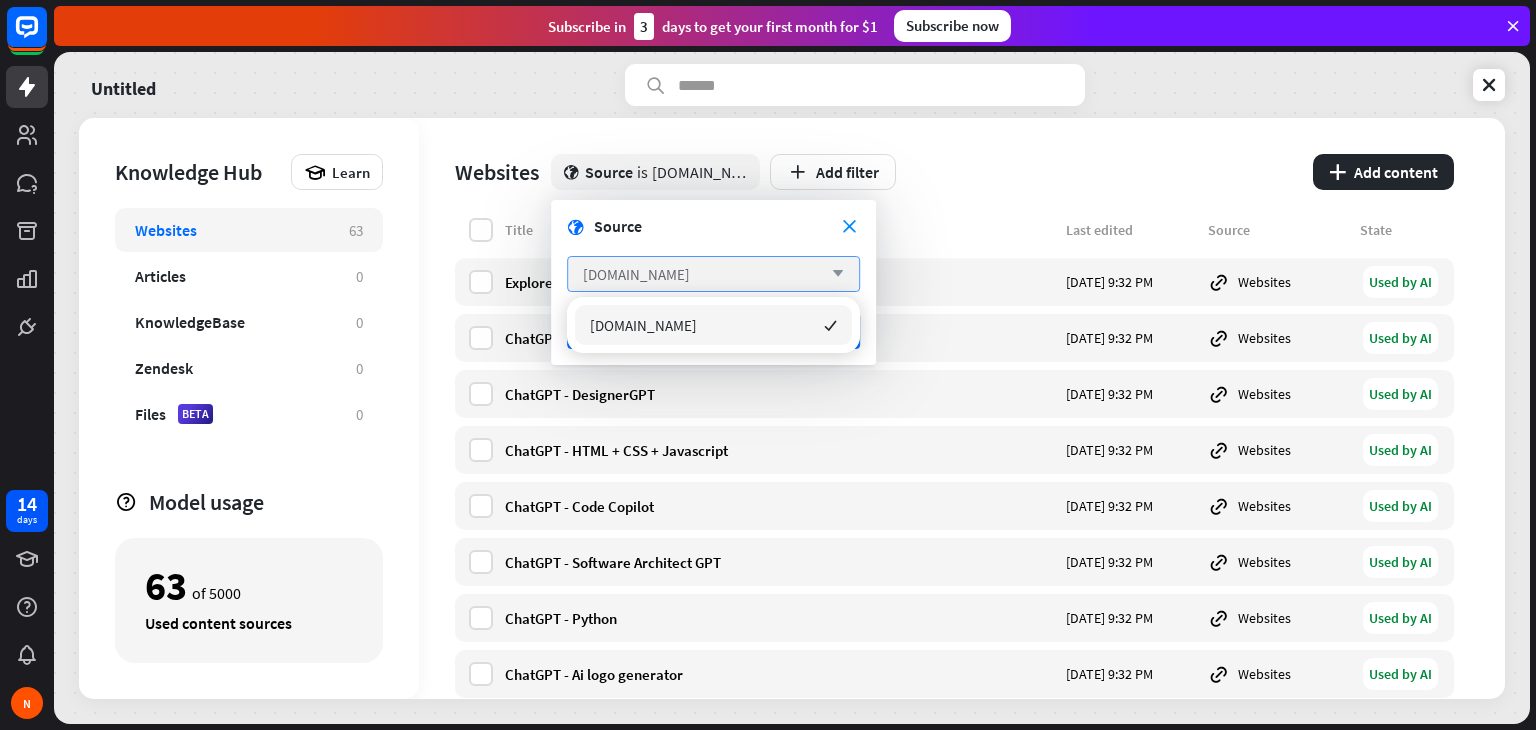 drag, startPoint x: 688, startPoint y: 271, endPoint x: 648, endPoint y: 273, distance: 40.04997 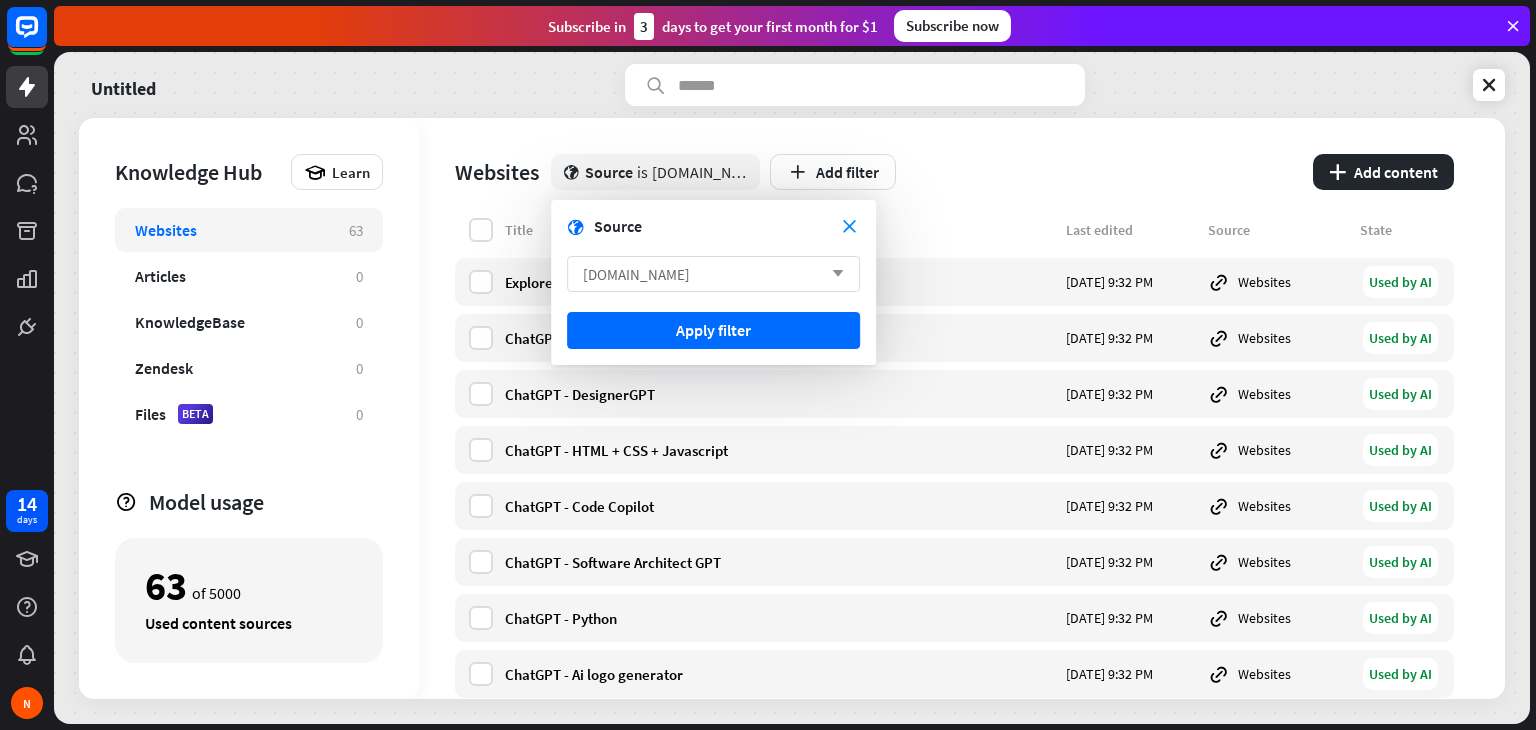 click on "[DOMAIN_NAME]" at bounding box center [636, 274] 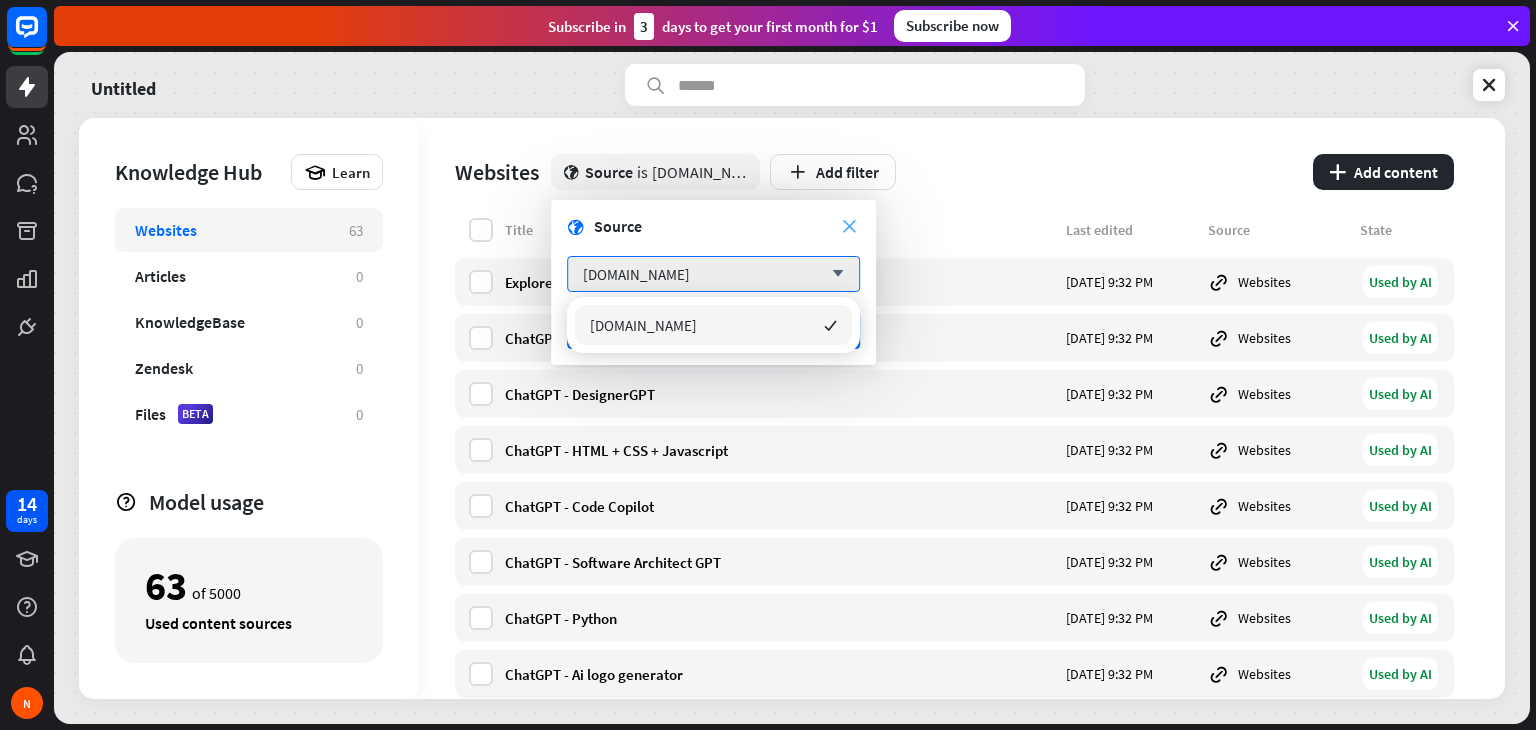 click on "close" at bounding box center [849, 226] 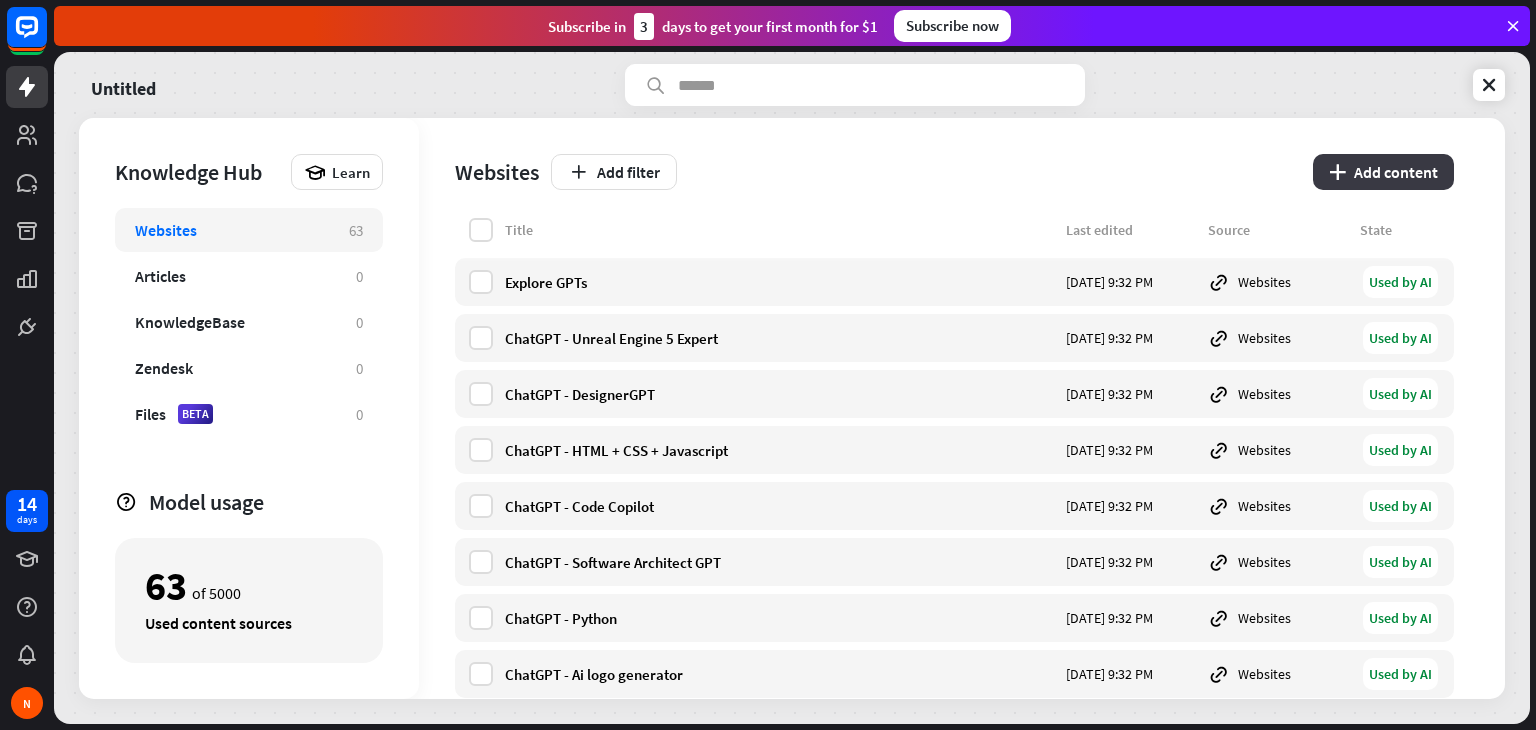 click on "plus
Add content" at bounding box center [1383, 172] 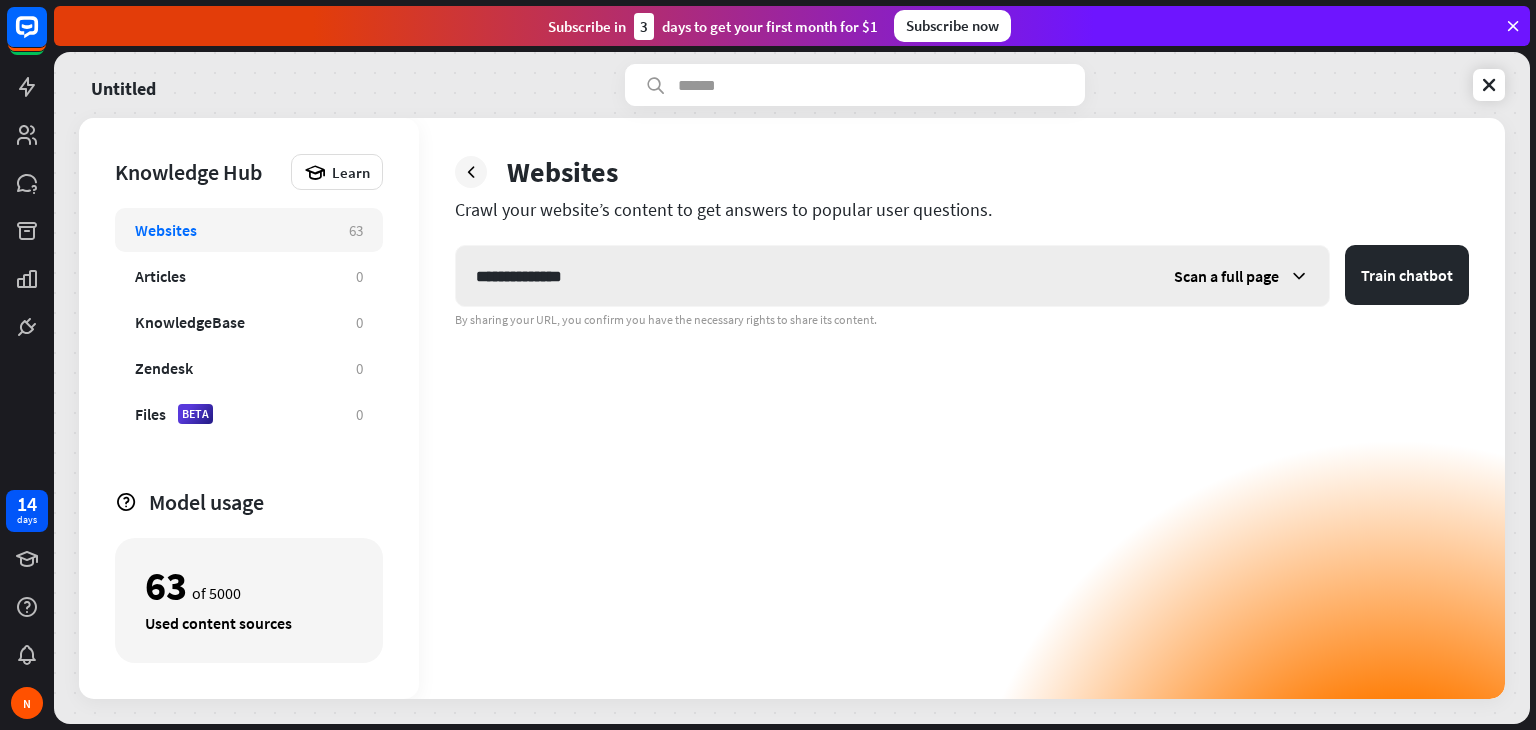 type on "**********" 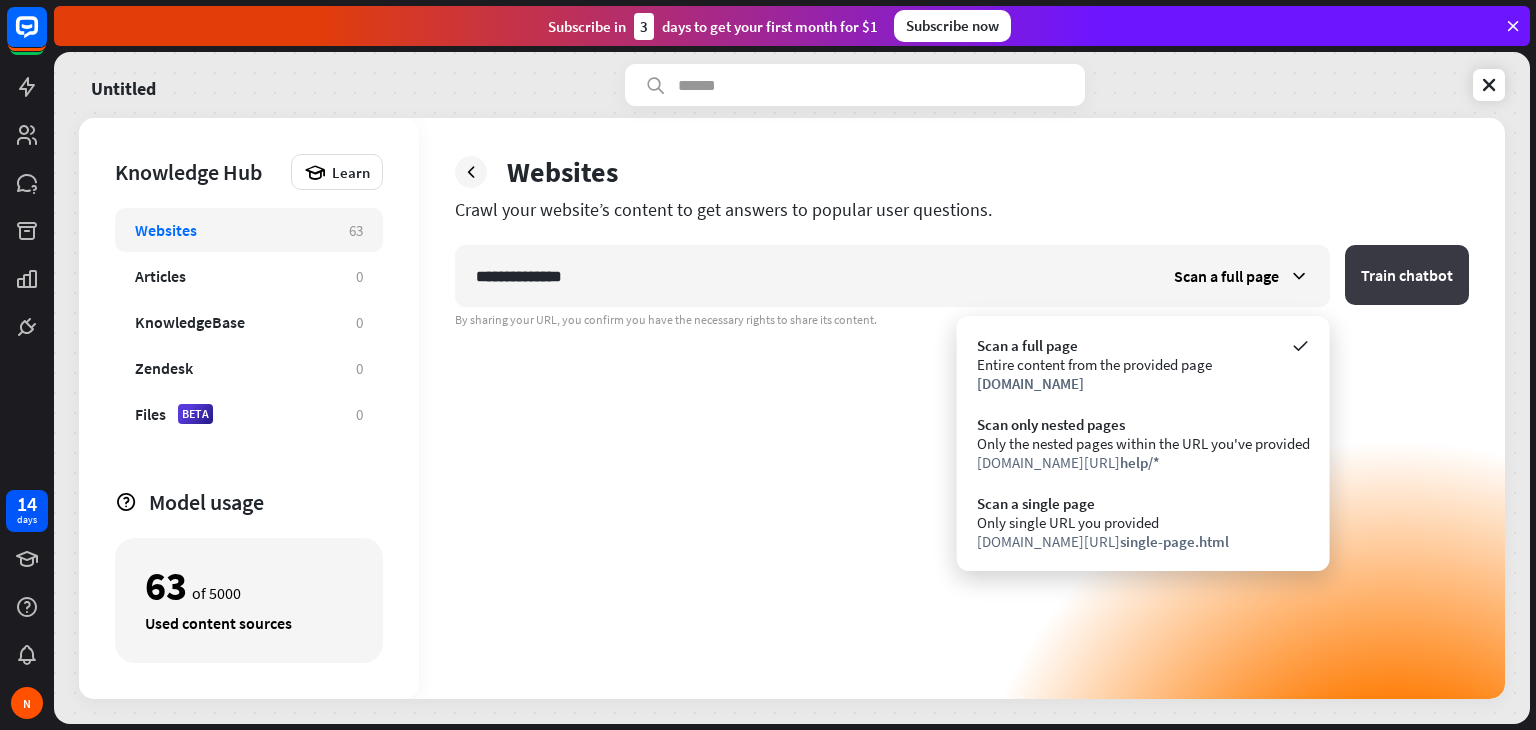 click on "Train chatbot" at bounding box center [1407, 275] 